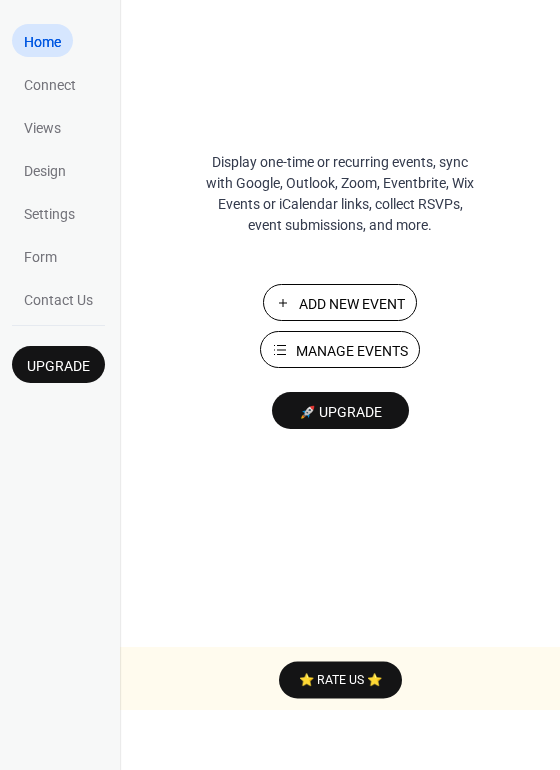 scroll, scrollTop: 0, scrollLeft: 0, axis: both 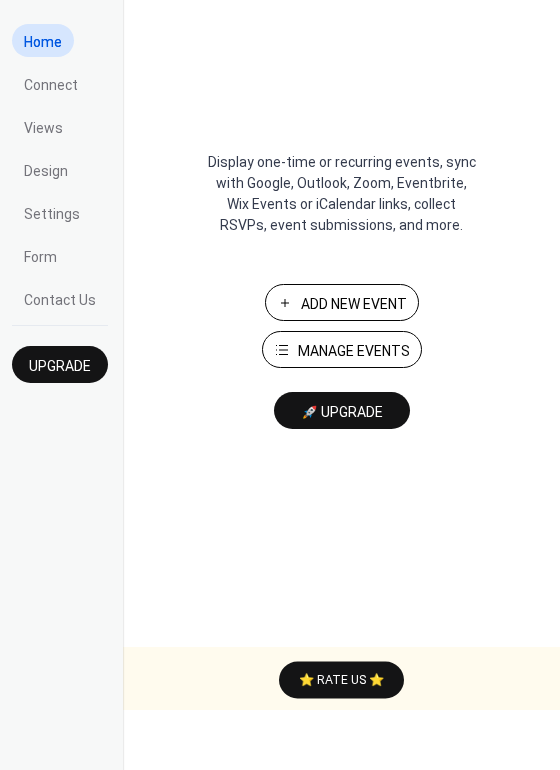 click on "Add New Event" at bounding box center [342, 302] 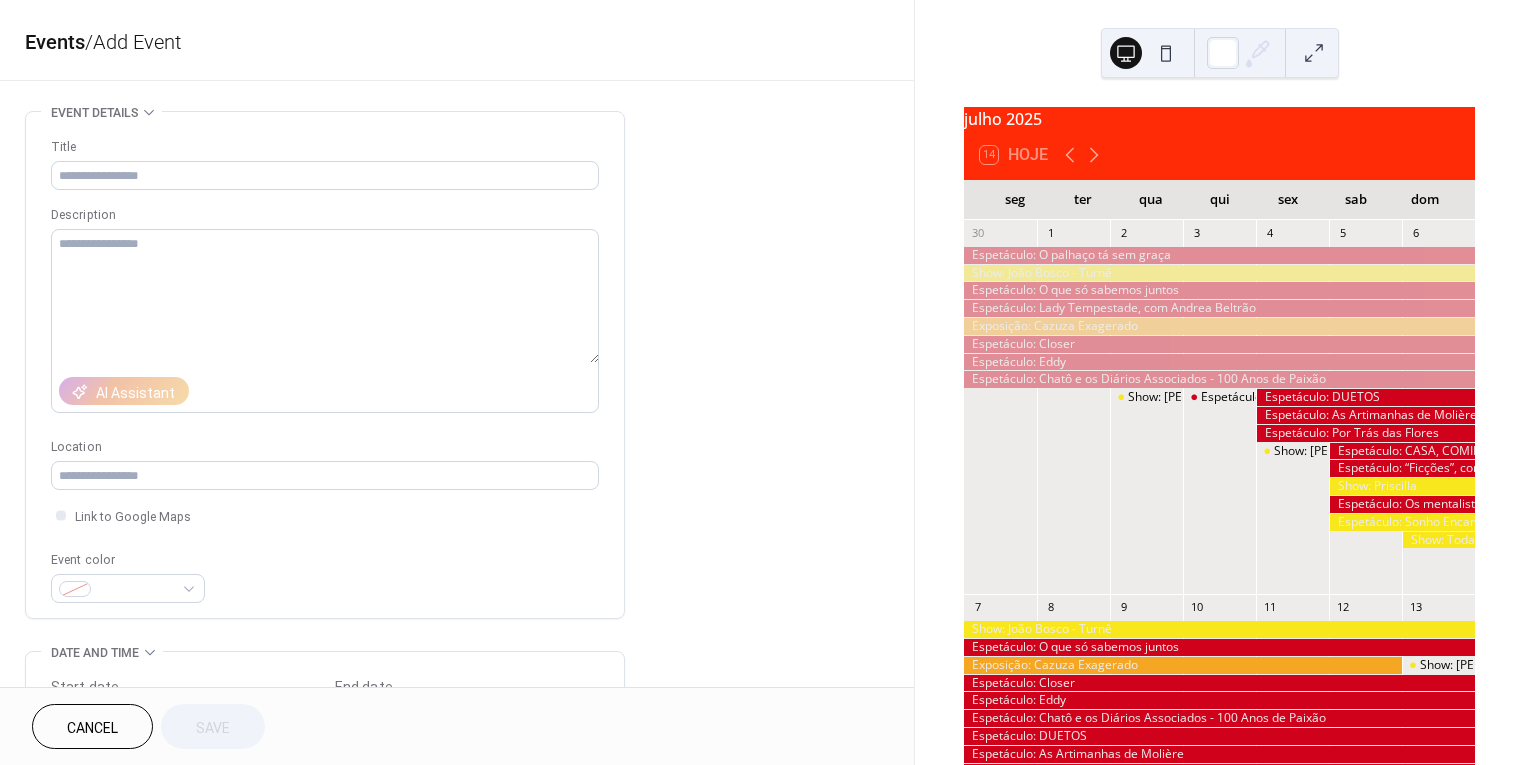 scroll, scrollTop: 0, scrollLeft: 0, axis: both 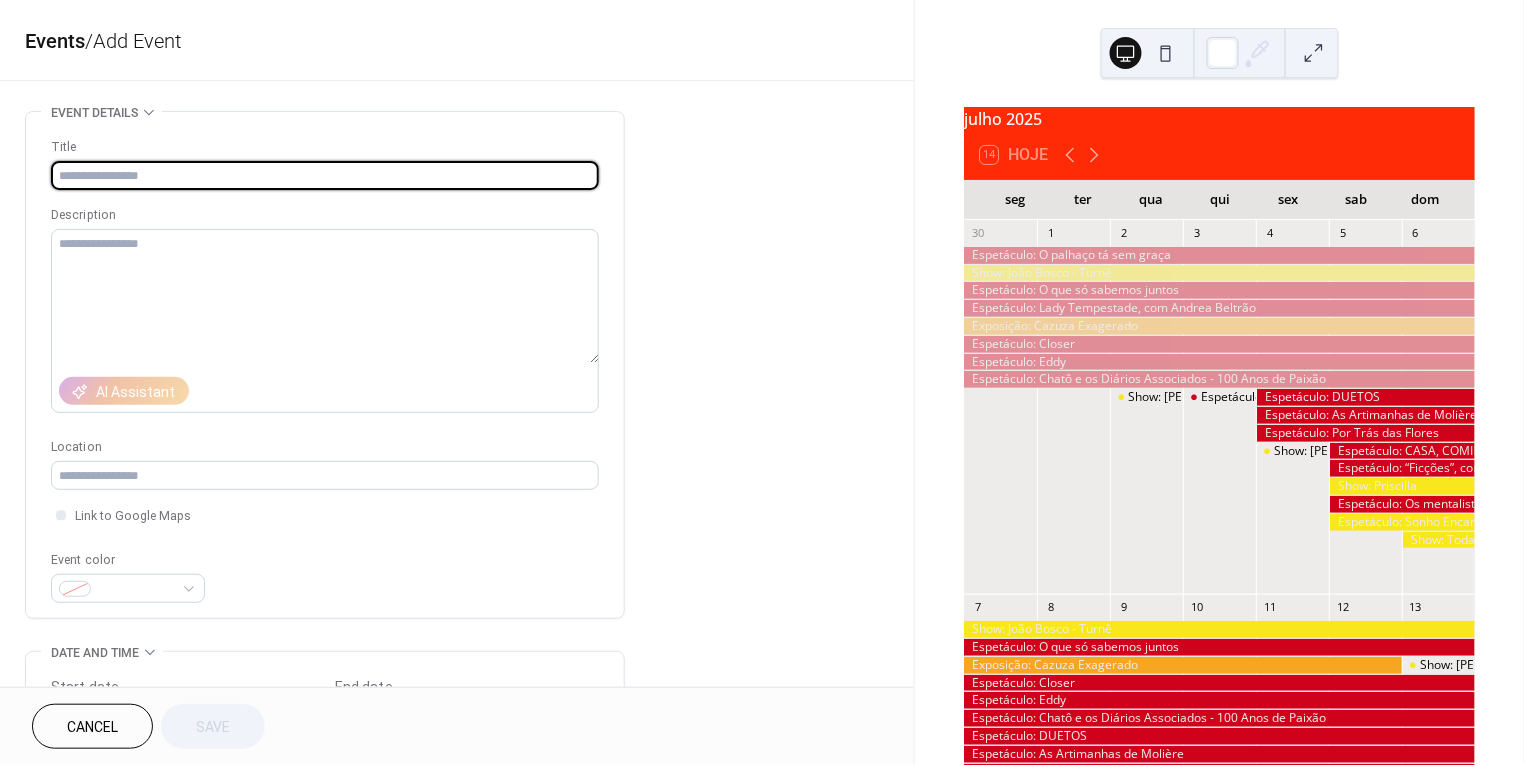 click at bounding box center [325, 175] 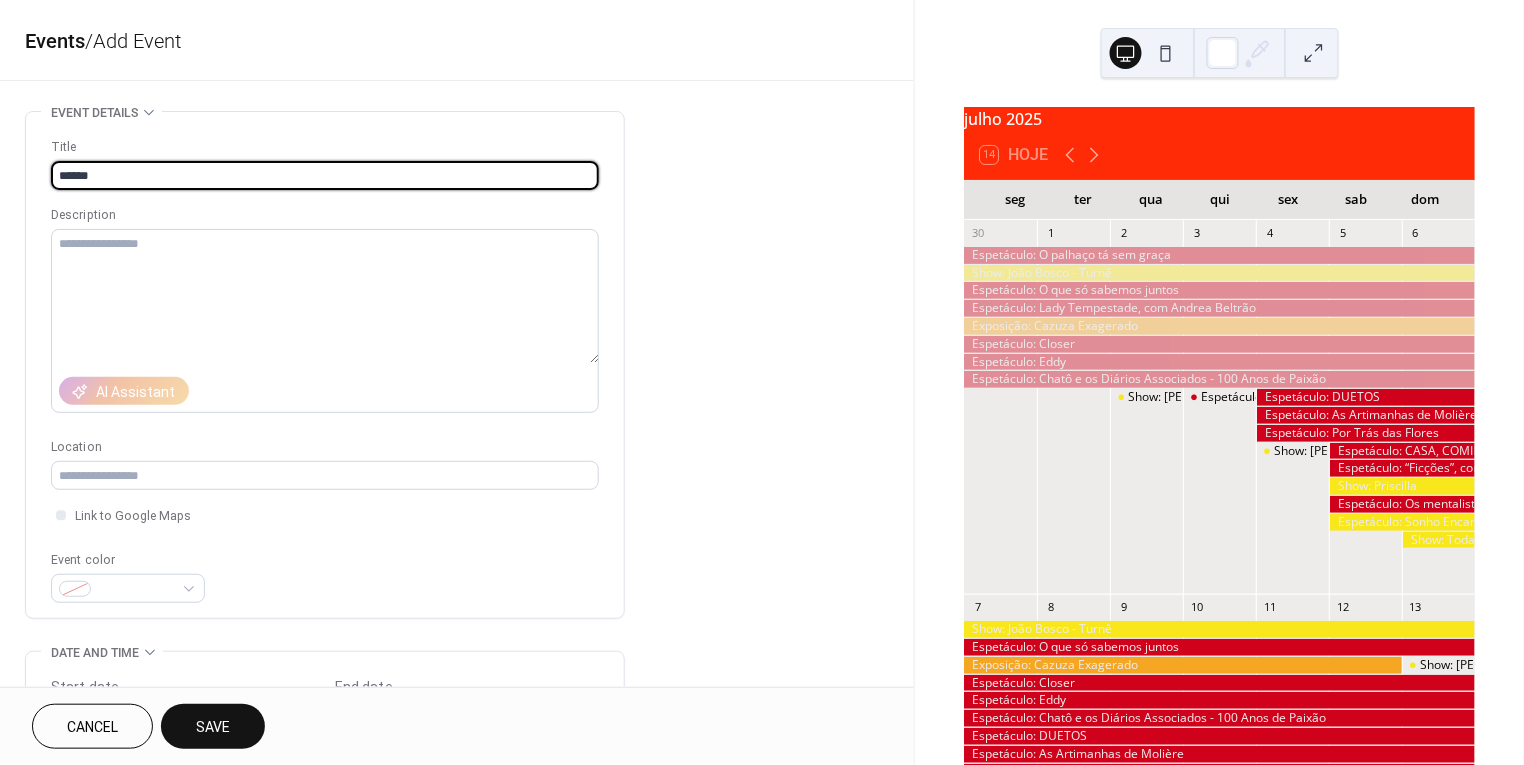 paste on "**********" 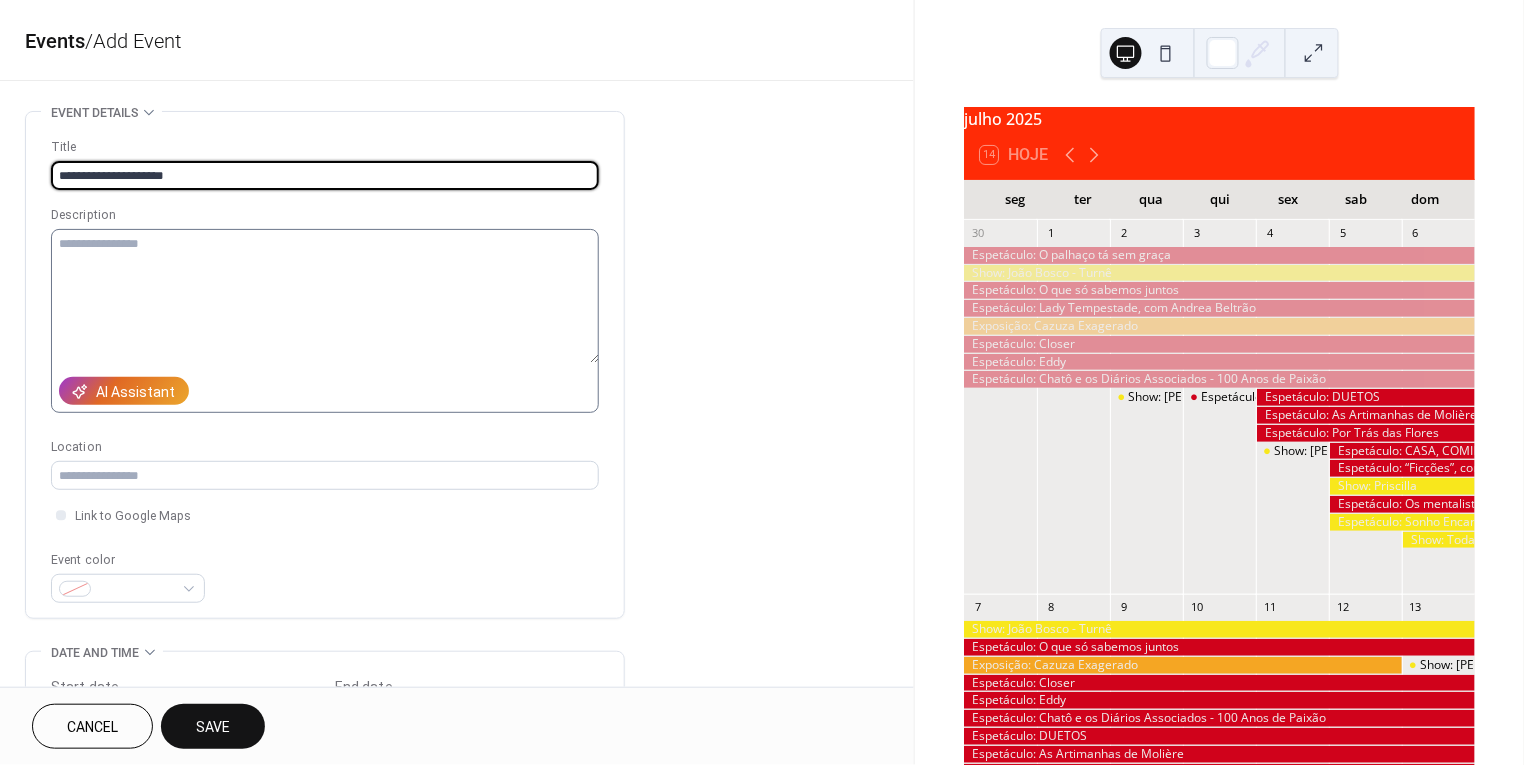 type on "**********" 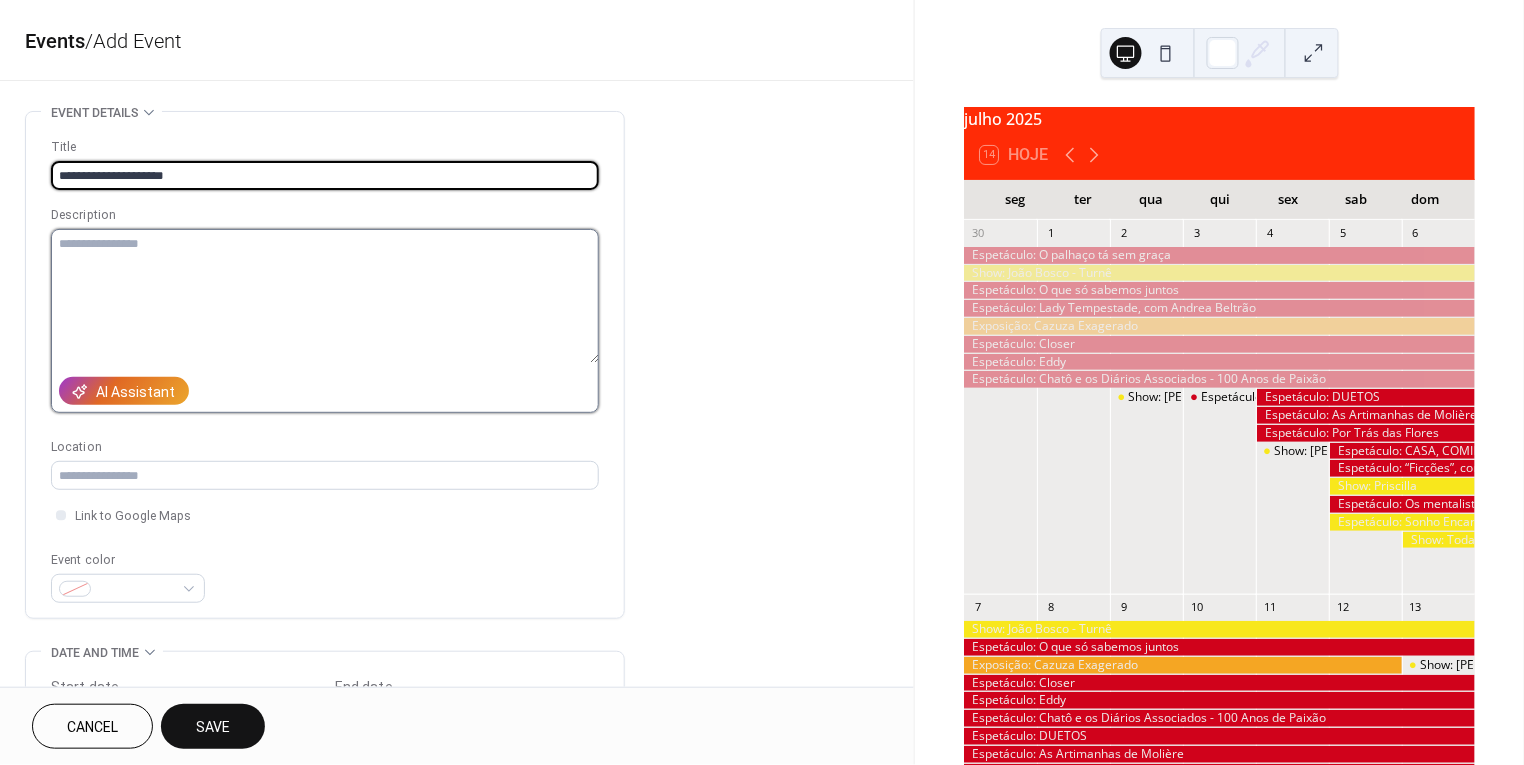 click at bounding box center [325, 296] 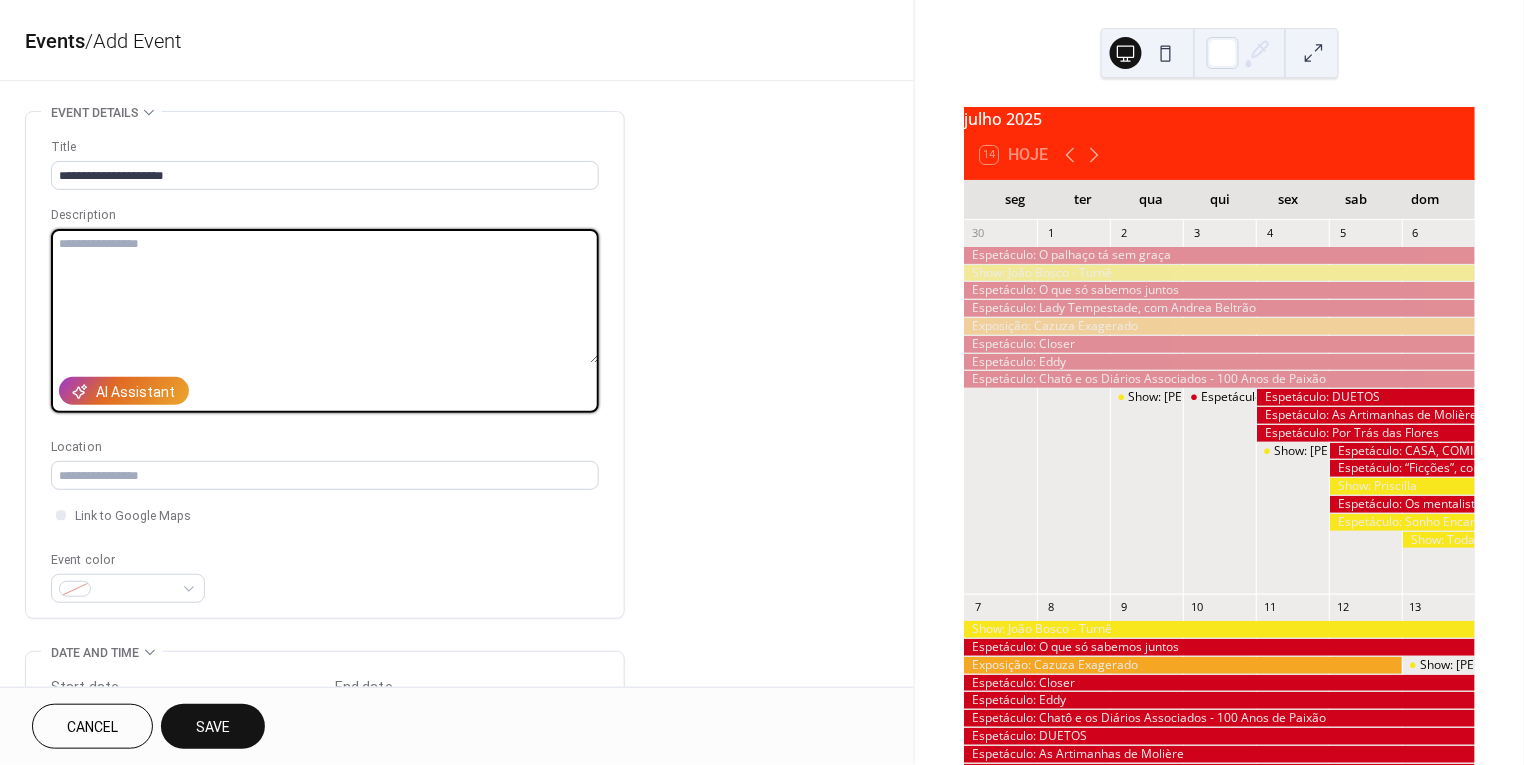 paste on "**********" 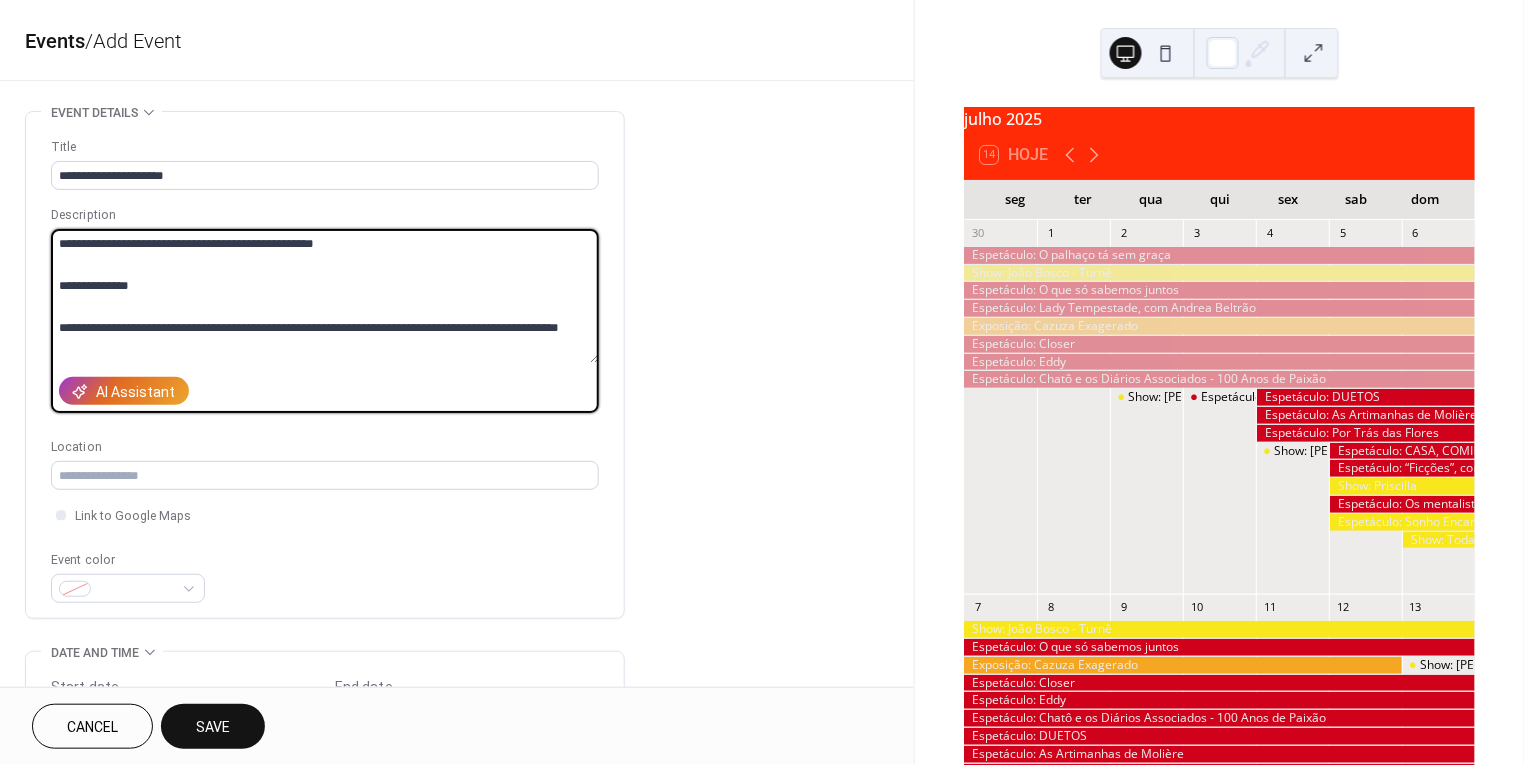 scroll, scrollTop: 0, scrollLeft: 0, axis: both 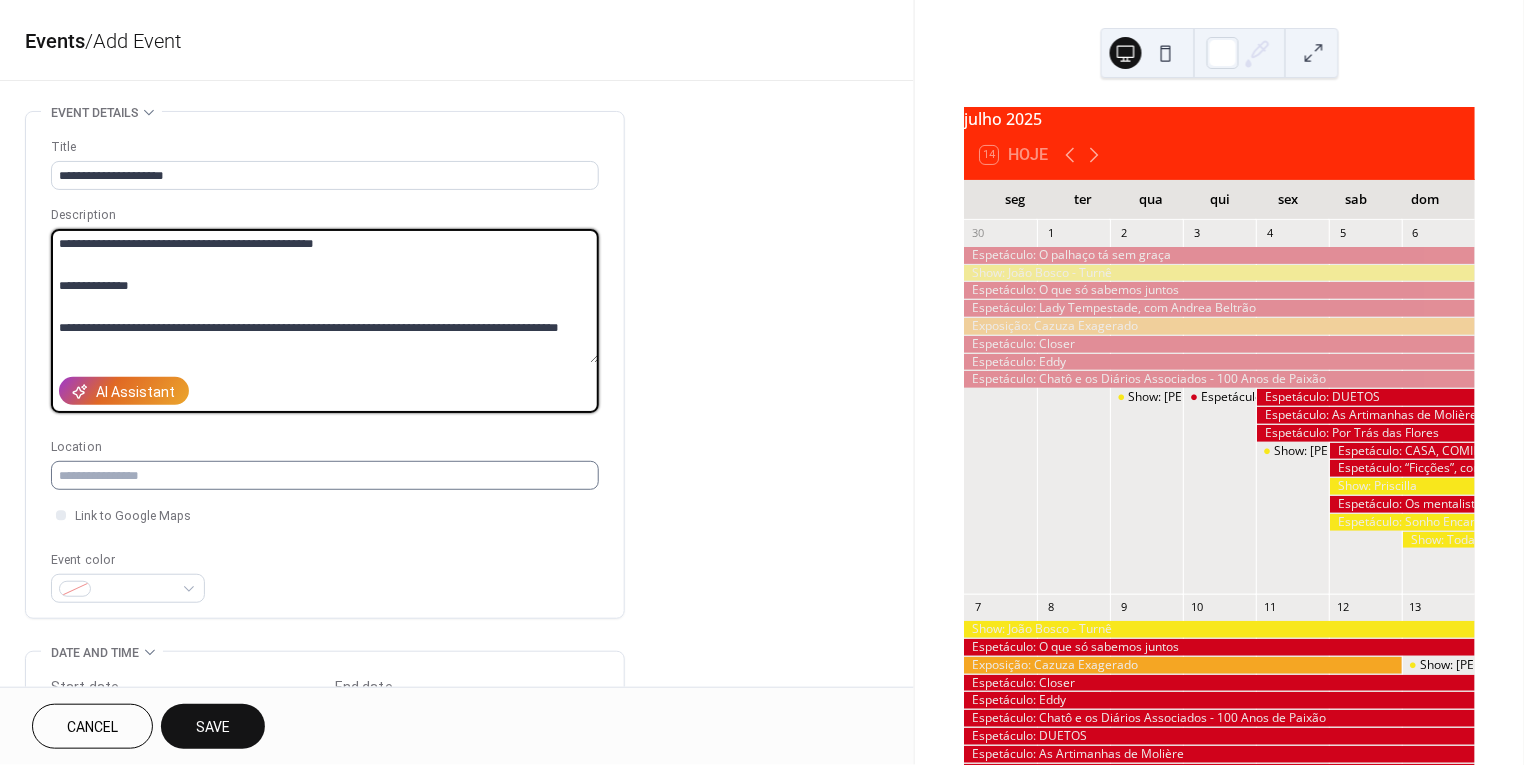 type on "**********" 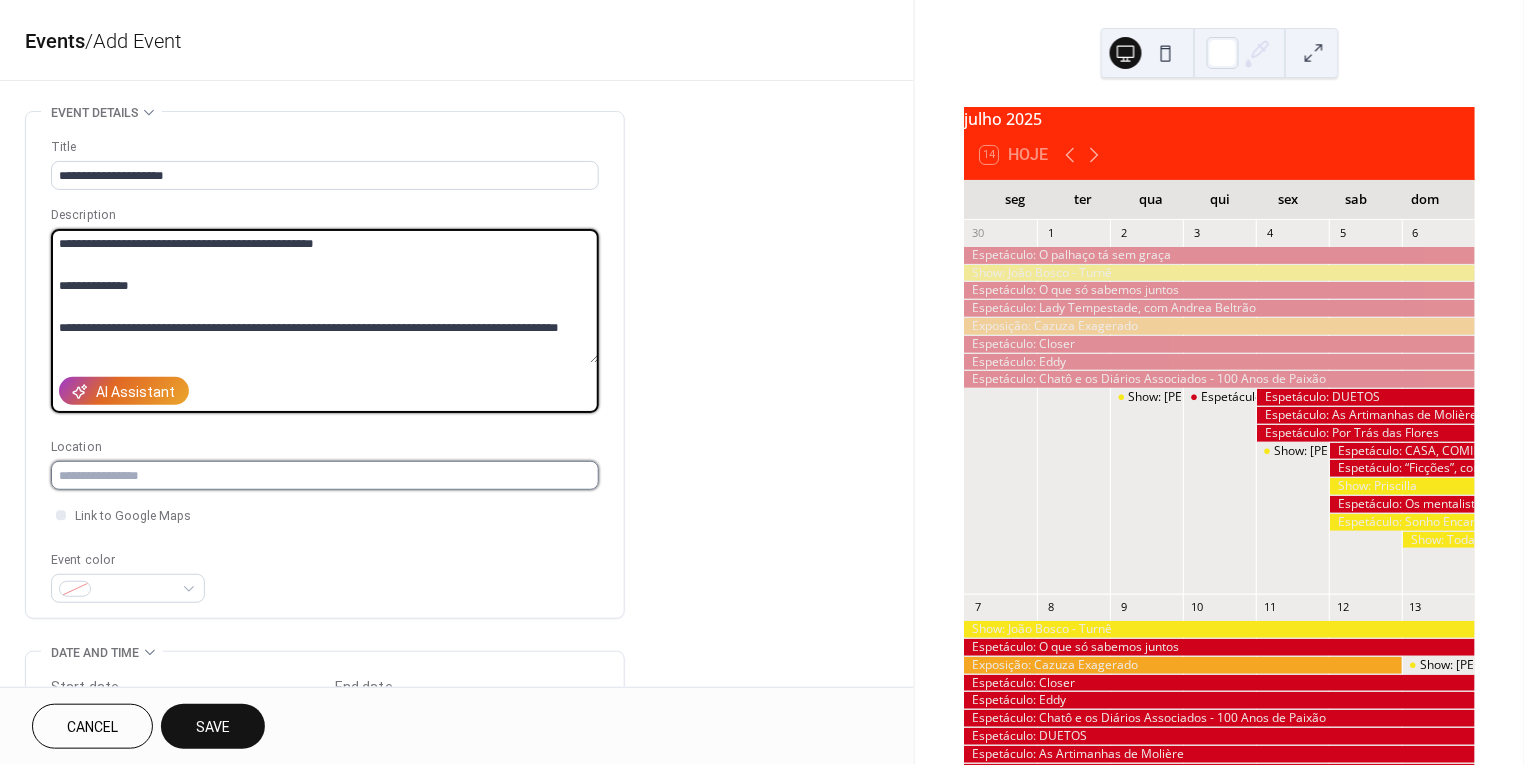 click at bounding box center [325, 475] 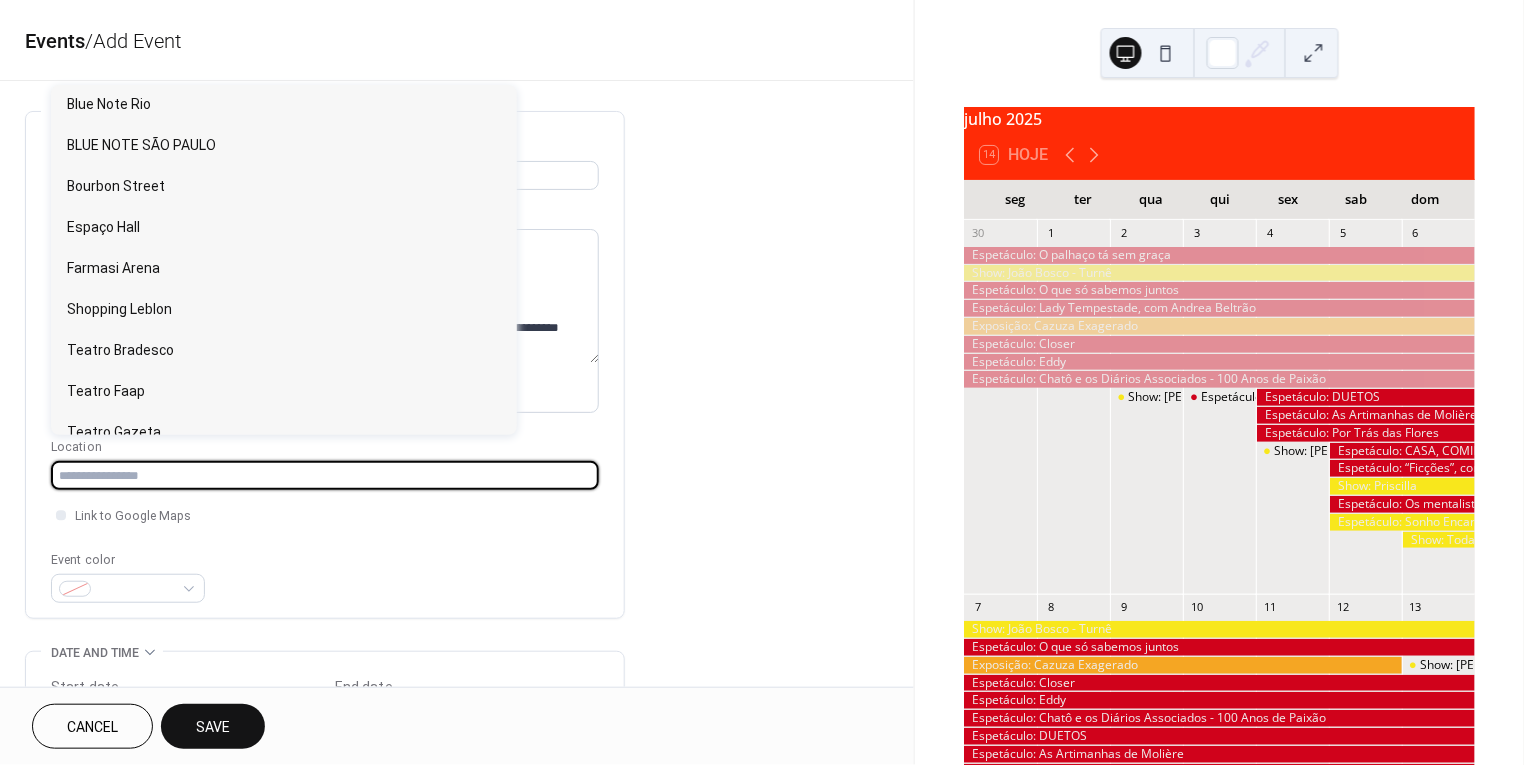 paste on "**********" 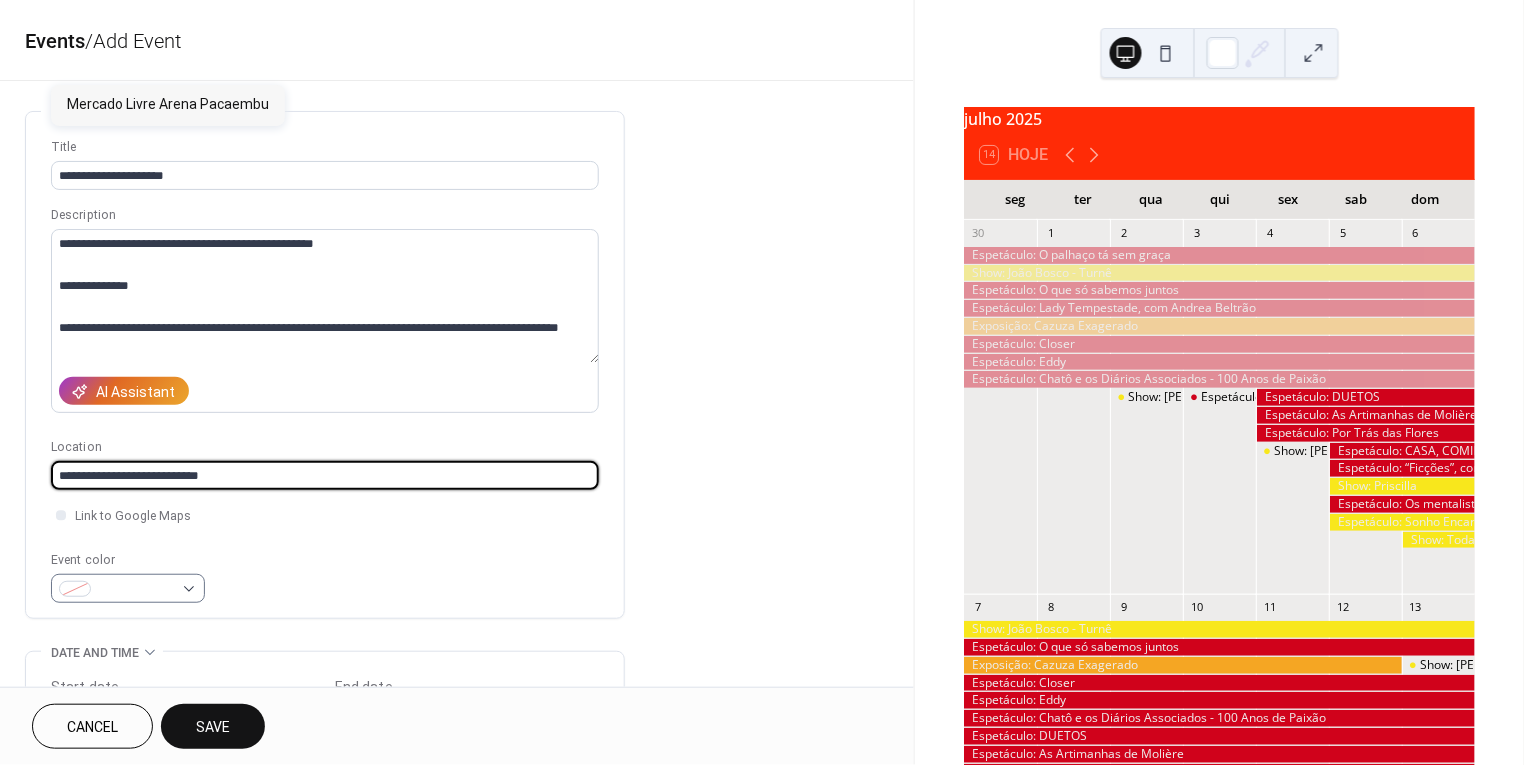 type on "**********" 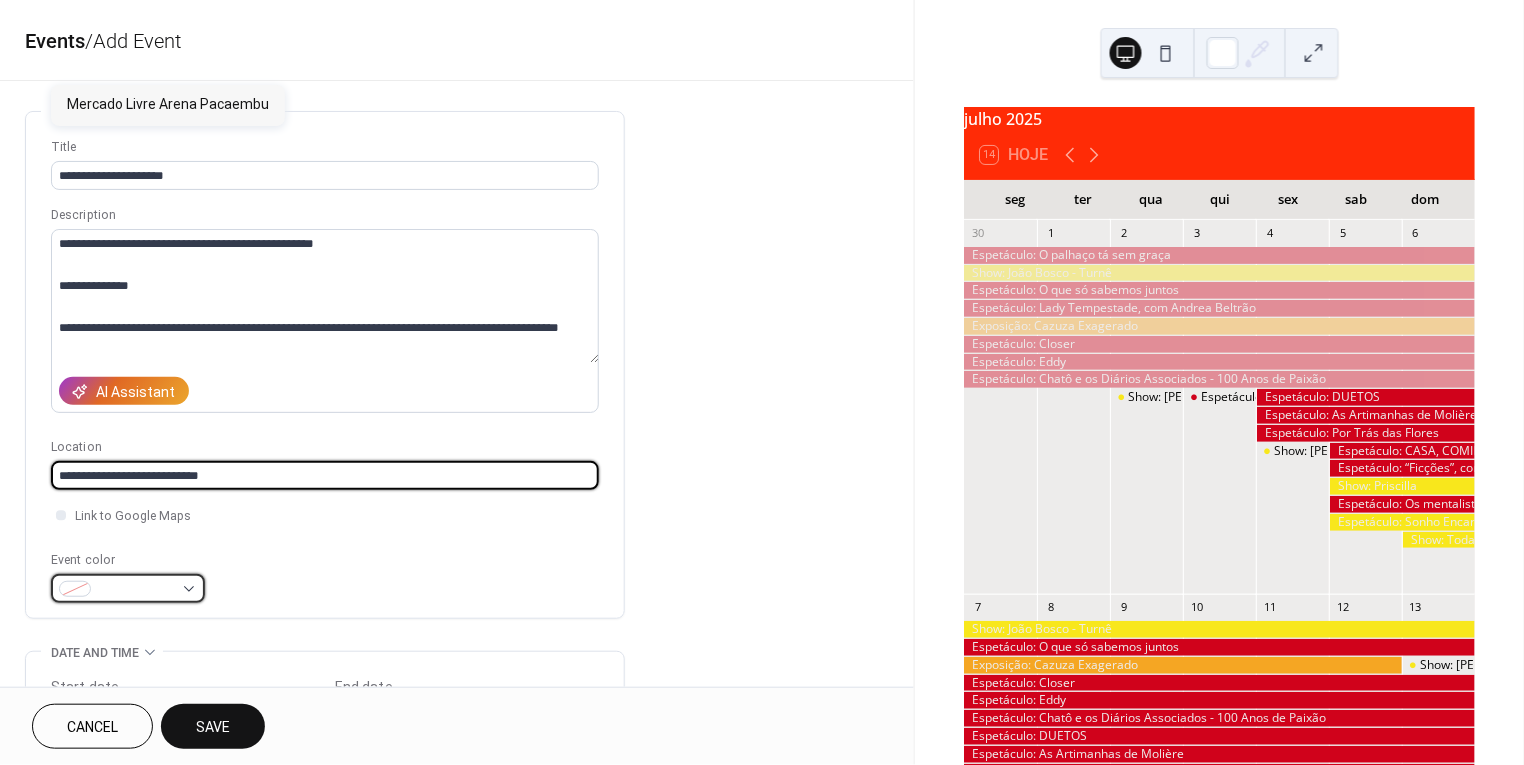 click at bounding box center [136, 590] 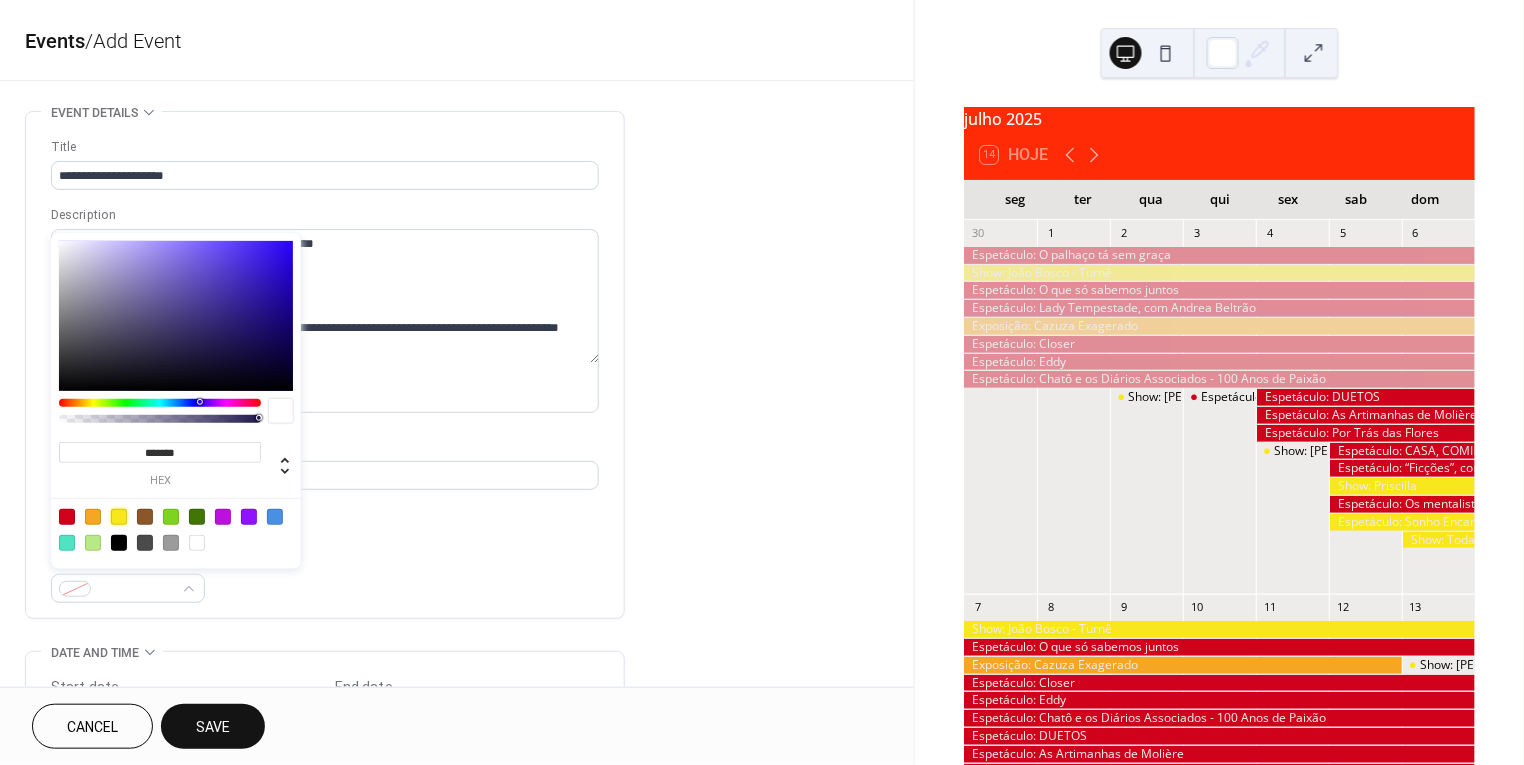click at bounding box center (119, 517) 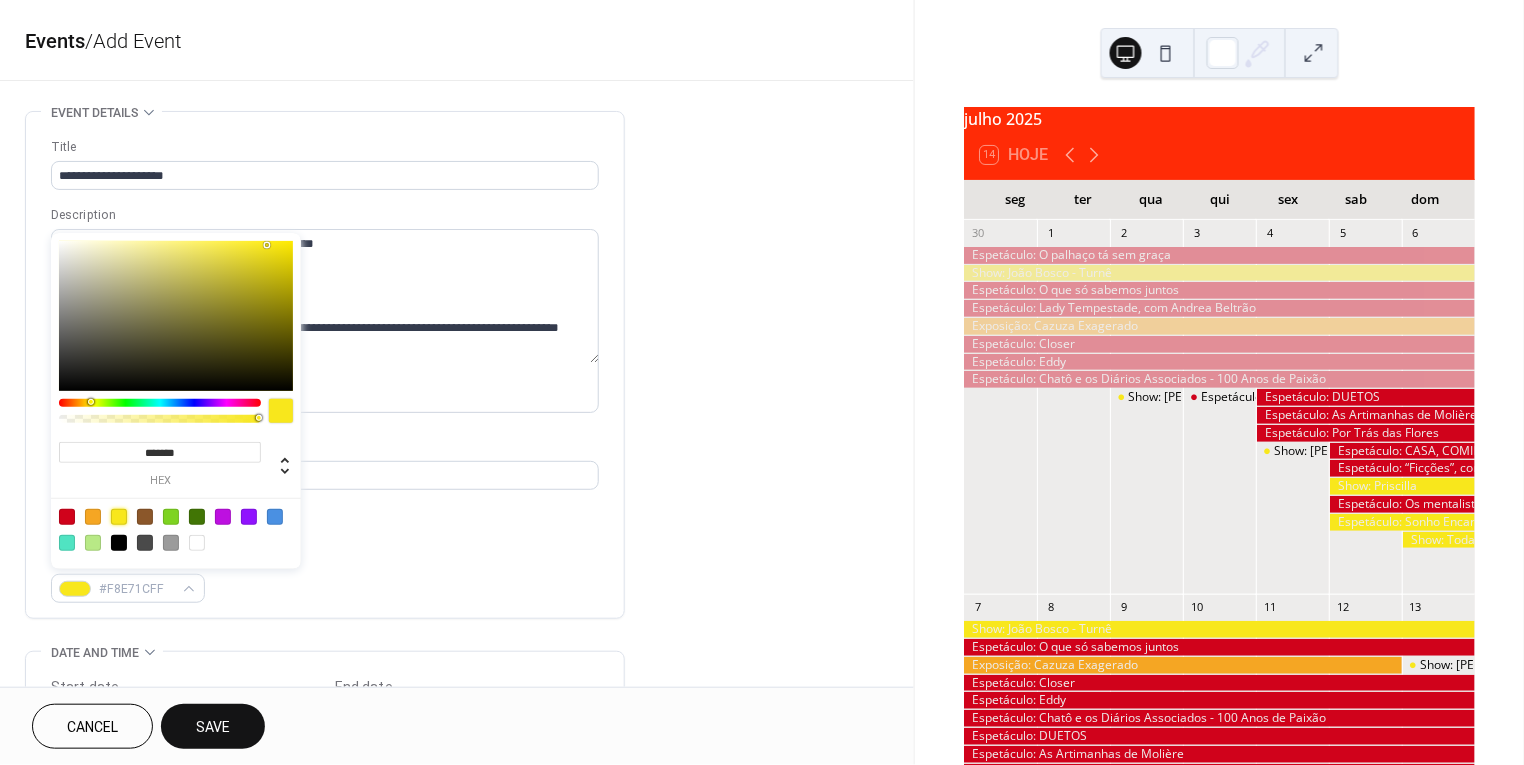 click on "**********" at bounding box center (325, 370) 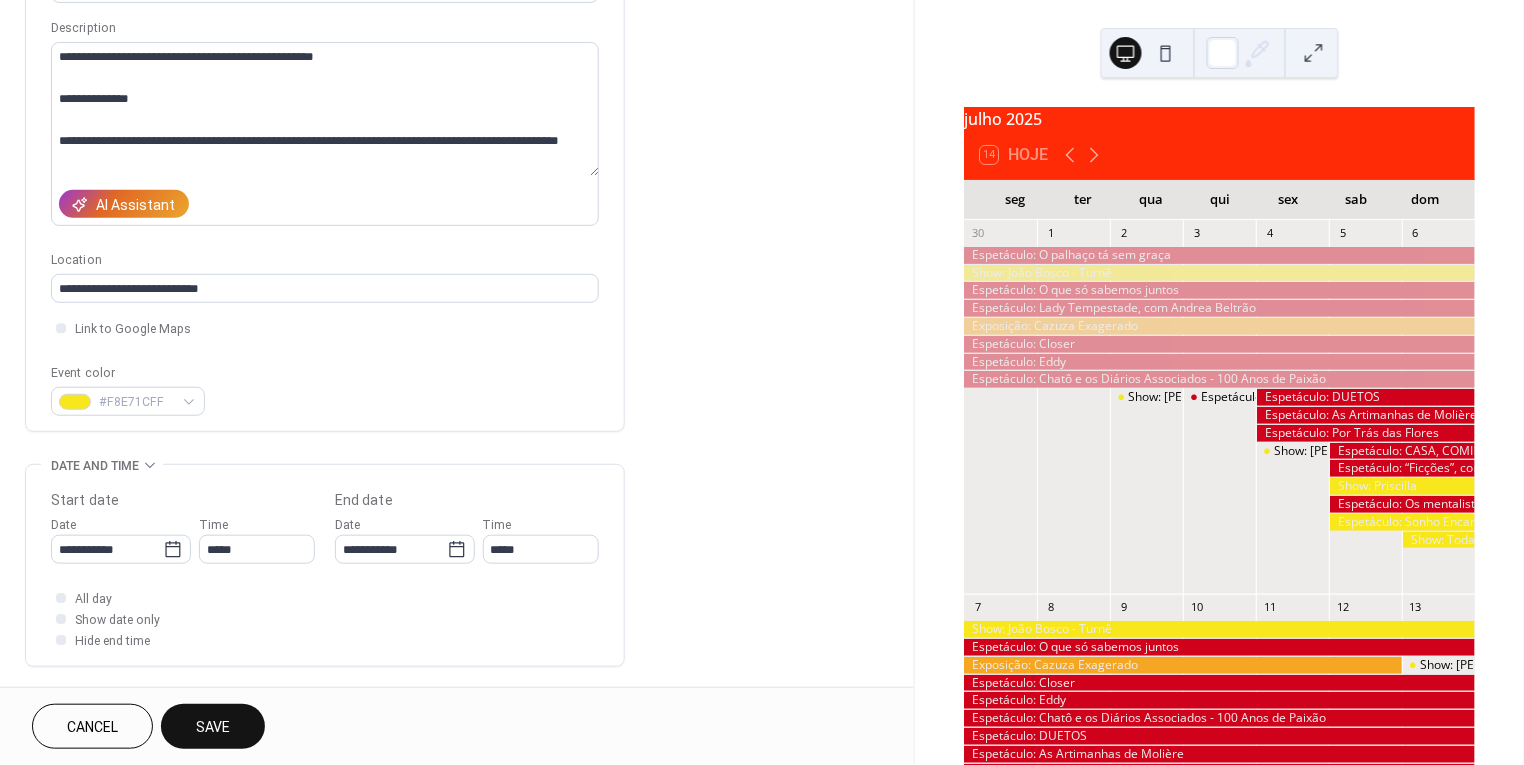 scroll, scrollTop: 204, scrollLeft: 0, axis: vertical 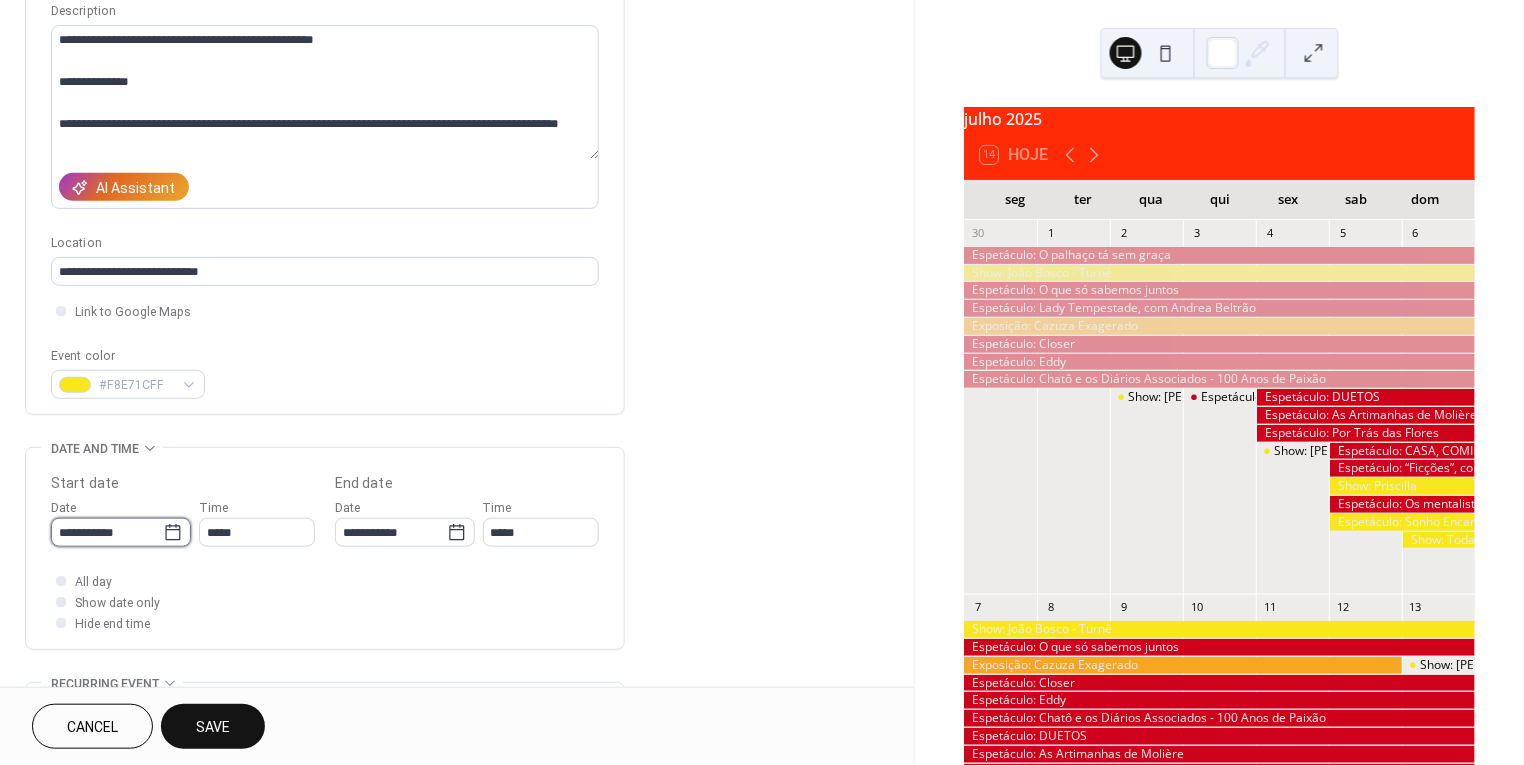 click on "**********" at bounding box center [107, 532] 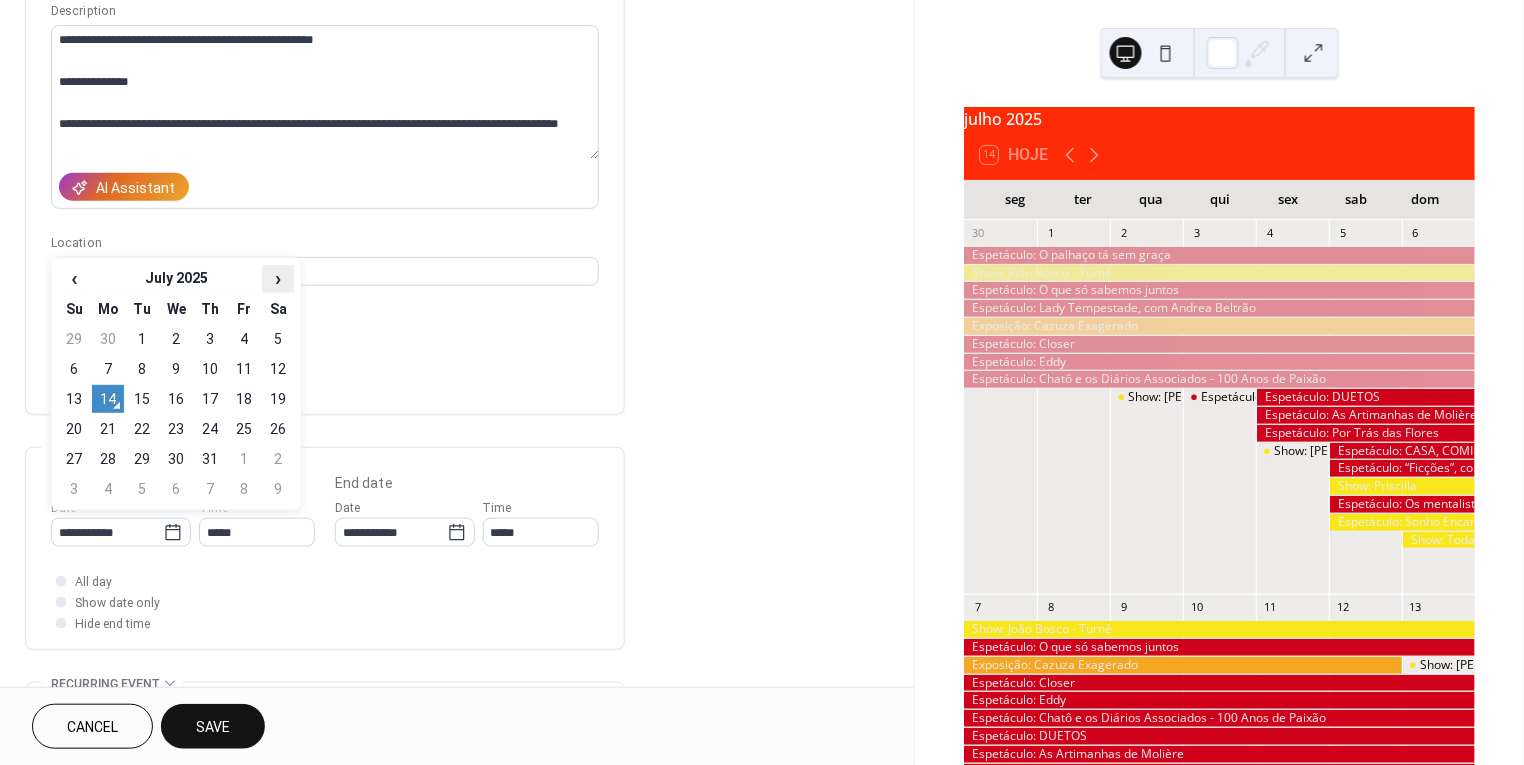 click on "›" at bounding box center [278, 278] 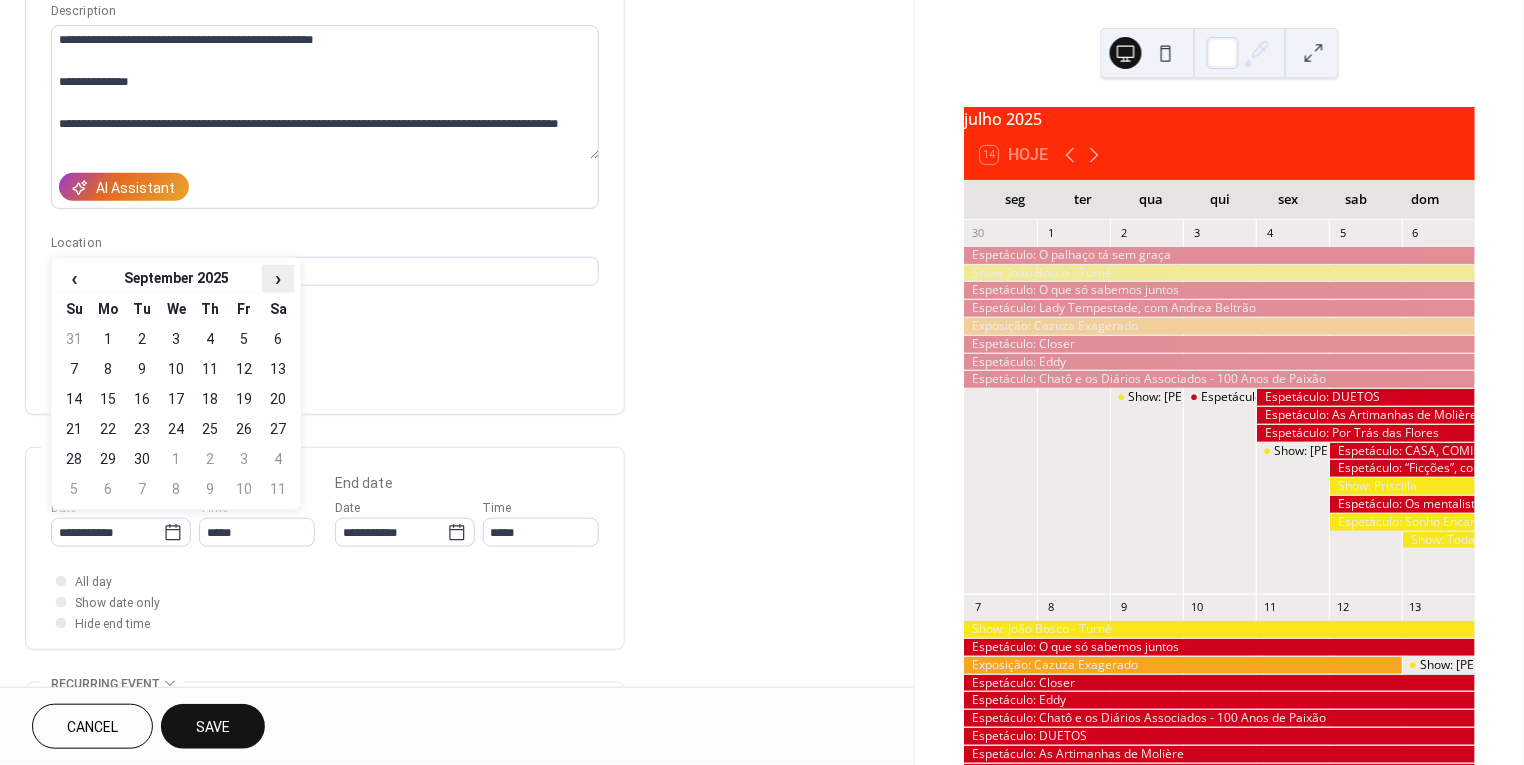 click on "›" at bounding box center (278, 278) 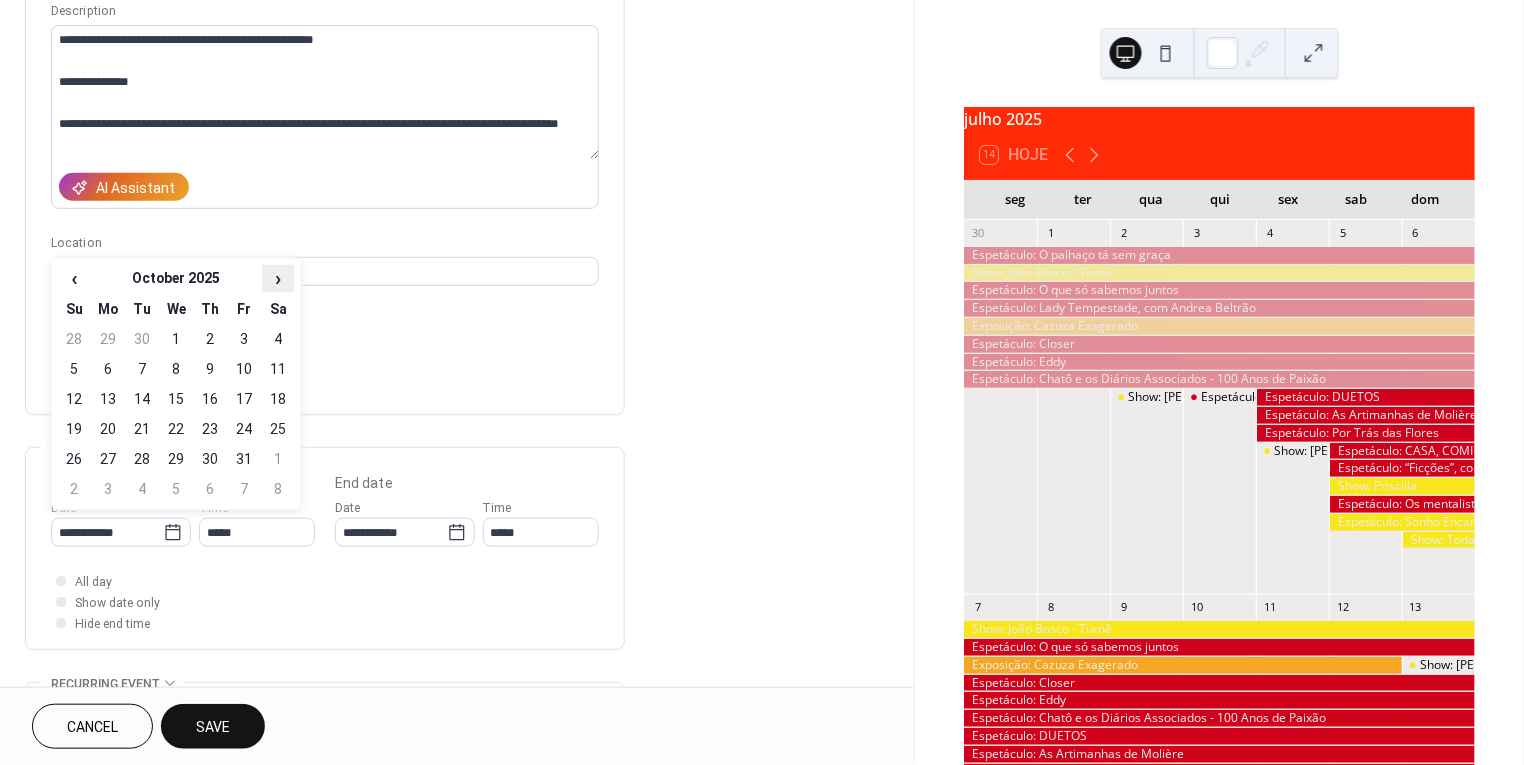 click on "›" at bounding box center (278, 278) 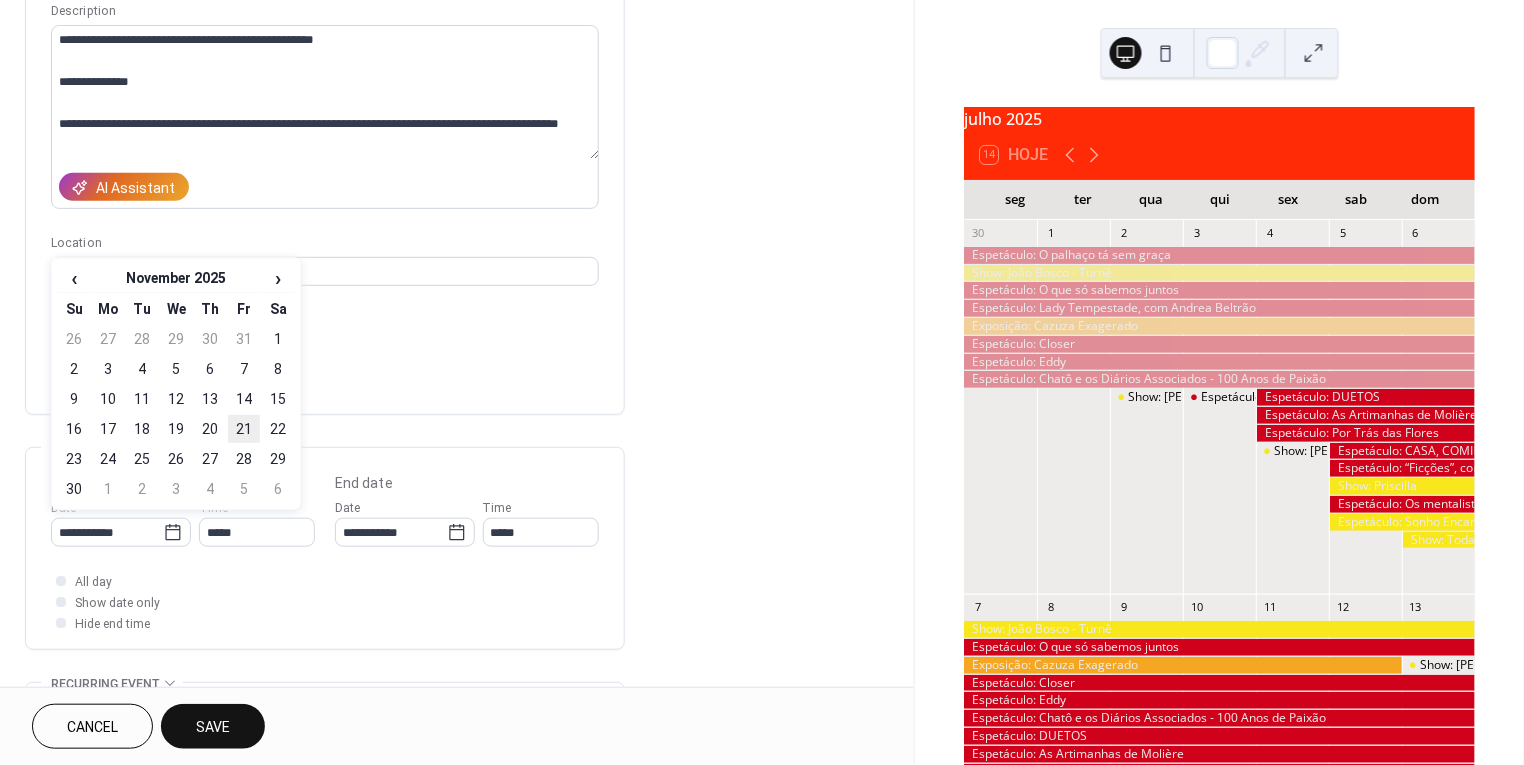 click on "21" at bounding box center (244, 429) 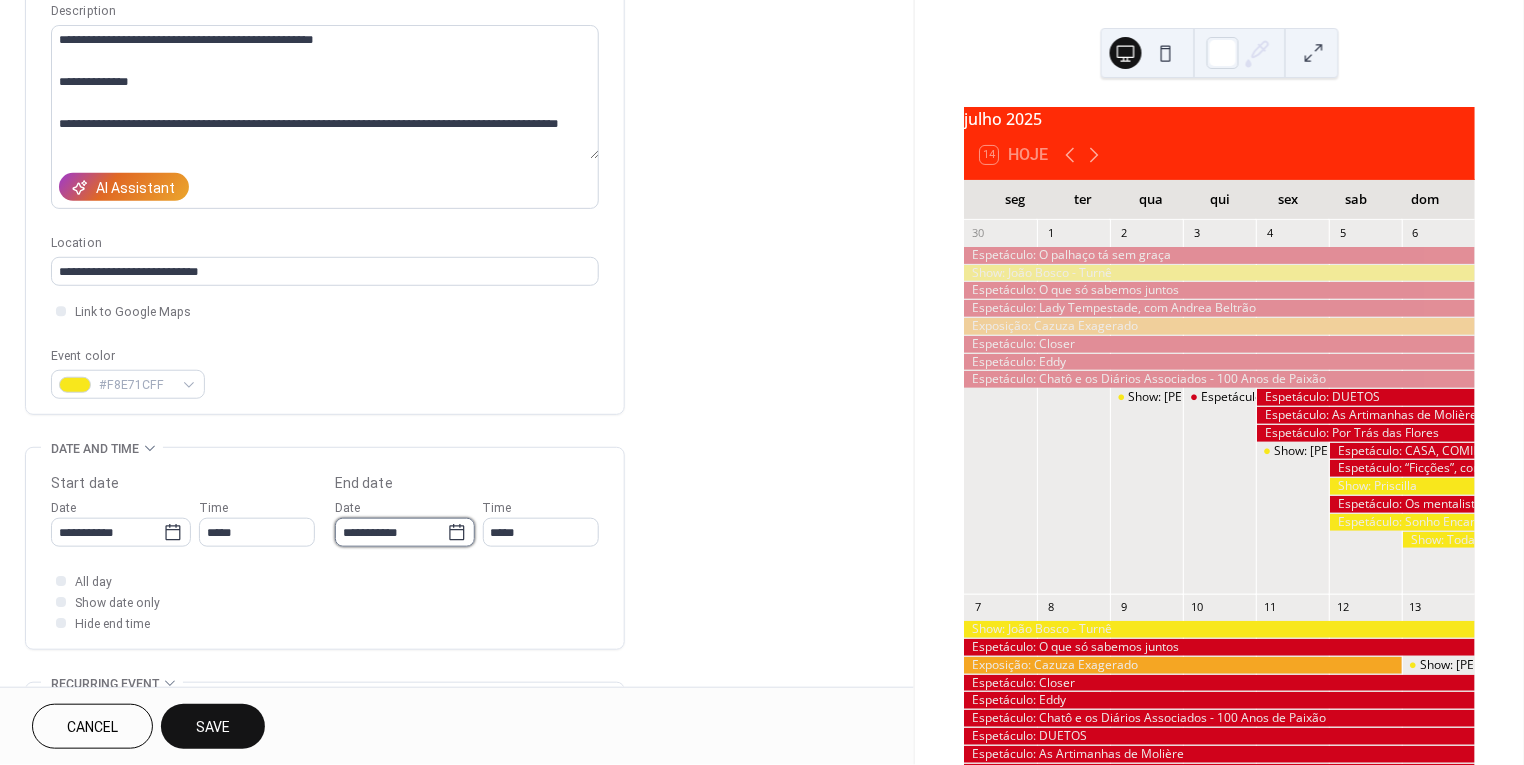 click on "**********" at bounding box center [391, 532] 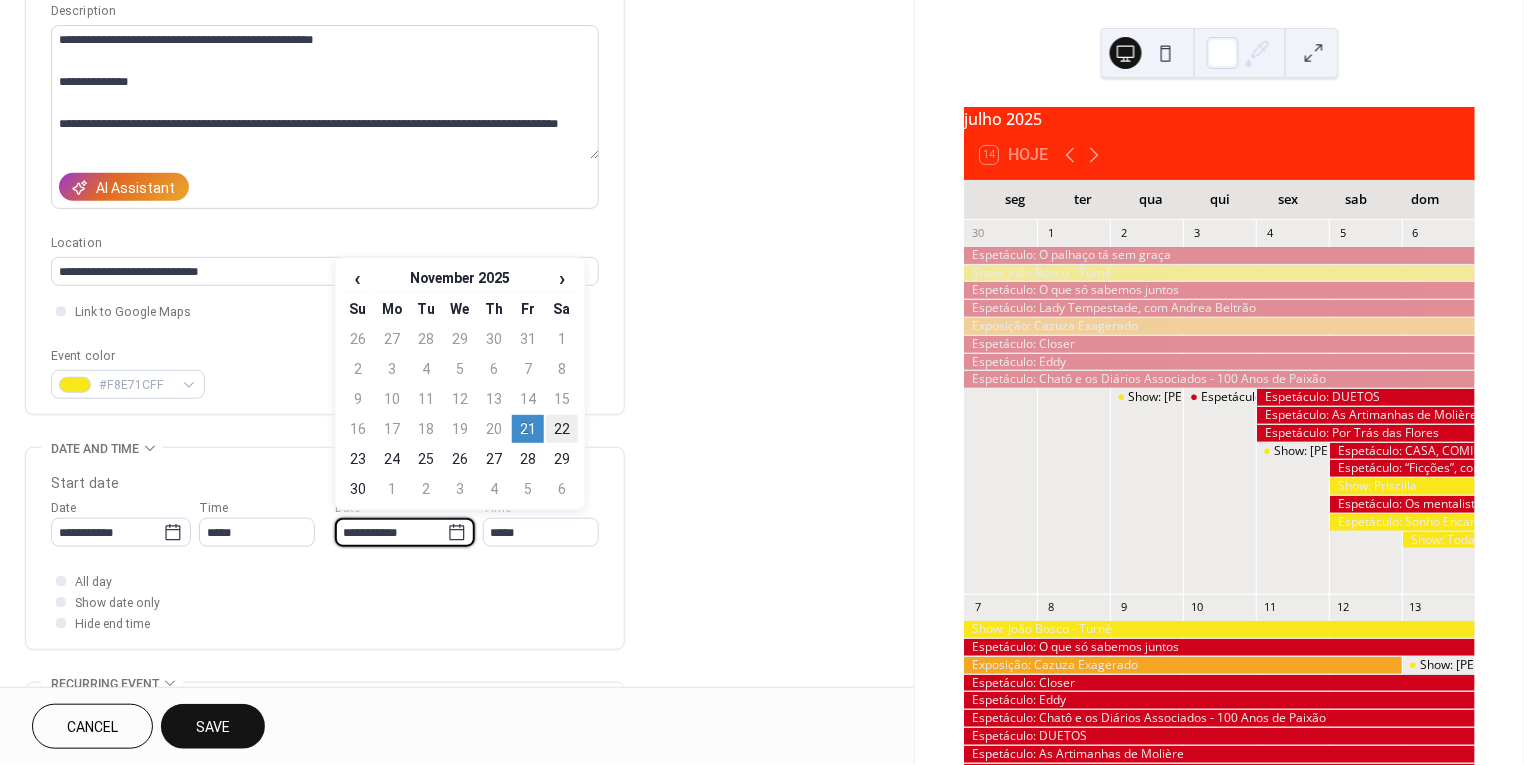 click on "22" at bounding box center [562, 429] 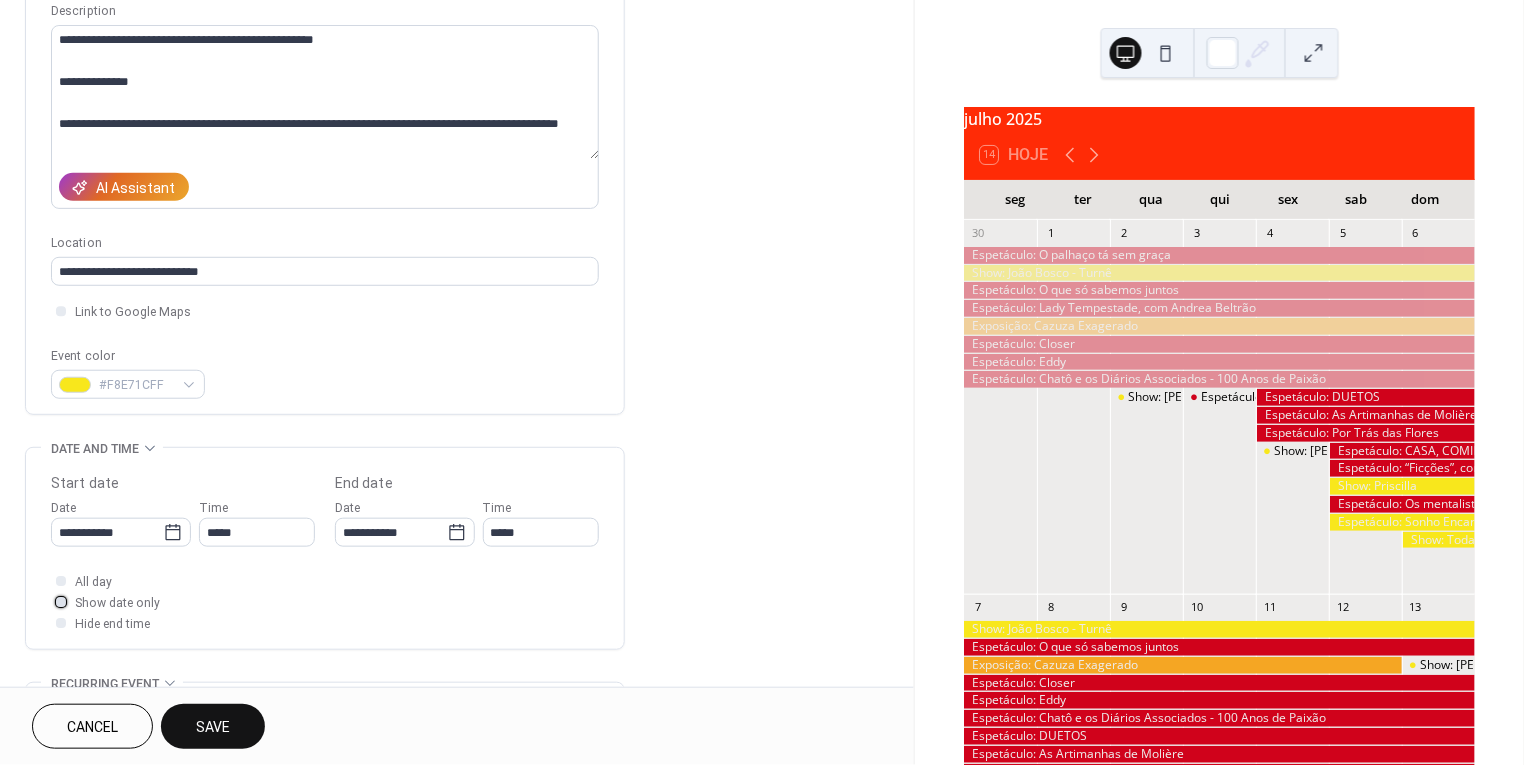click on "Show date only" at bounding box center [117, 604] 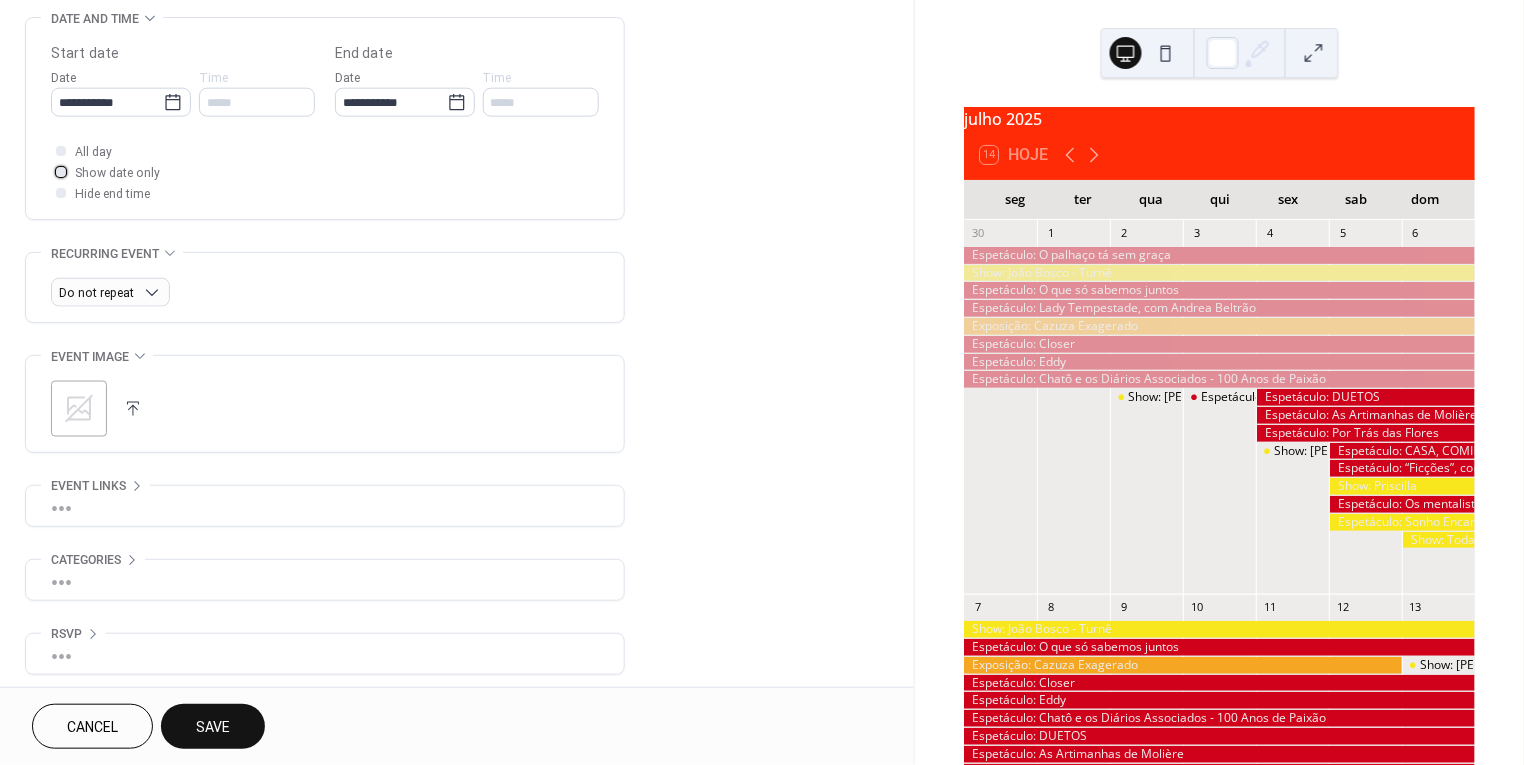 scroll, scrollTop: 632, scrollLeft: 0, axis: vertical 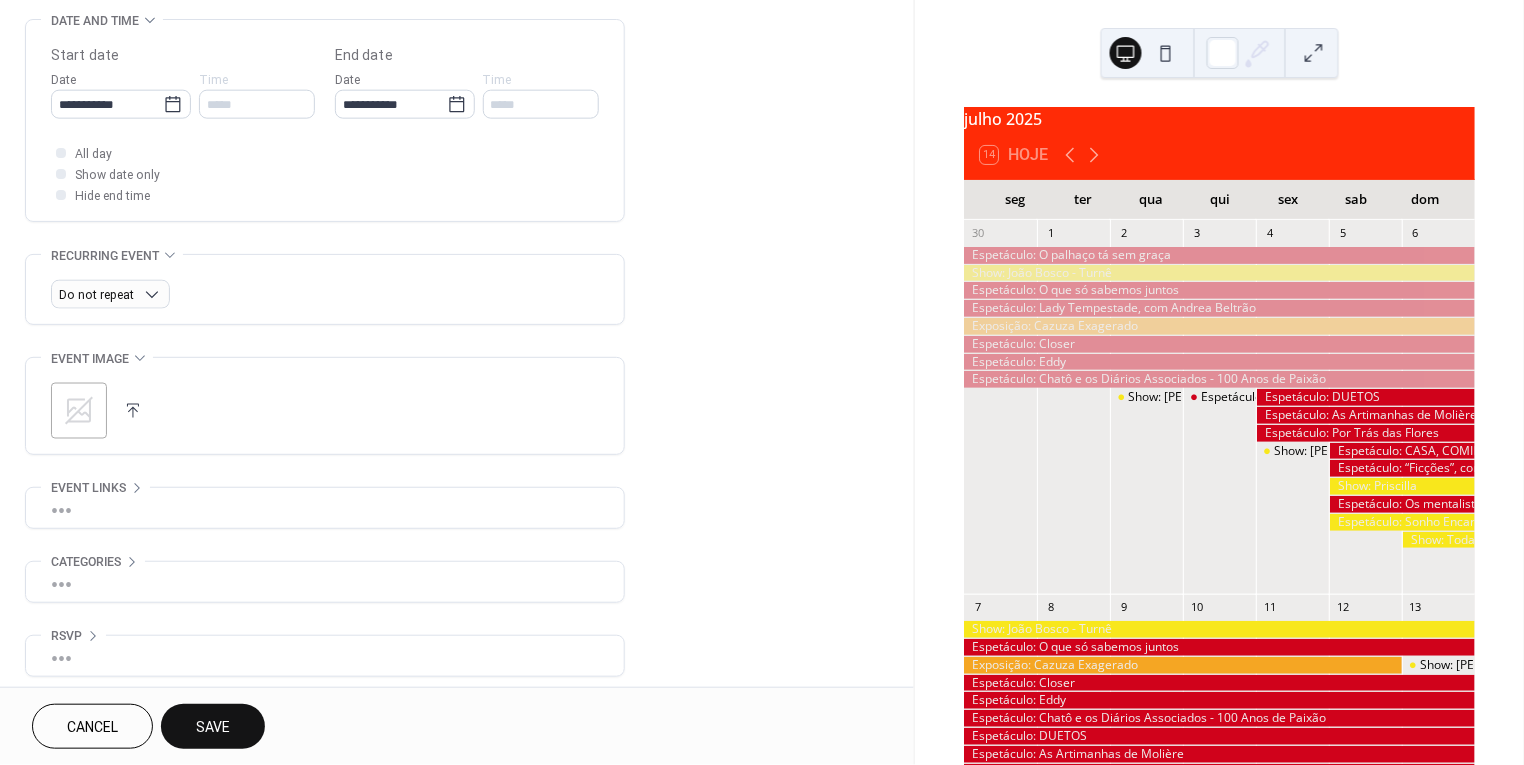 click on "•••" at bounding box center [325, 508] 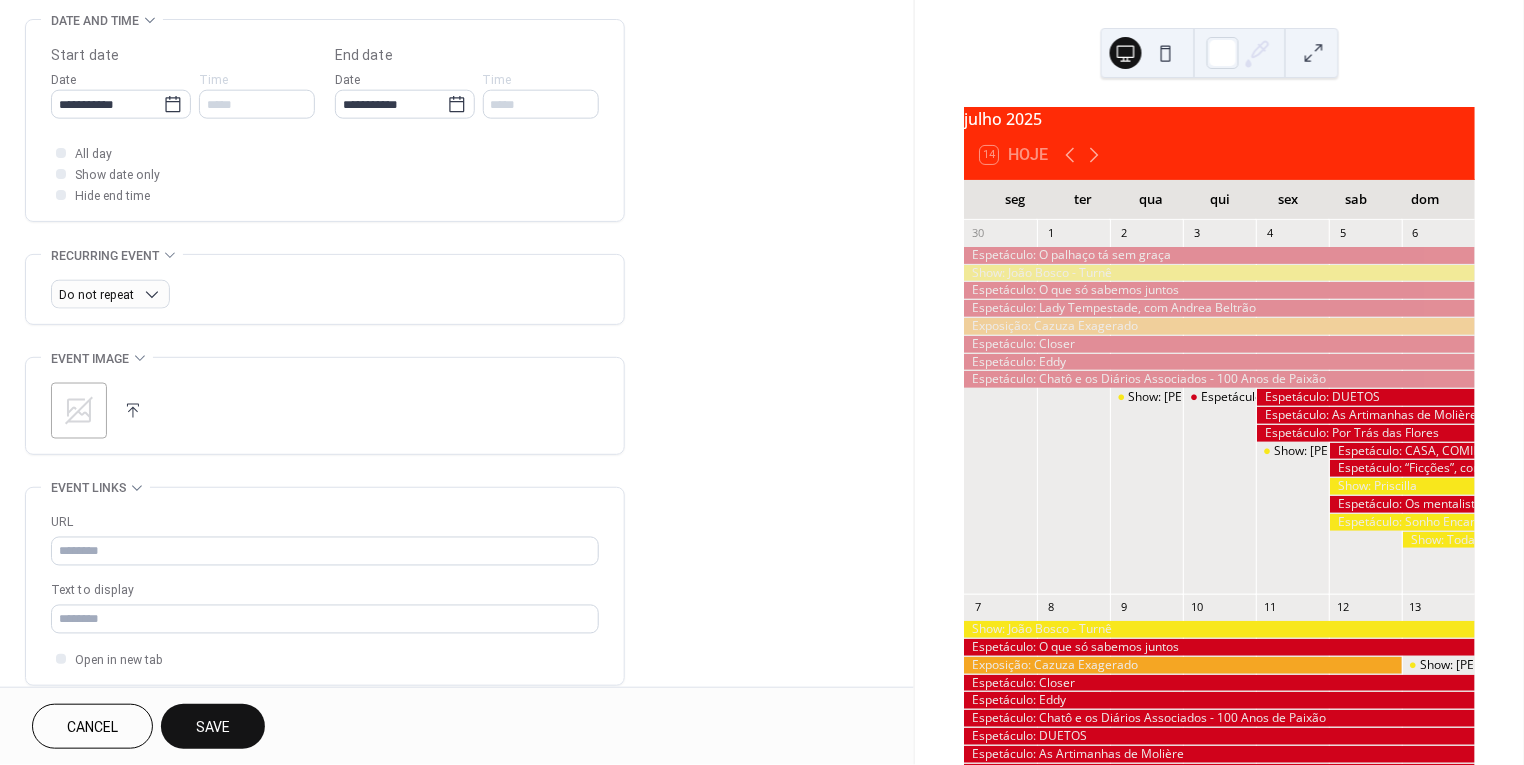 scroll, scrollTop: 629, scrollLeft: 0, axis: vertical 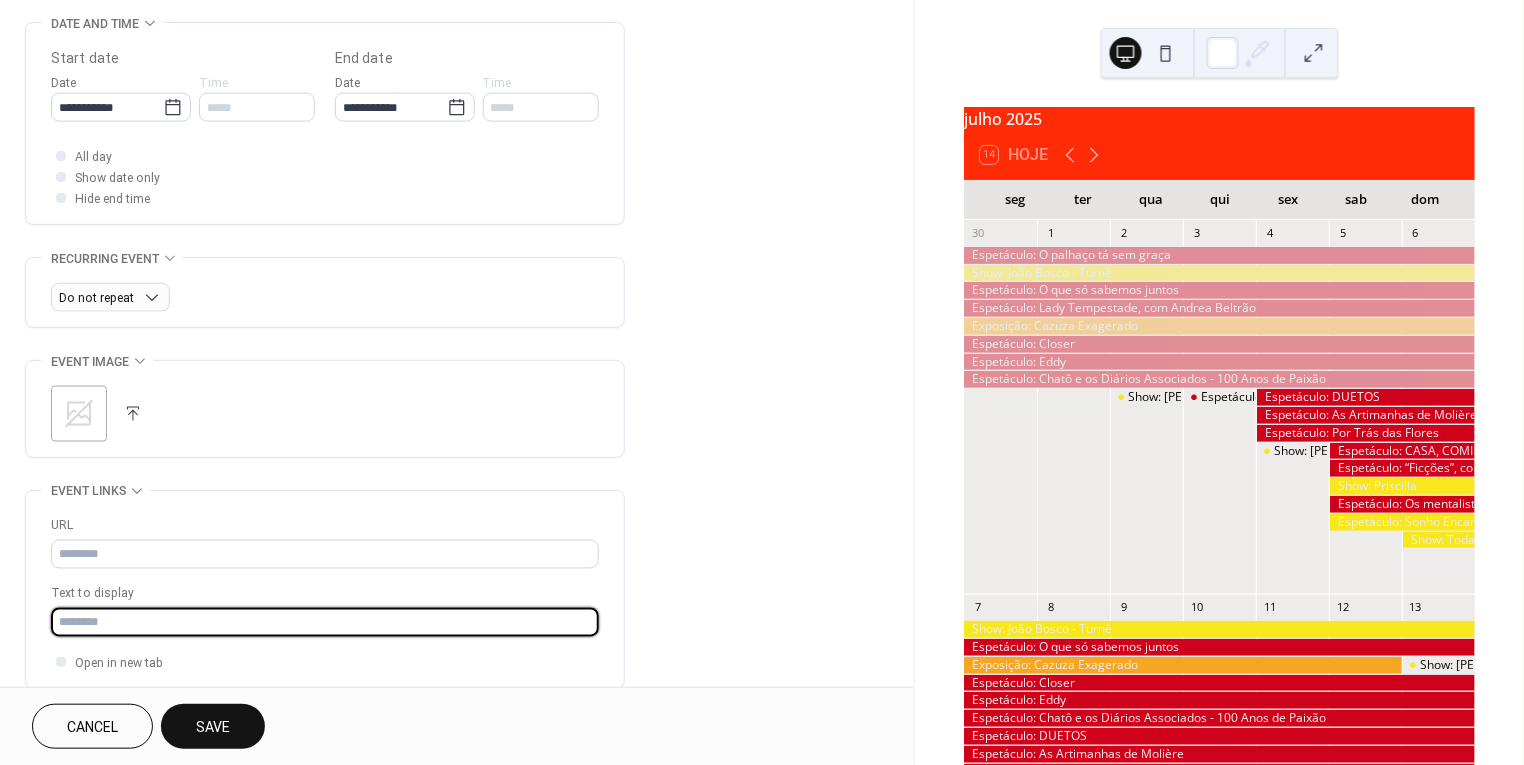 click at bounding box center (325, 622) 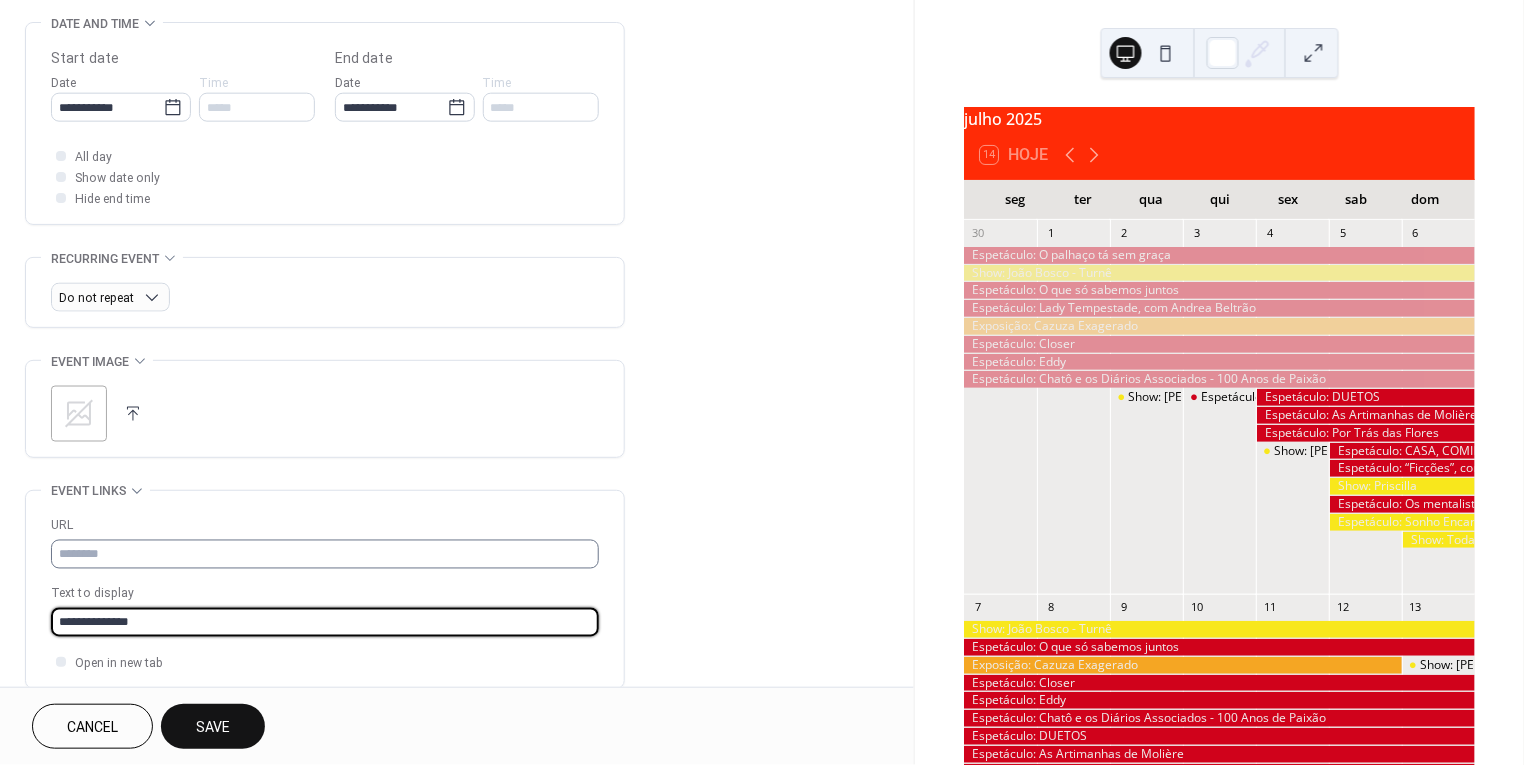 type on "**********" 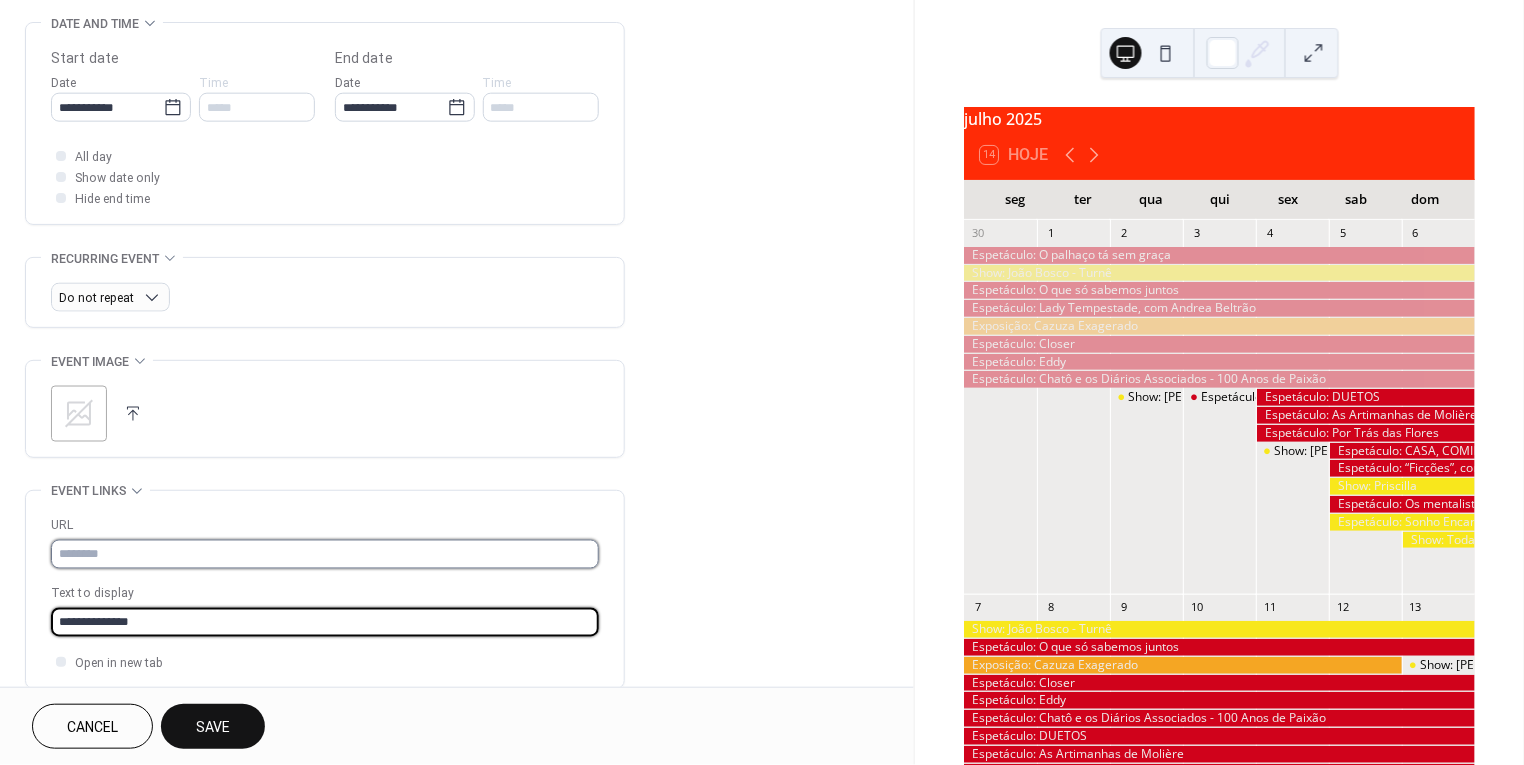 click at bounding box center [325, 554] 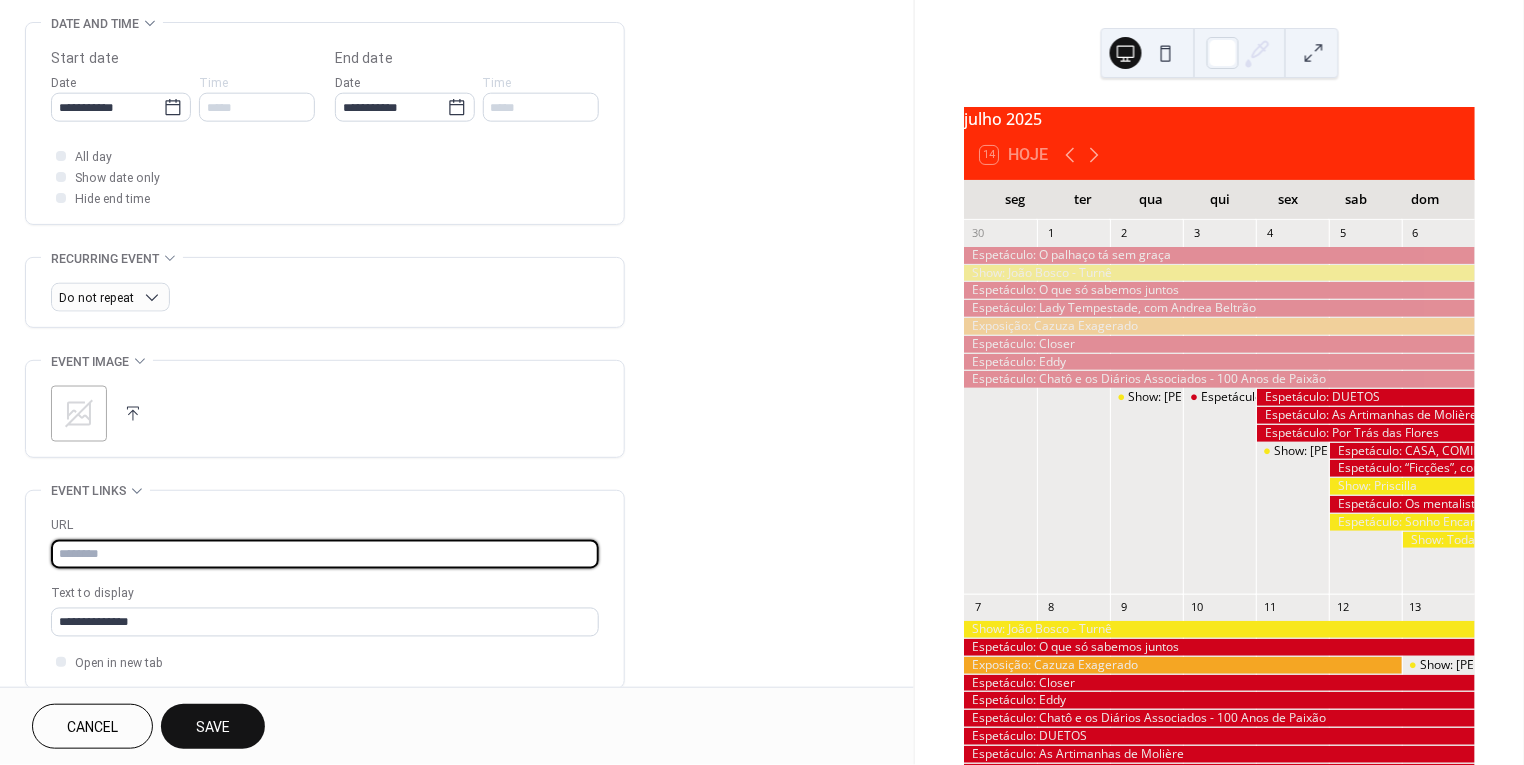 paste on "**********" 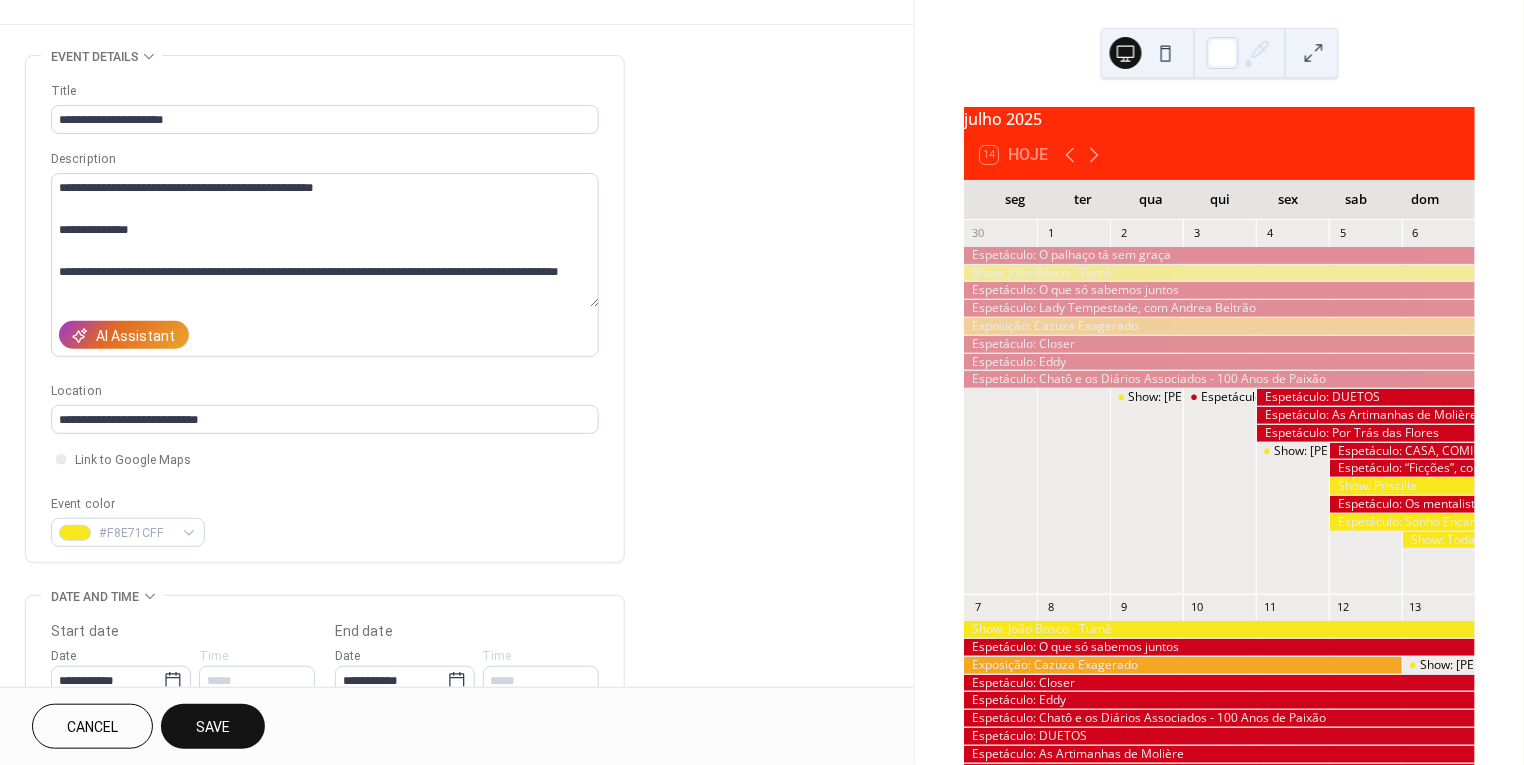 scroll, scrollTop: 55, scrollLeft: 0, axis: vertical 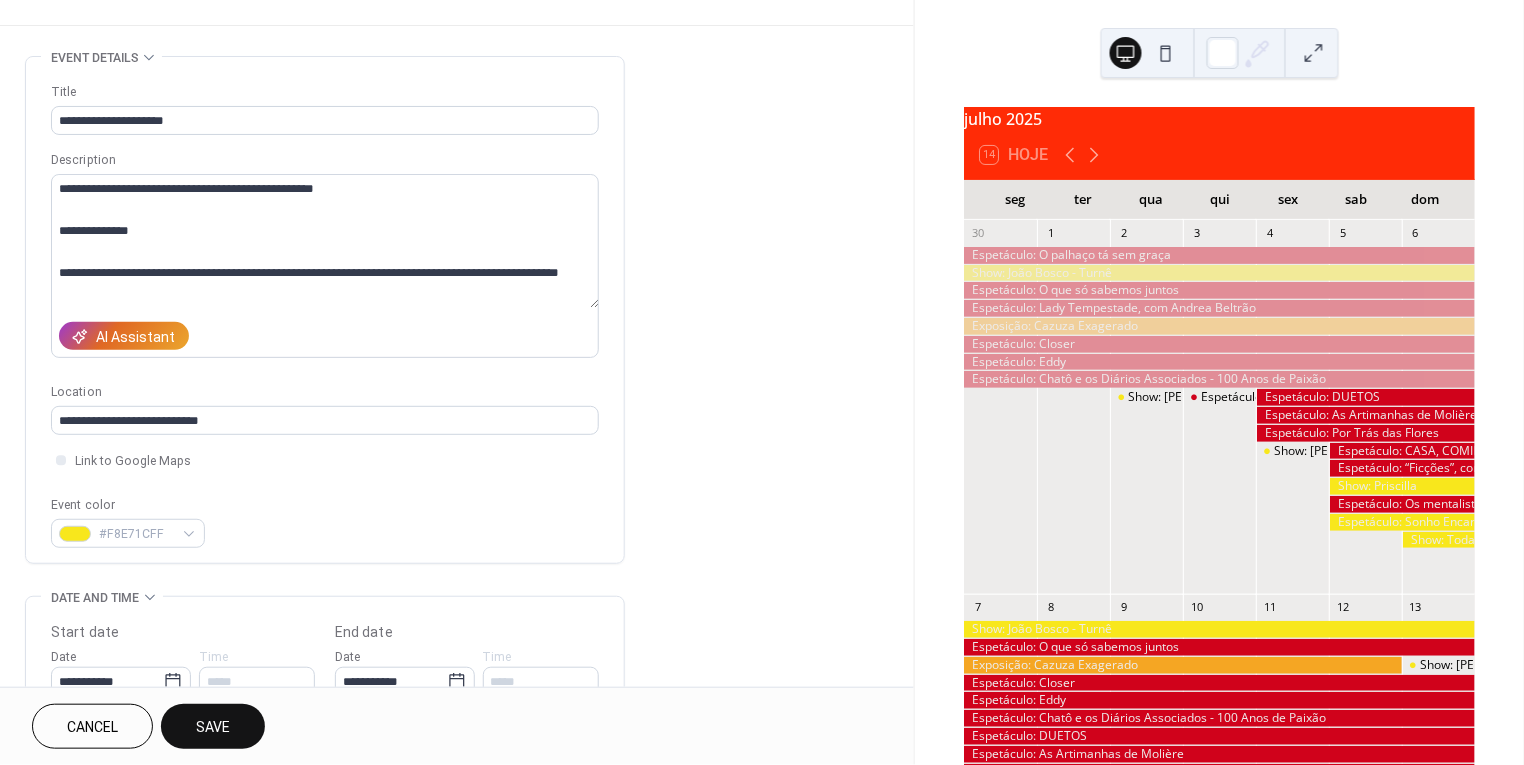 type on "**********" 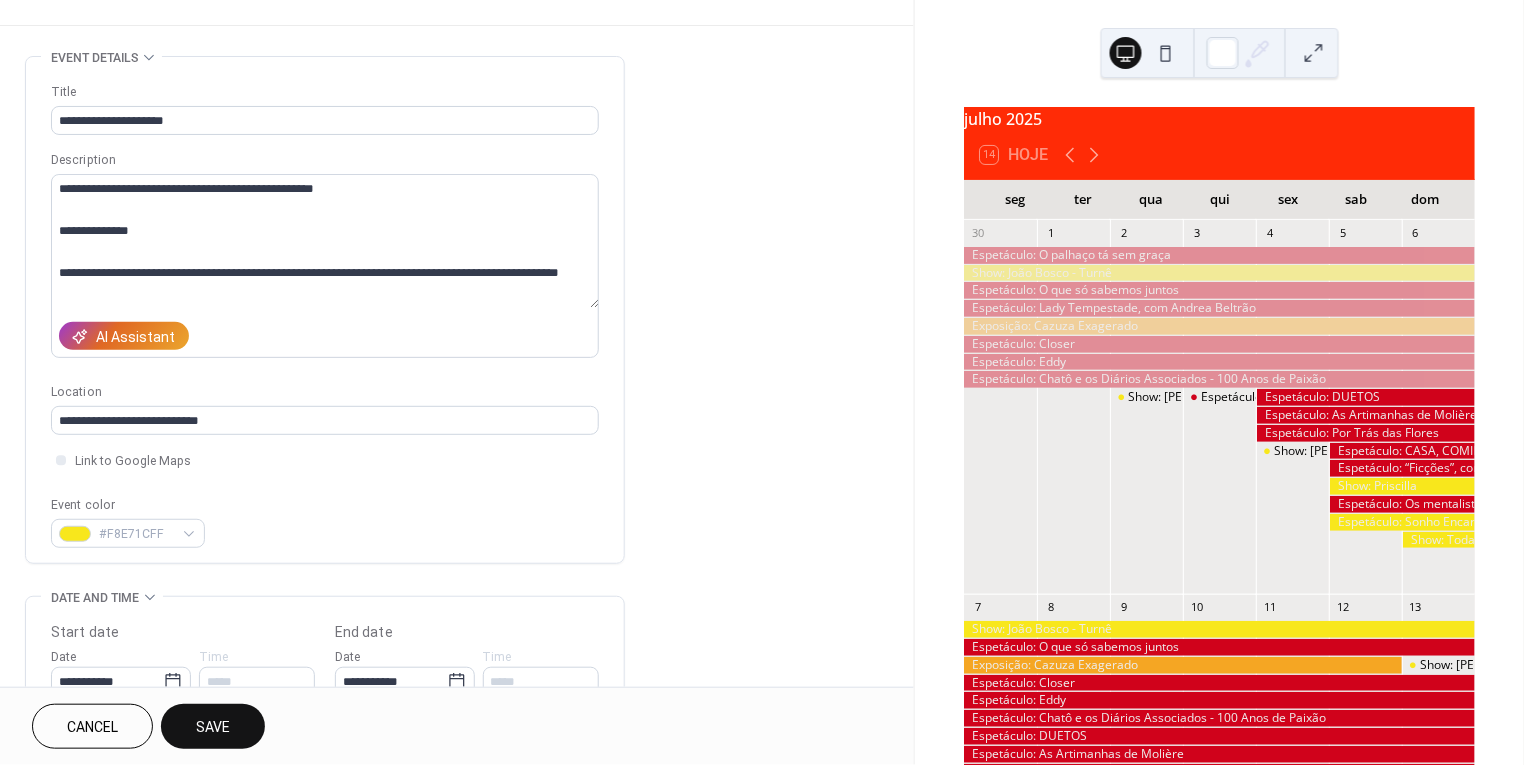 click on "Save" at bounding box center [213, 728] 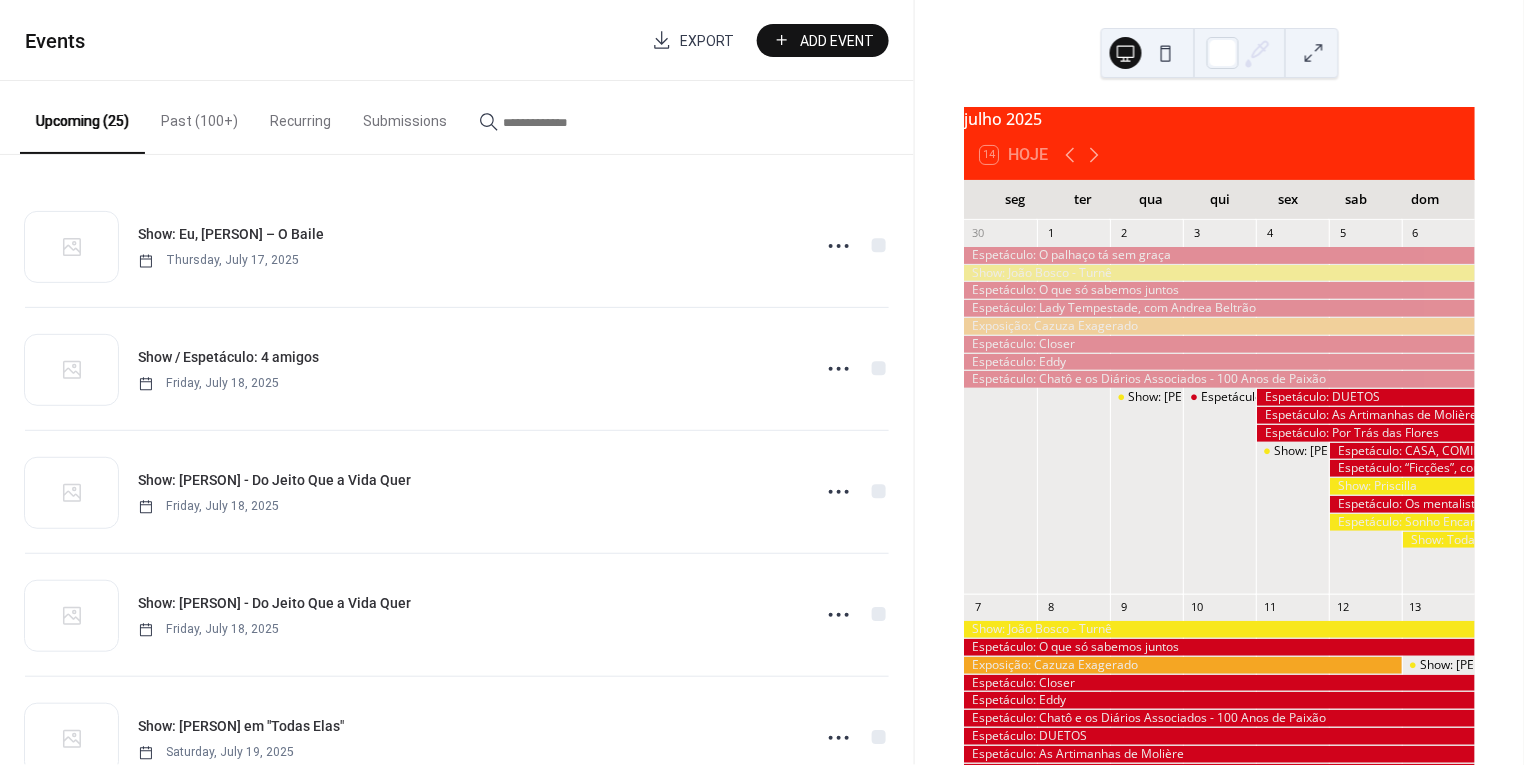 click on "Add Event" at bounding box center (837, 41) 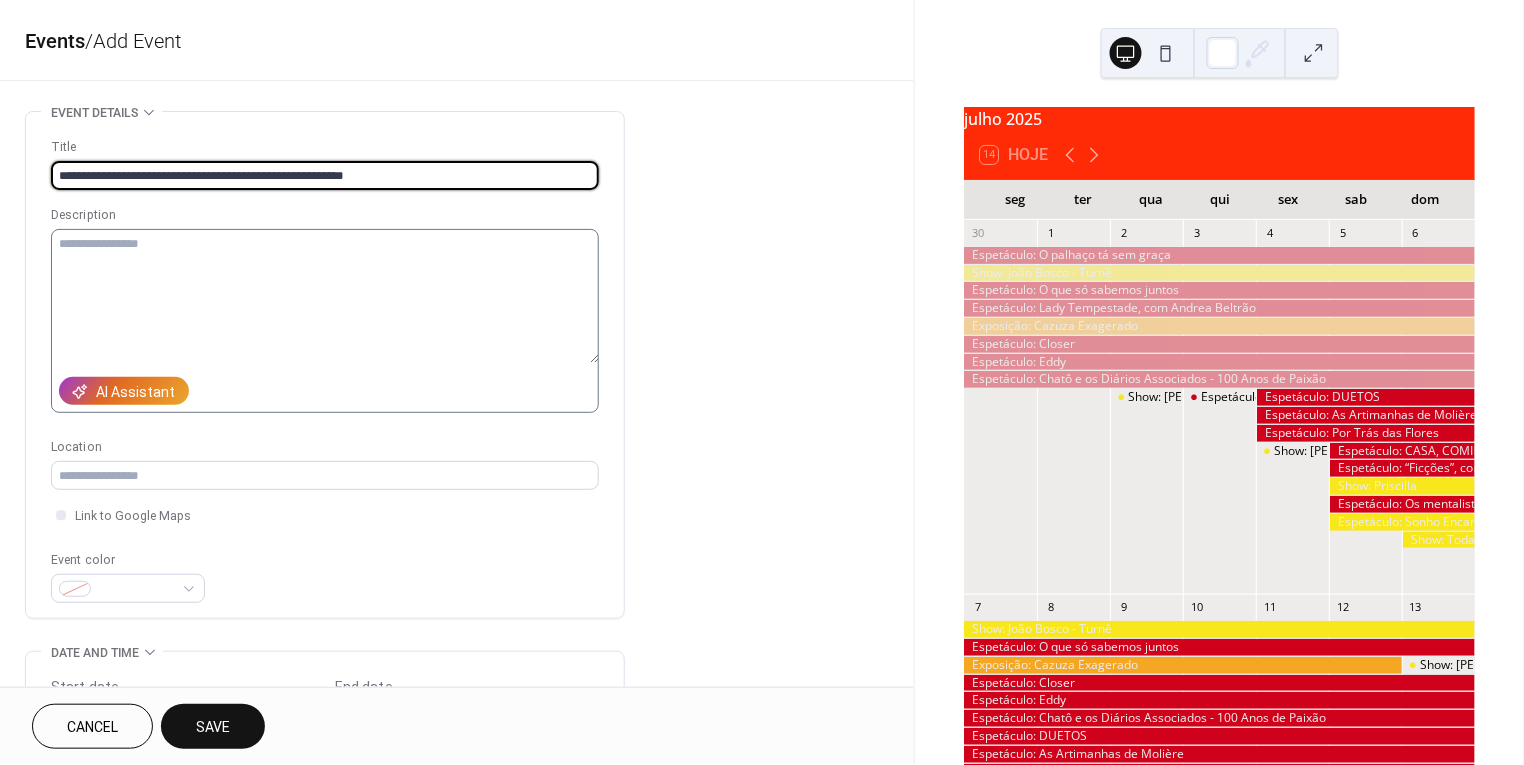 type on "**********" 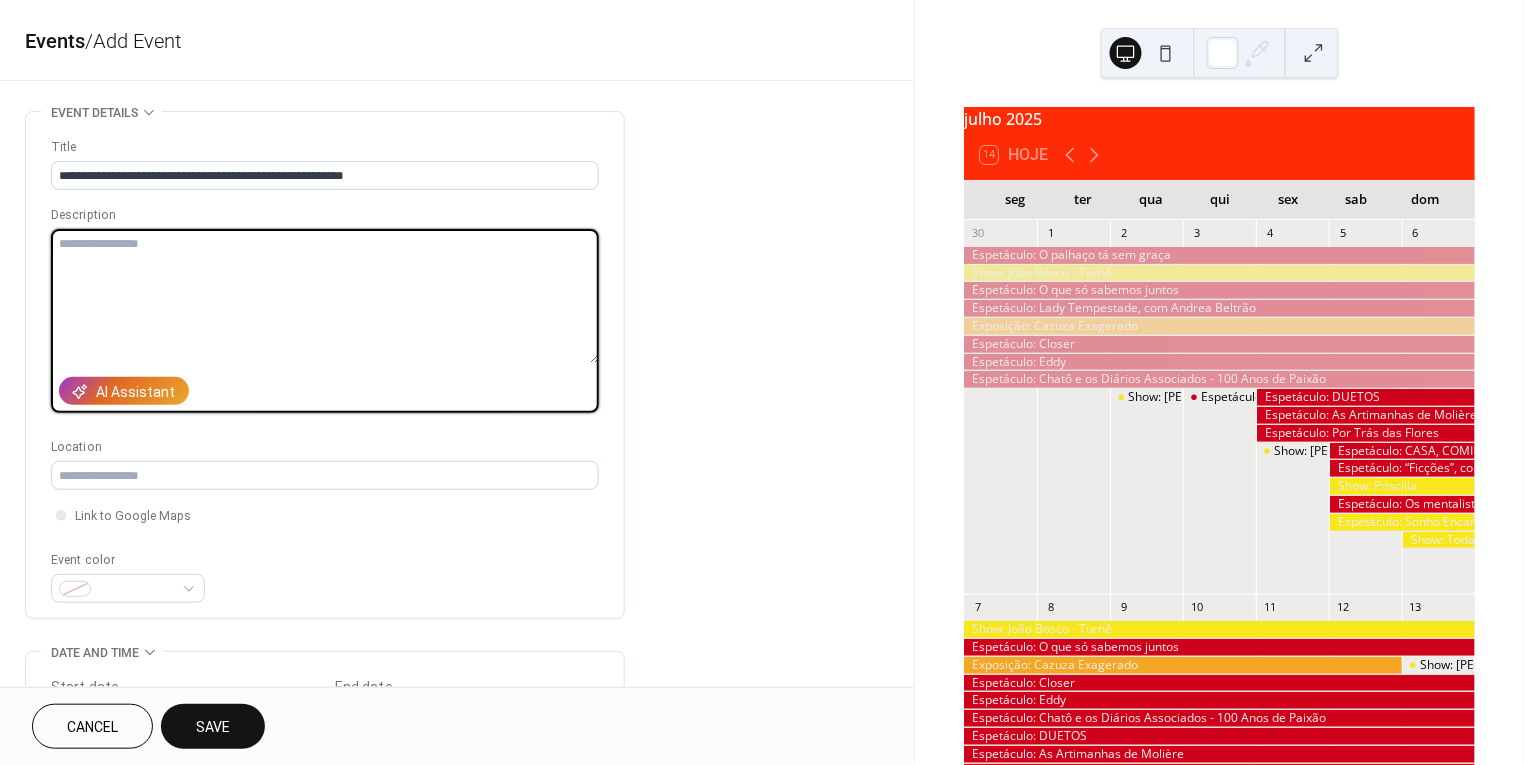 click at bounding box center [325, 296] 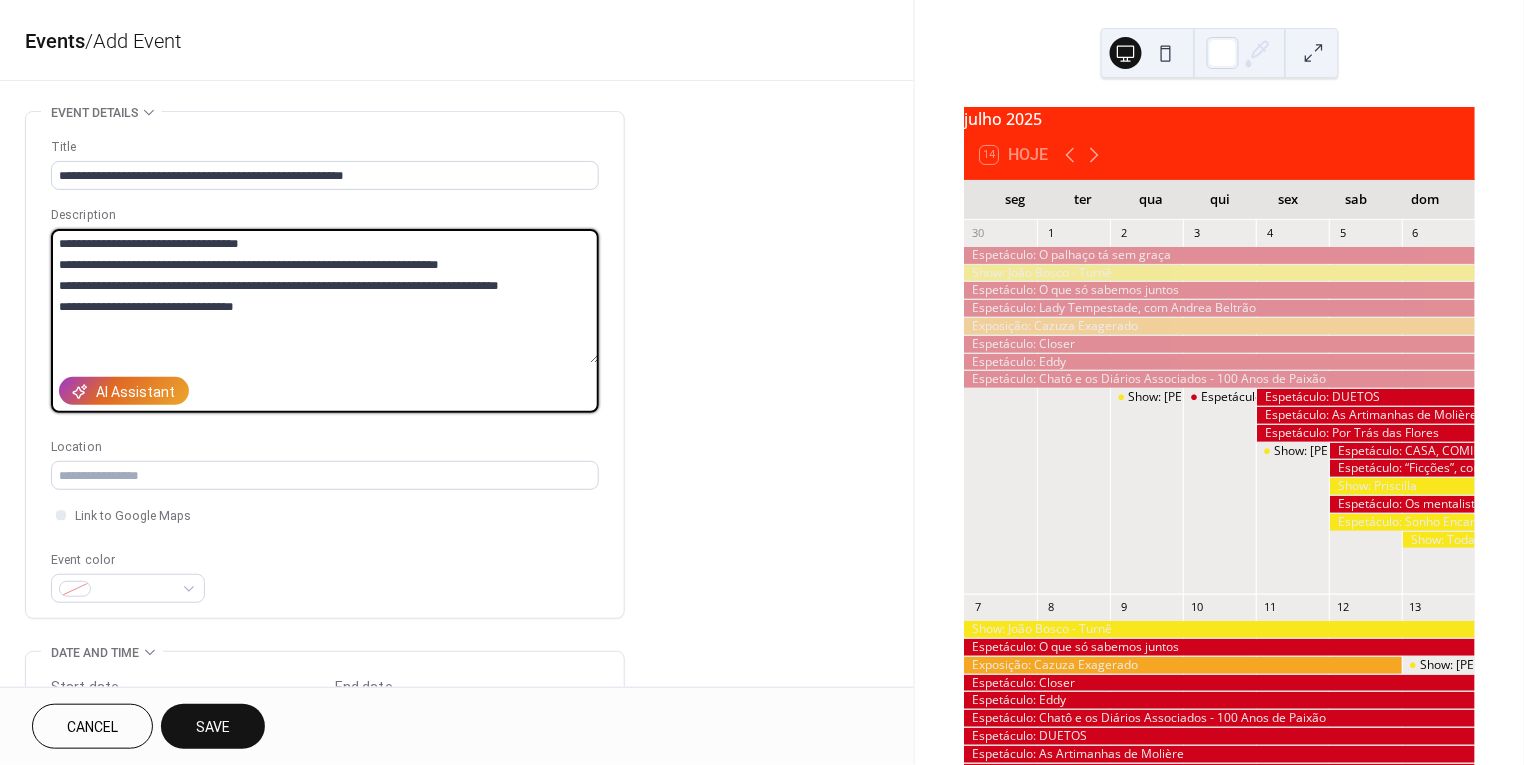 drag, startPoint x: 75, startPoint y: 261, endPoint x: 48, endPoint y: 259, distance: 27.073973 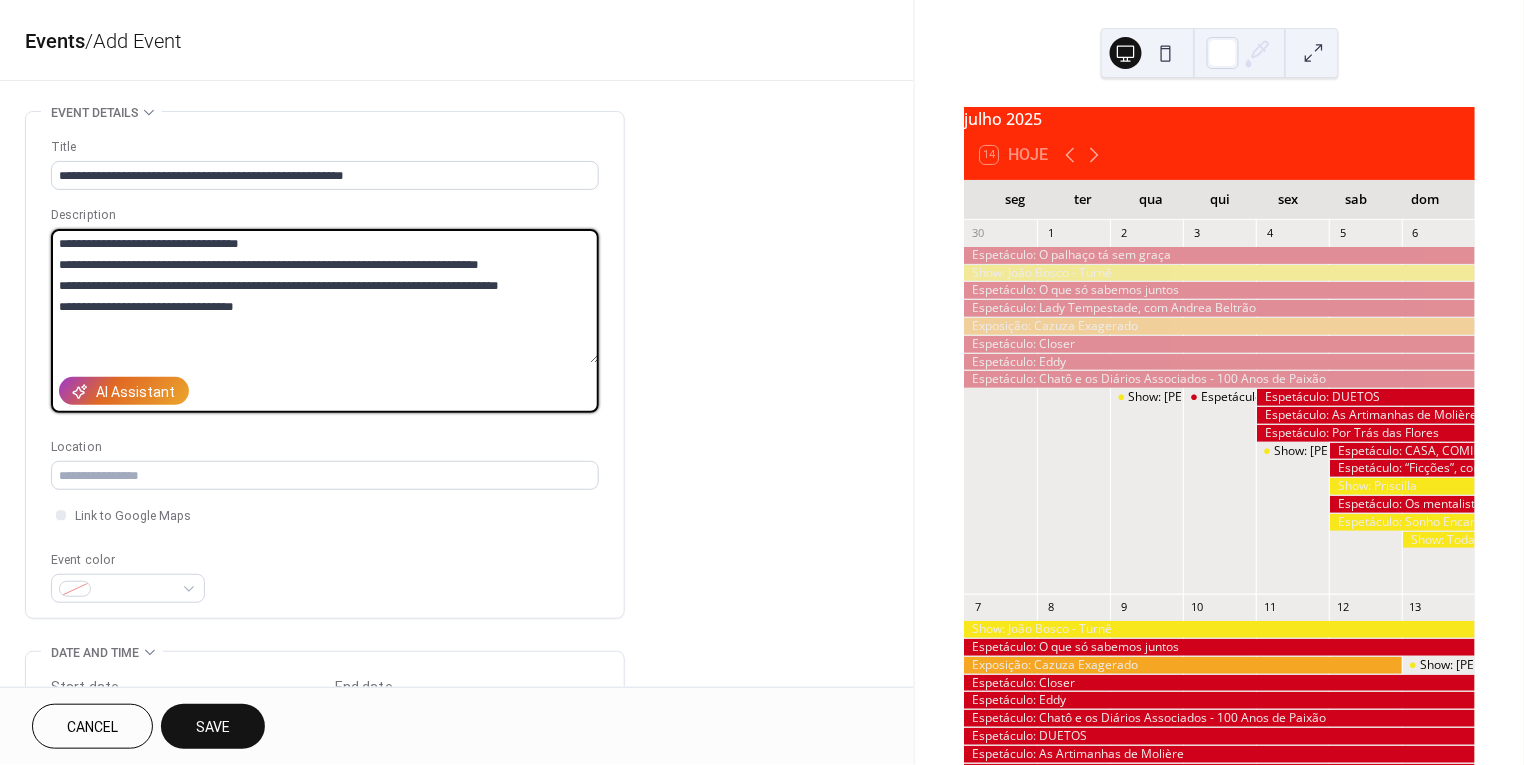 click on "**********" at bounding box center (325, 296) 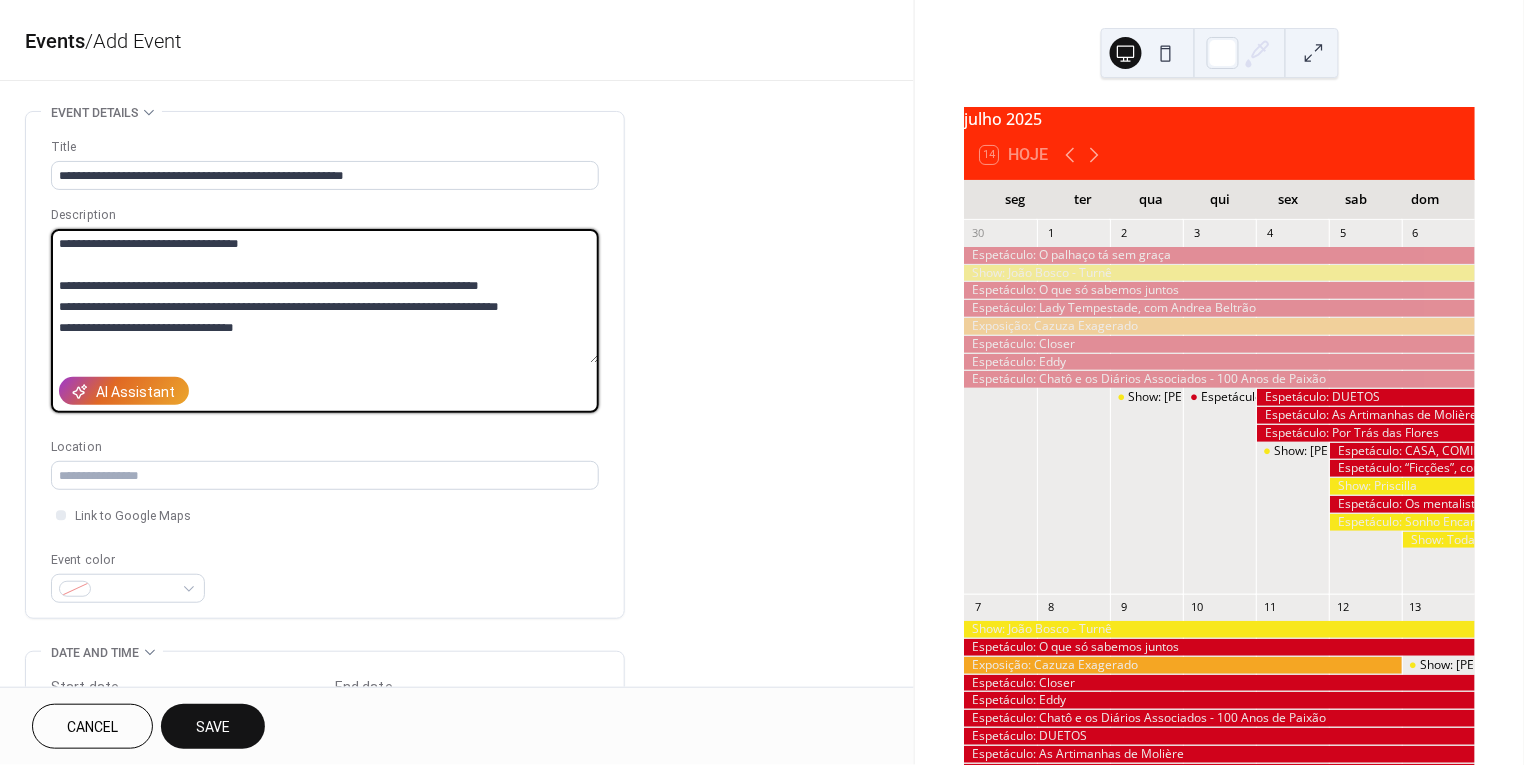 click on "**********" at bounding box center [325, 296] 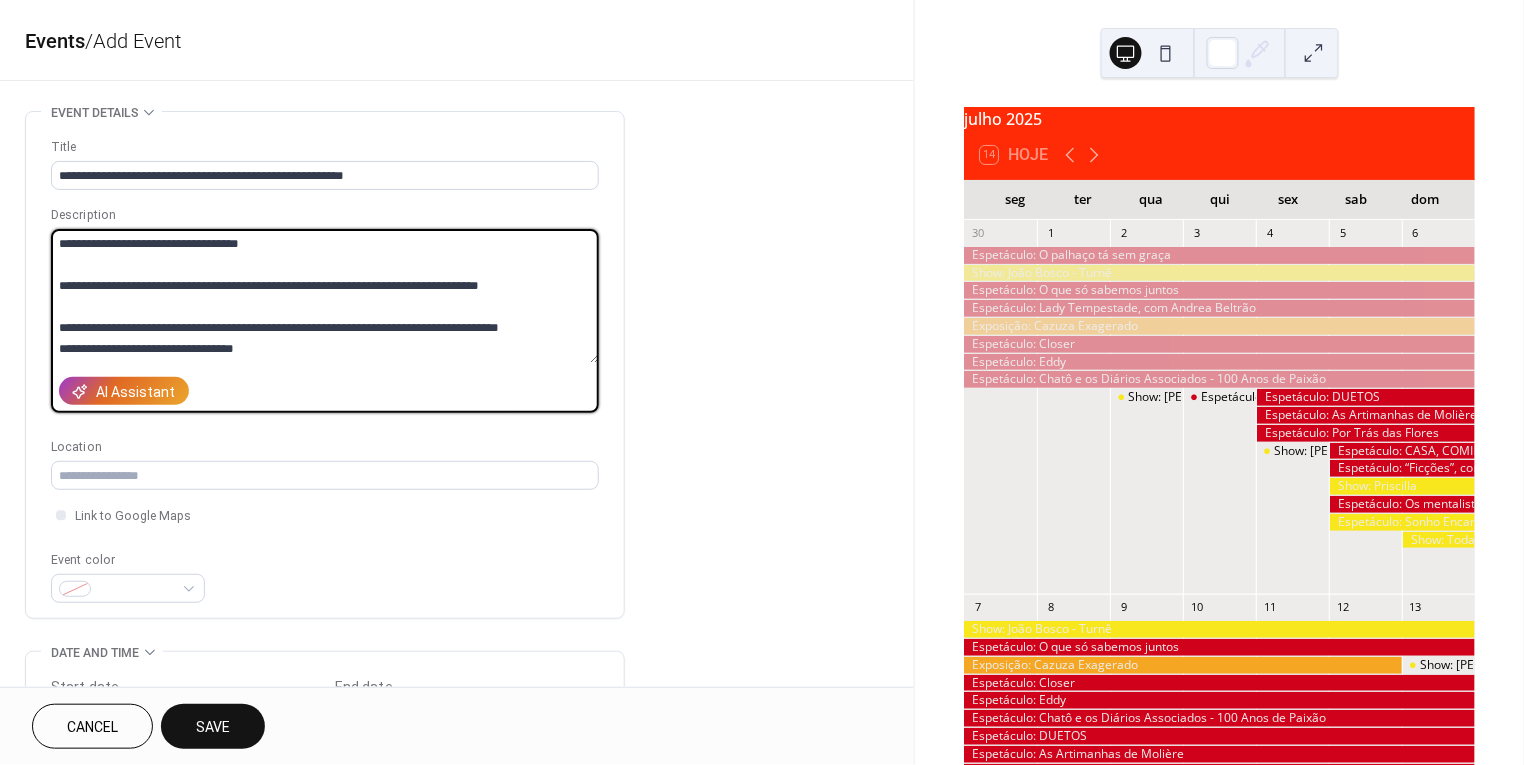 drag, startPoint x: 84, startPoint y: 321, endPoint x: 31, endPoint y: 321, distance: 53 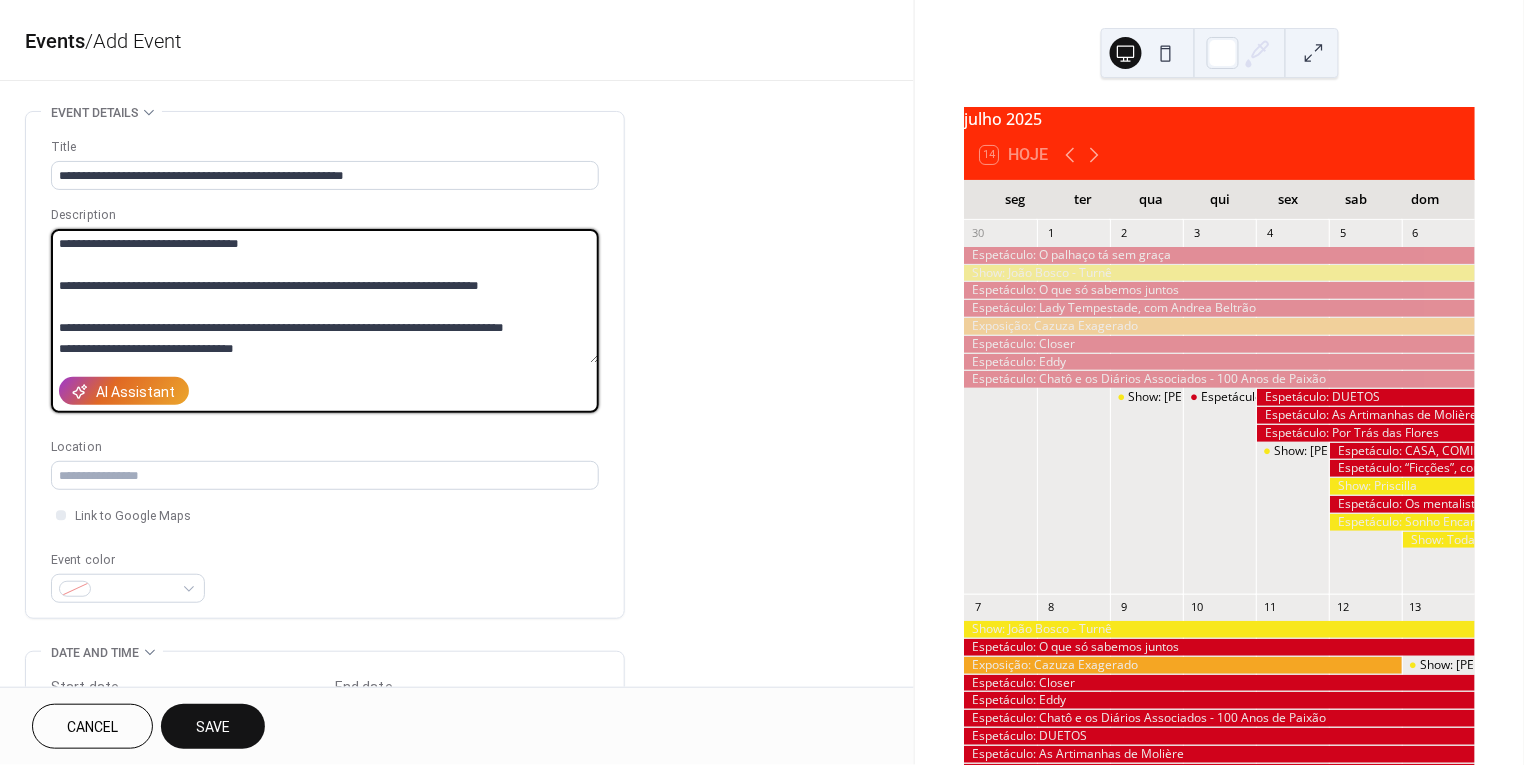 click on "**********" at bounding box center [325, 296] 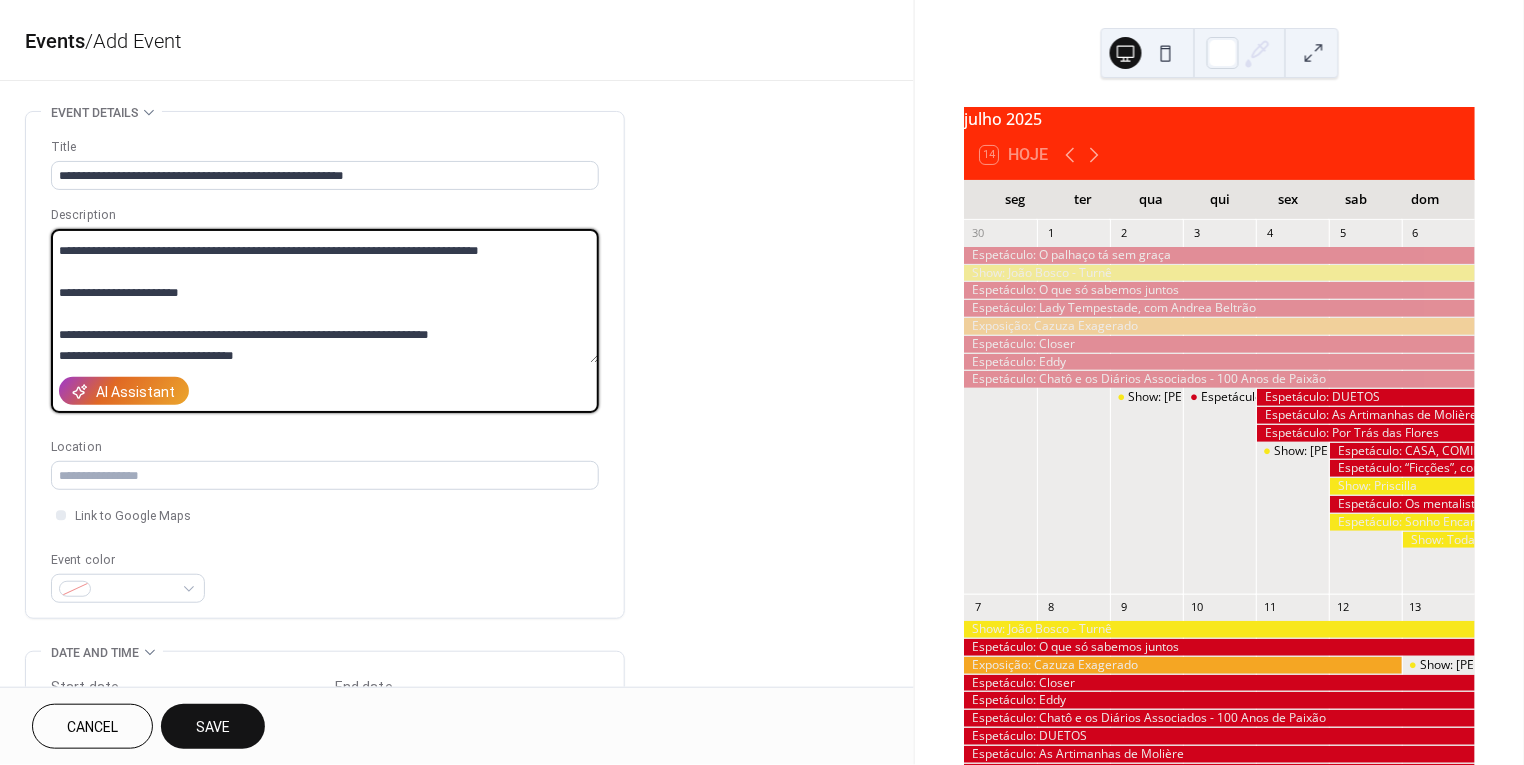 scroll, scrollTop: 34, scrollLeft: 0, axis: vertical 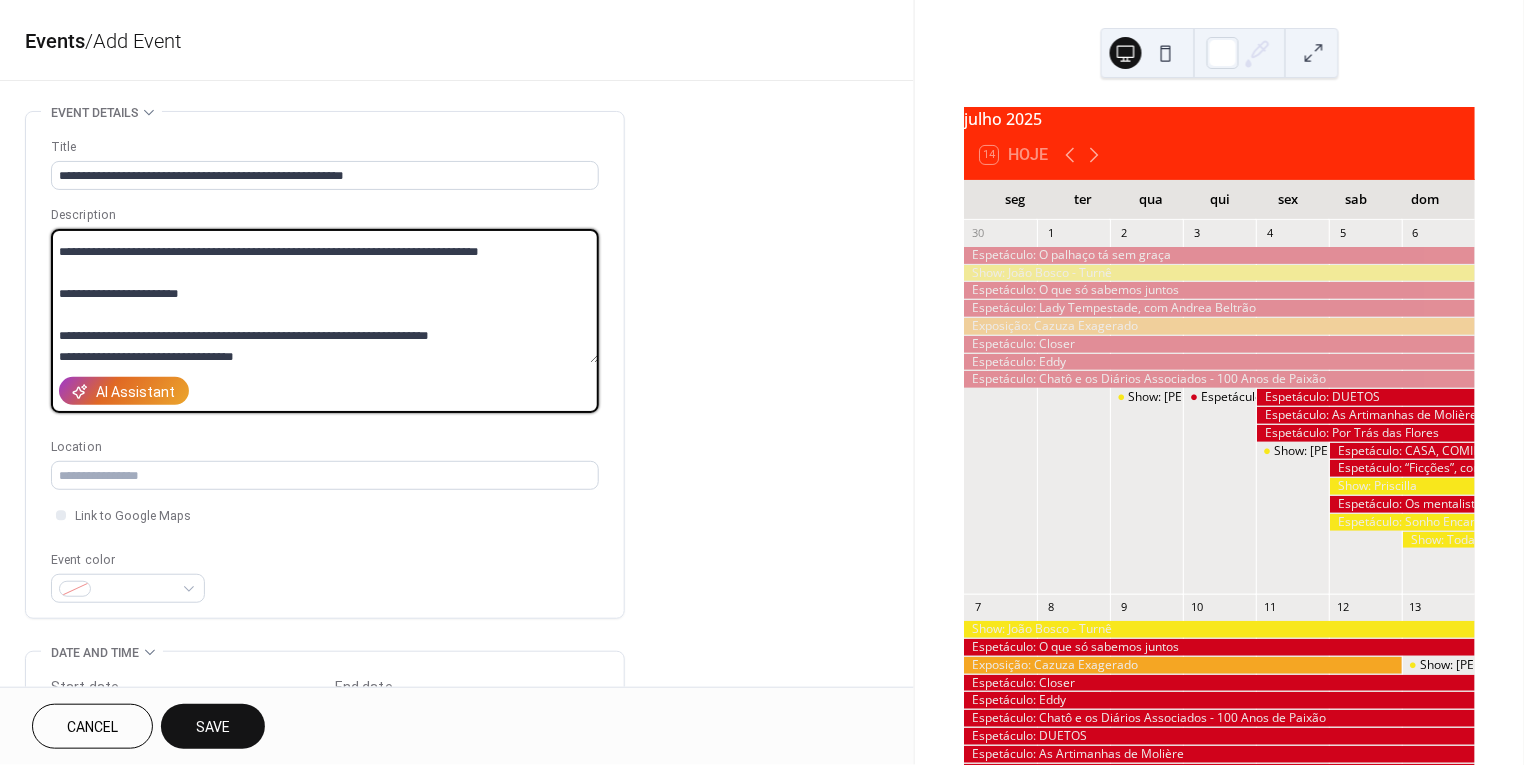 click on "**********" at bounding box center (325, 296) 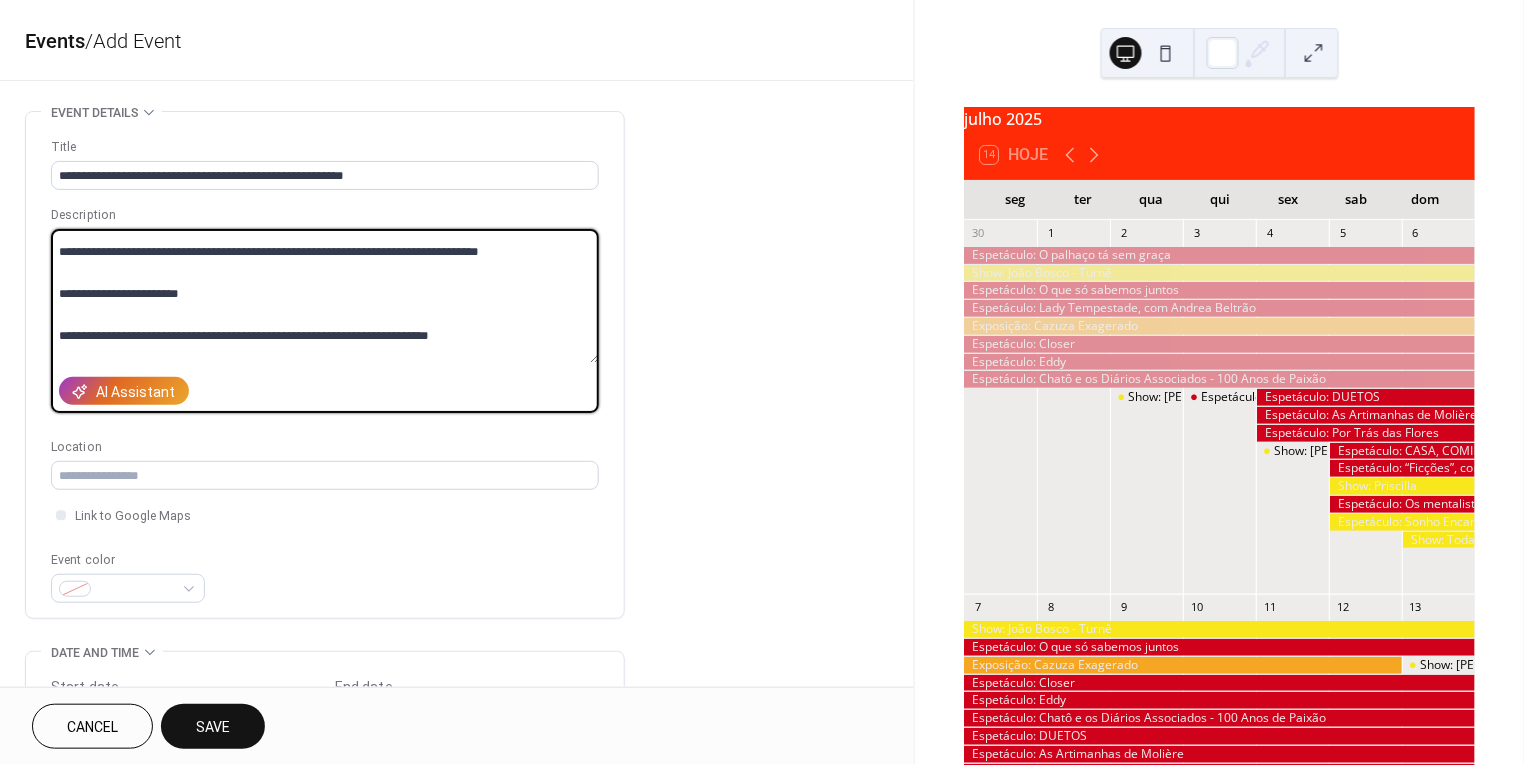 click on "**********" at bounding box center [325, 296] 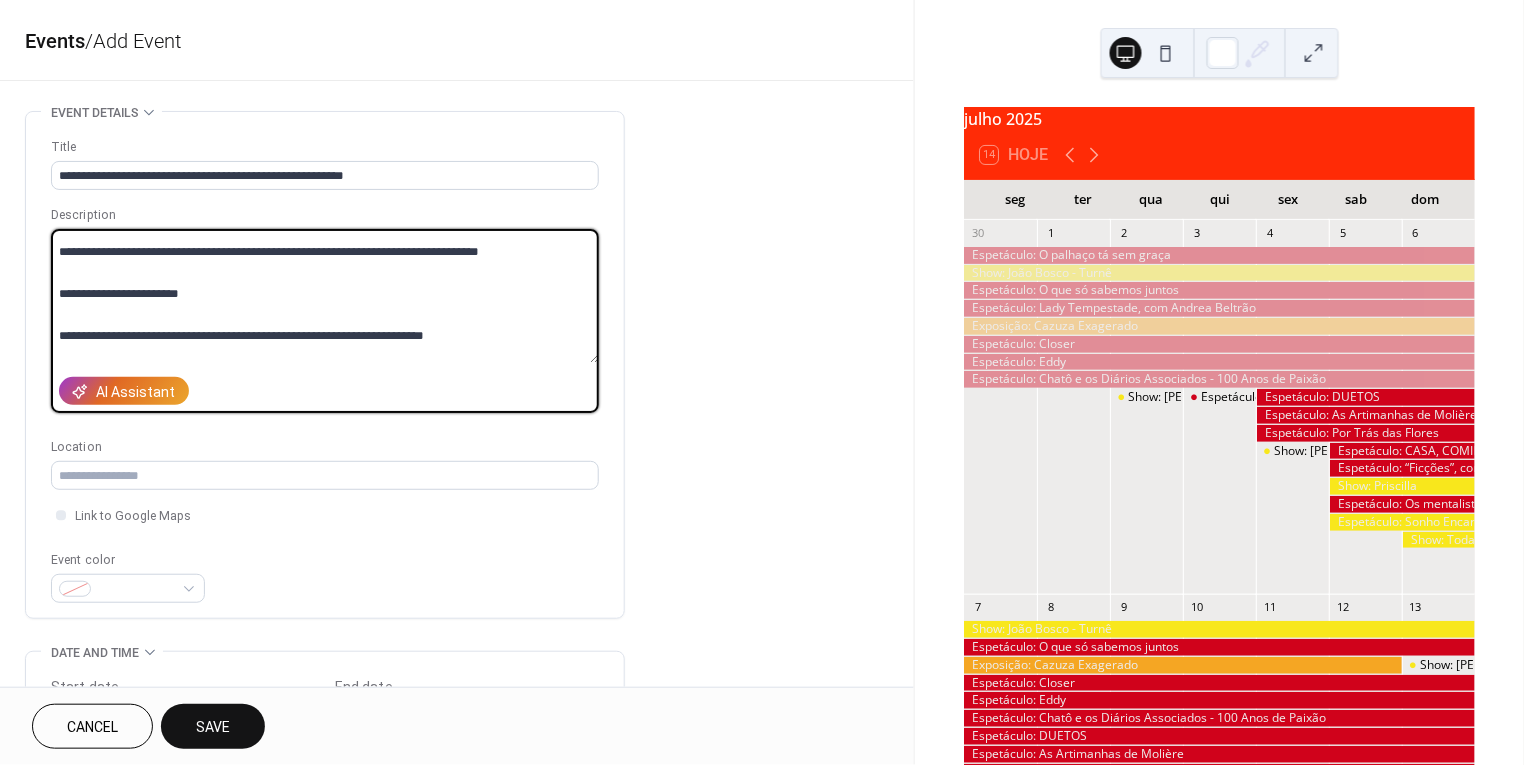 drag, startPoint x: 209, startPoint y: 281, endPoint x: 96, endPoint y: 282, distance: 113.004425 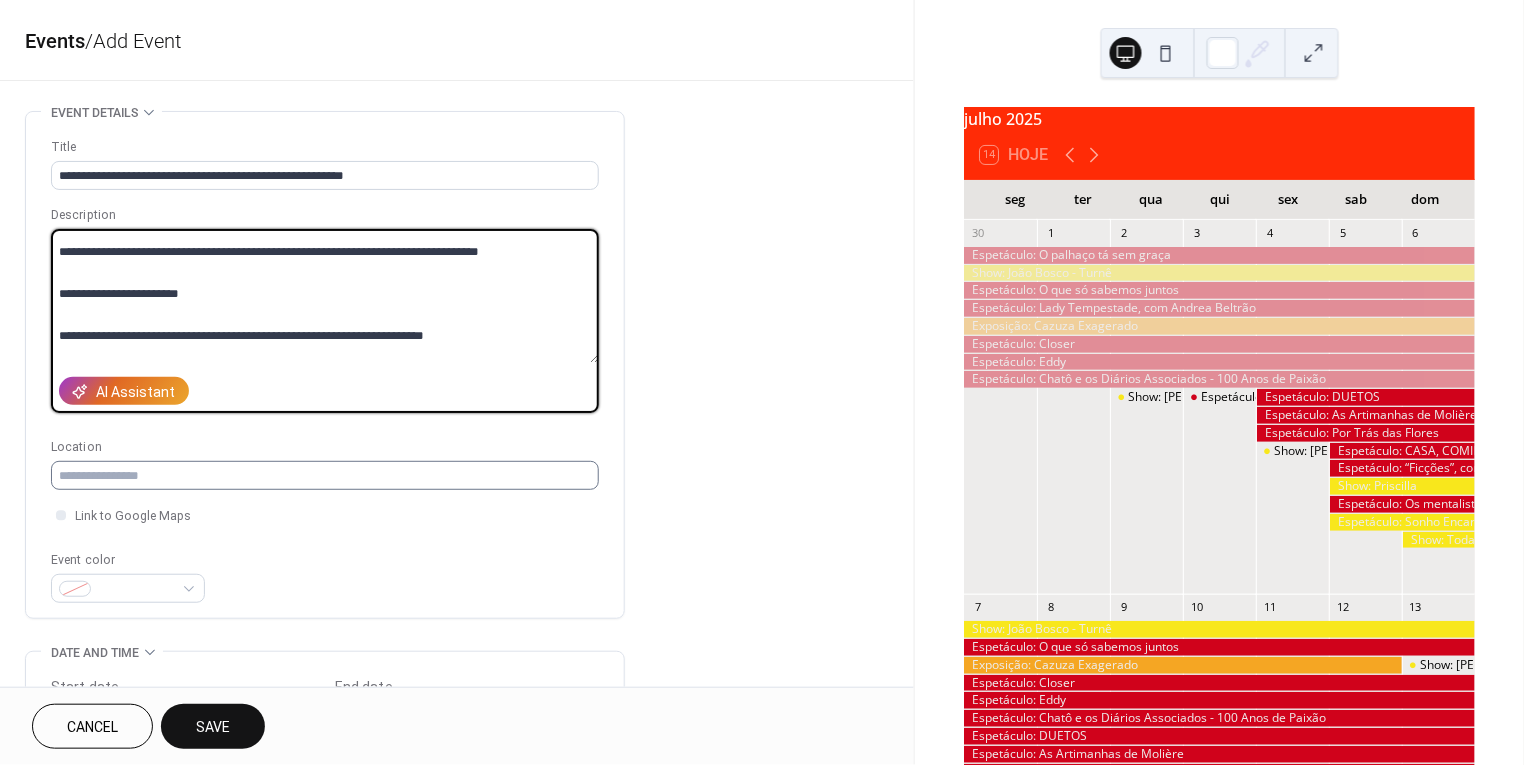 type on "**********" 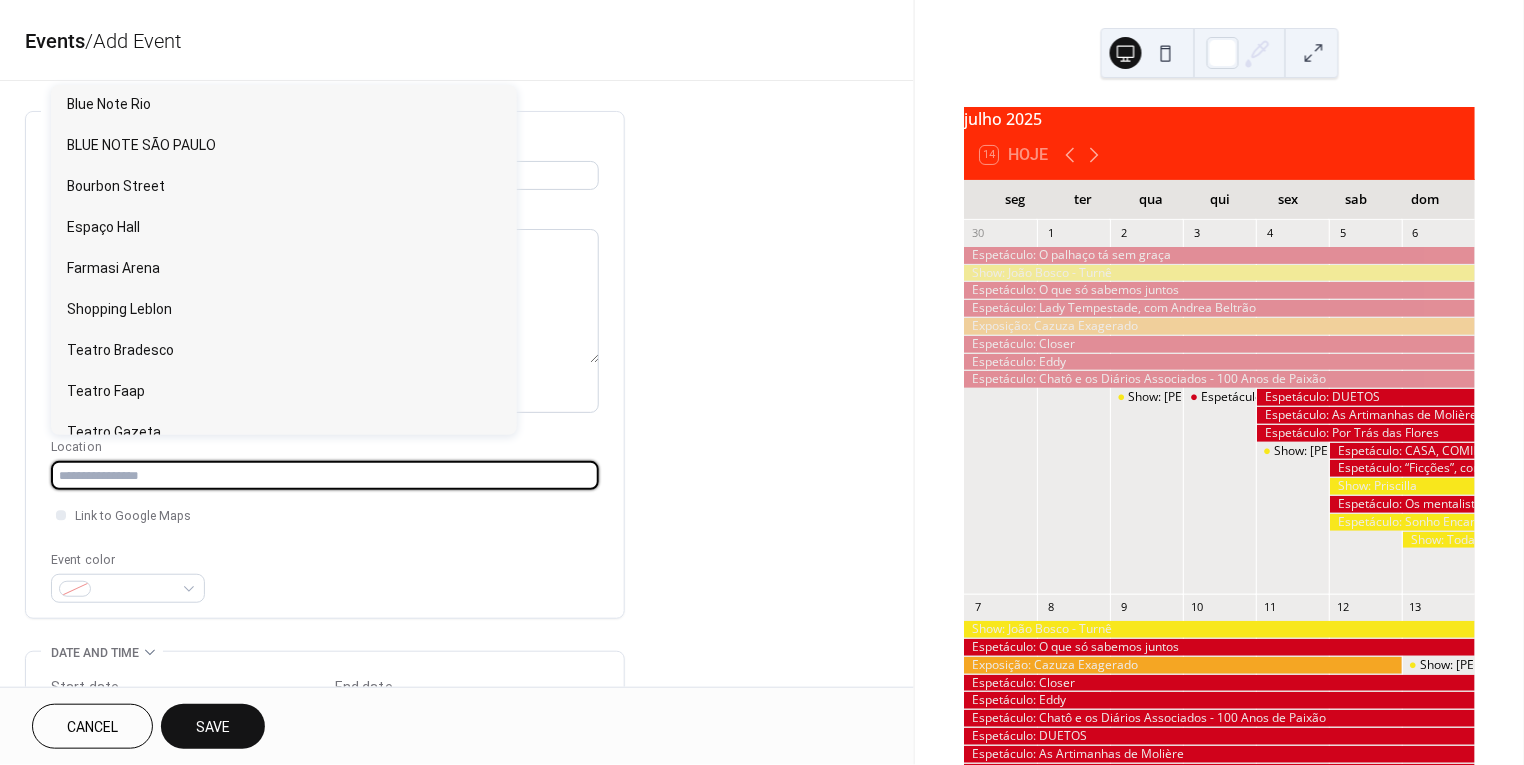 click at bounding box center [325, 475] 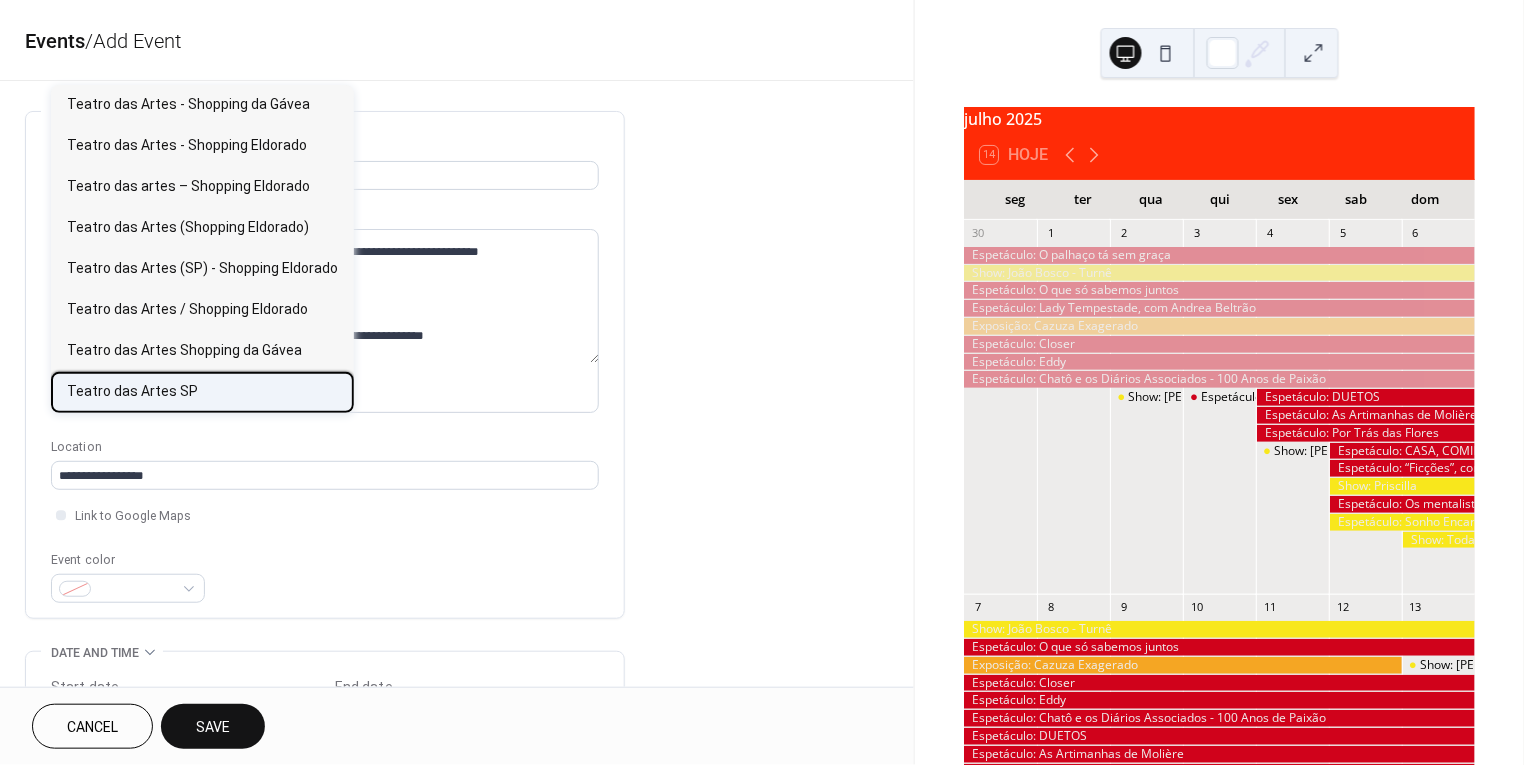 click on "Teatro das Artes SP" at bounding box center [132, 392] 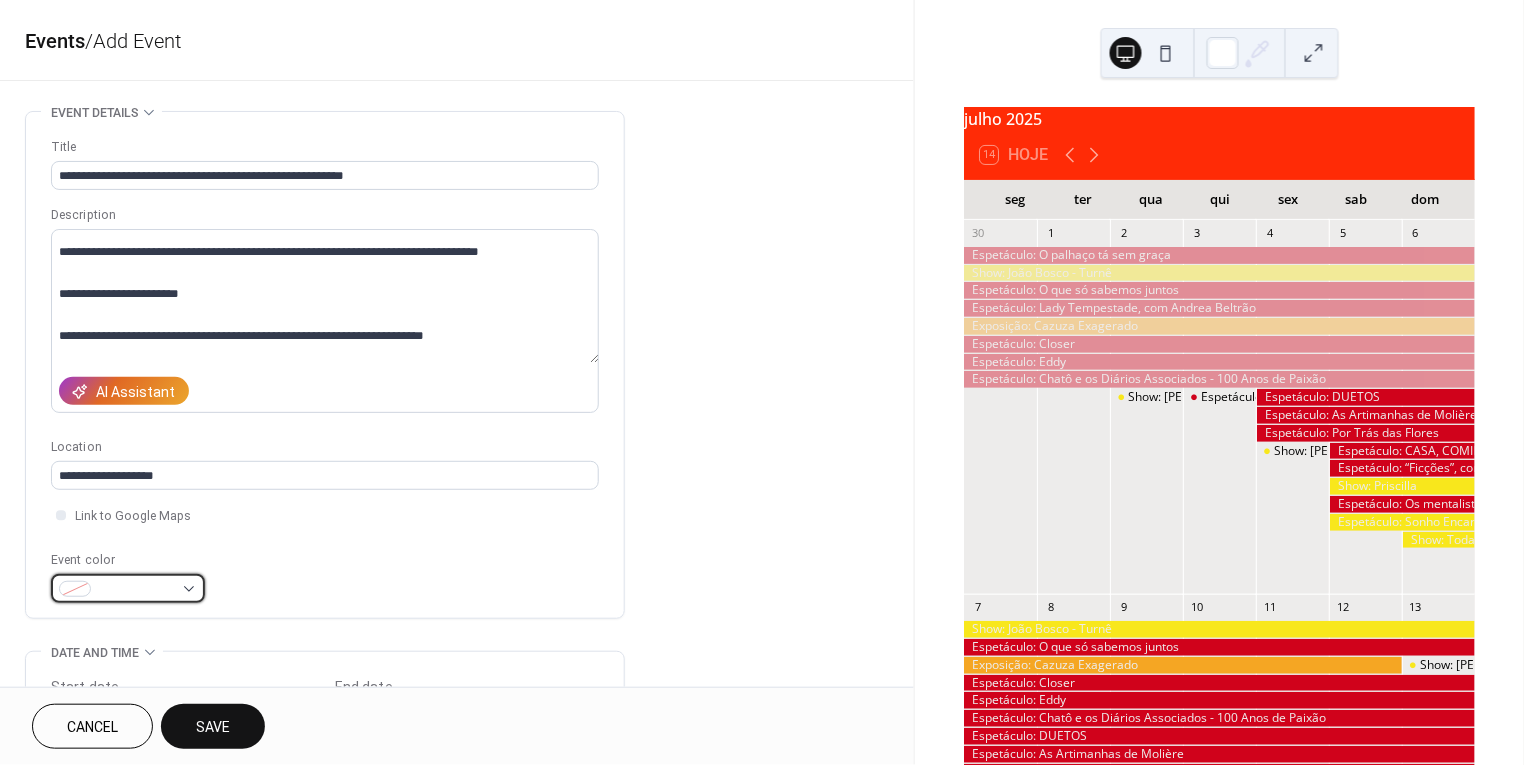 click at bounding box center [136, 590] 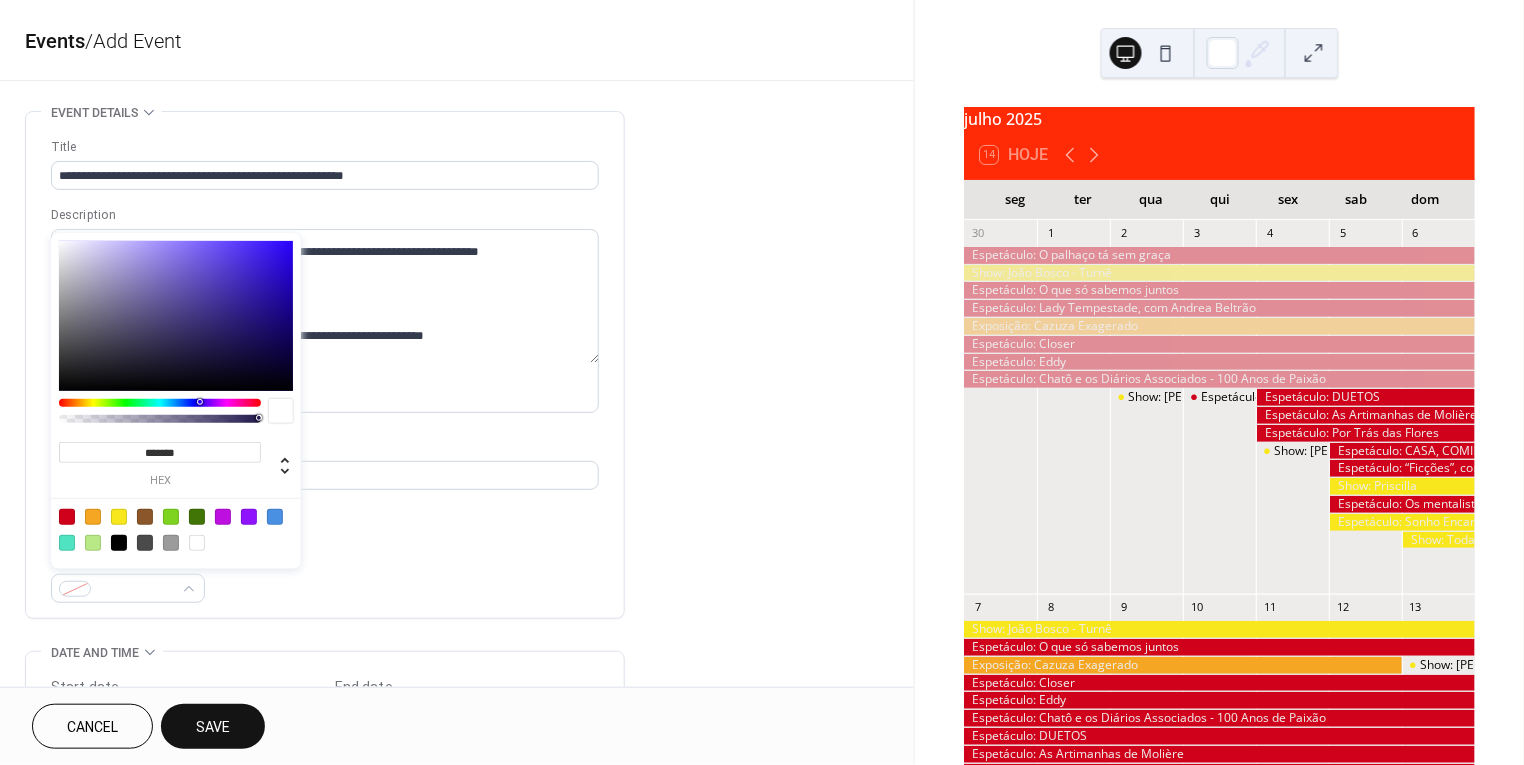 click at bounding box center (67, 517) 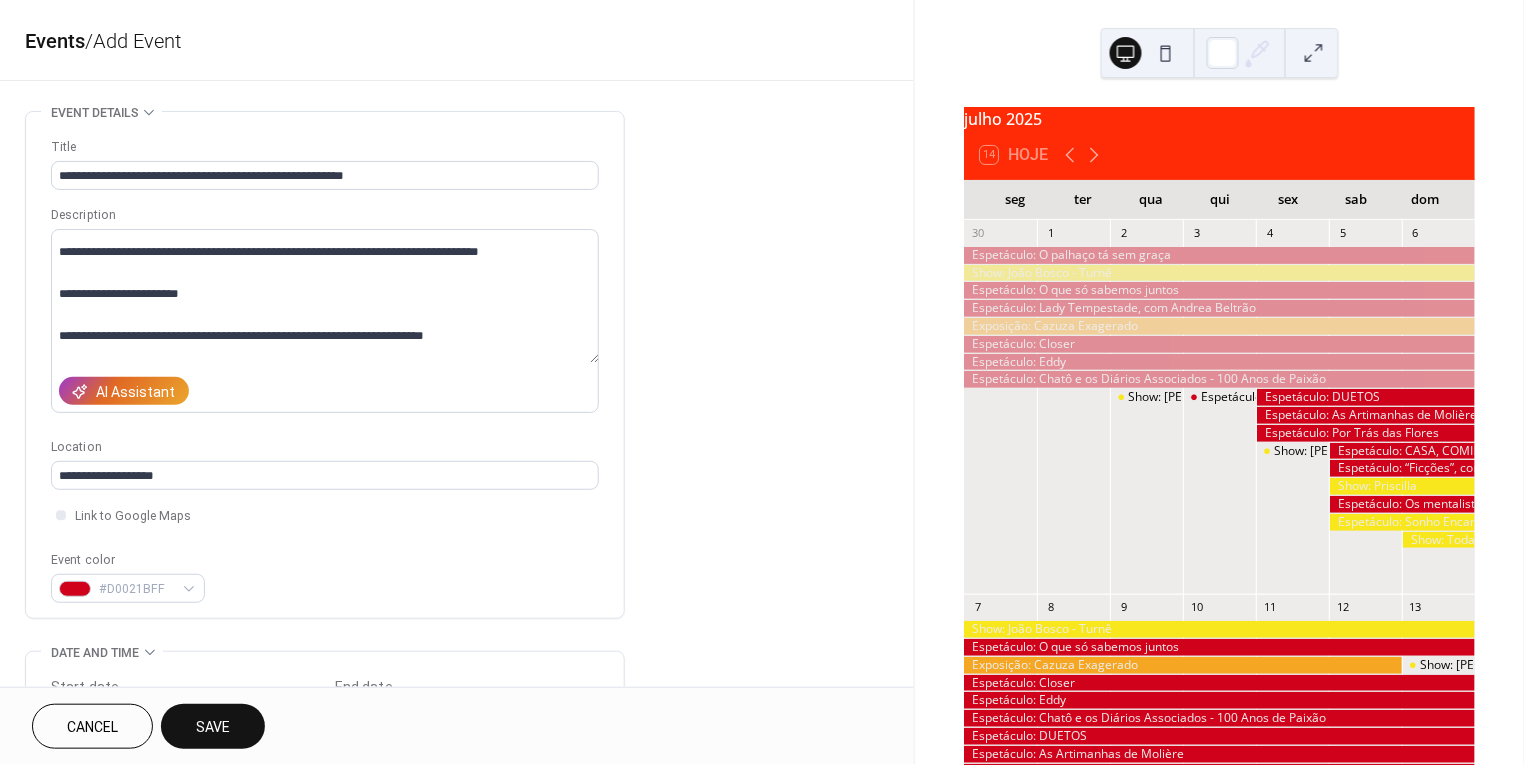 click on "**********" at bounding box center [325, 370] 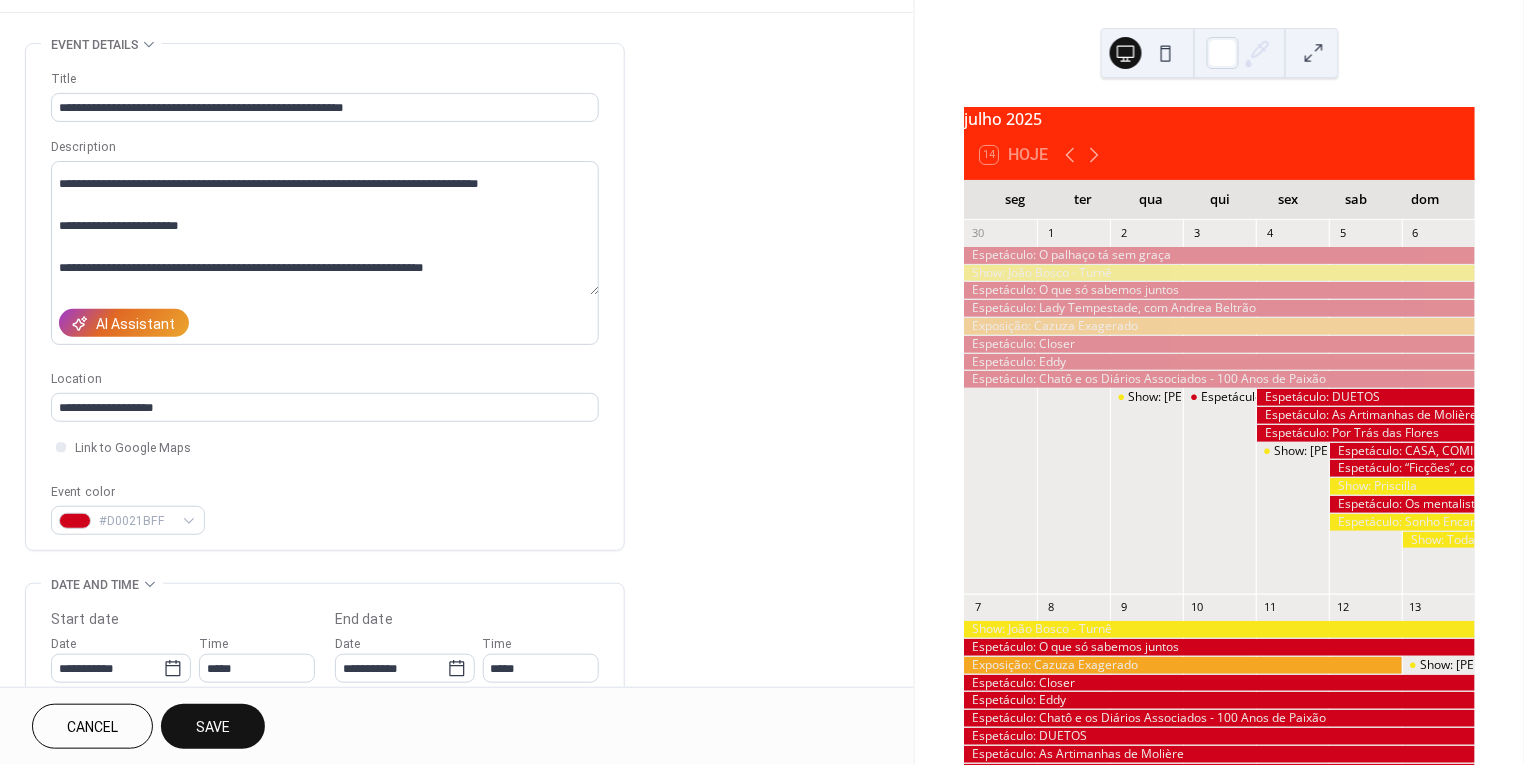 scroll, scrollTop: 72, scrollLeft: 0, axis: vertical 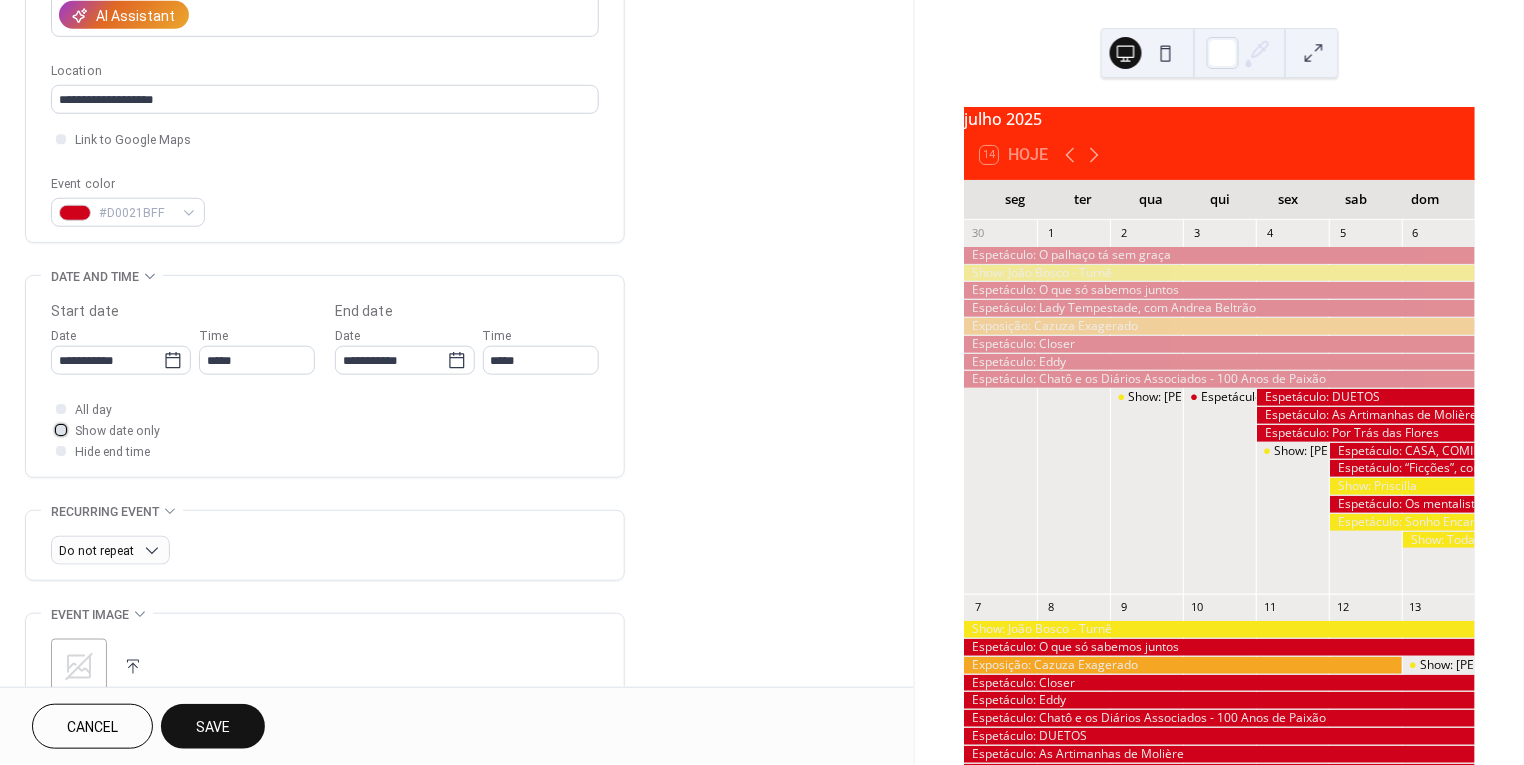 click at bounding box center (61, 430) 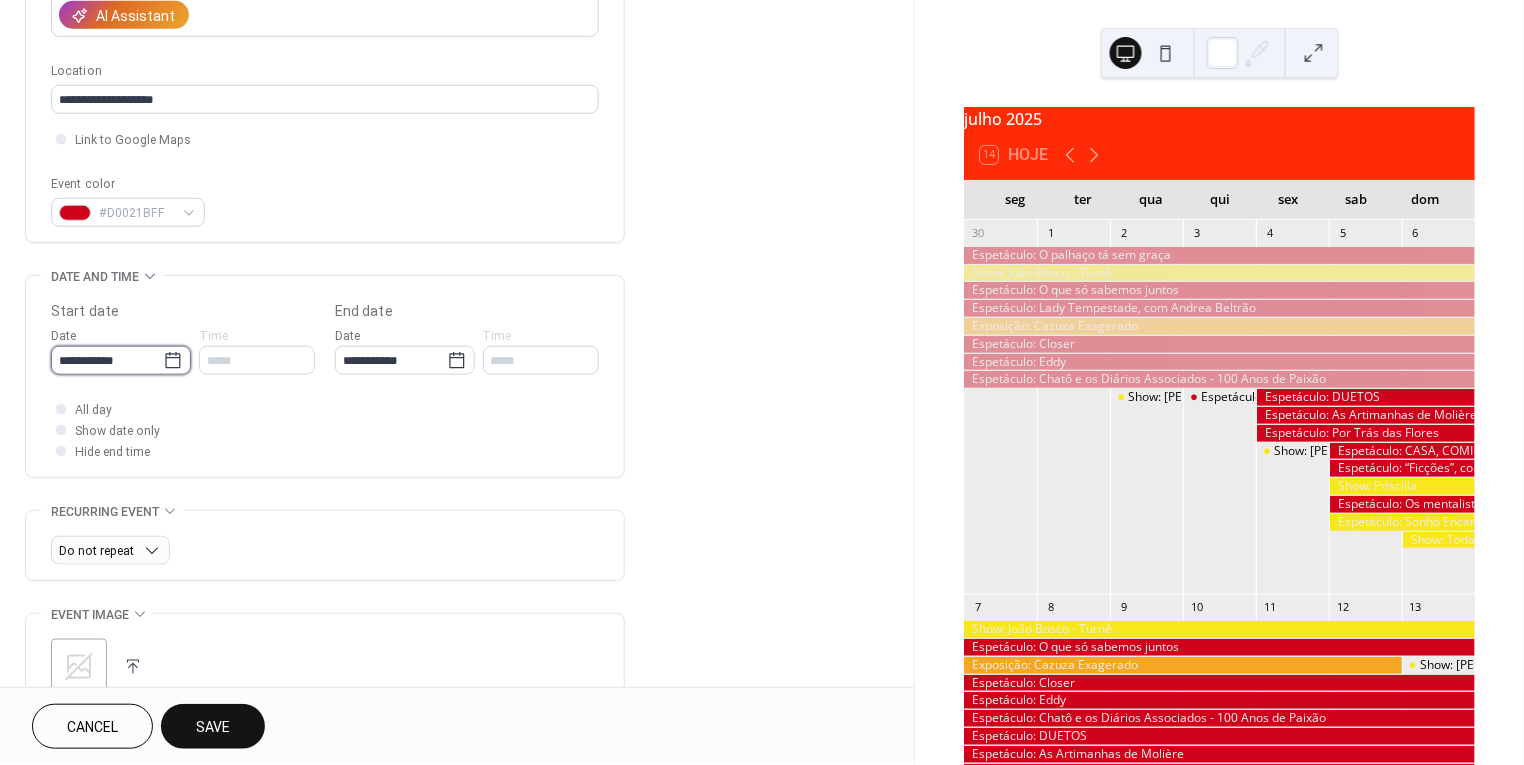 click on "**********" at bounding box center (107, 360) 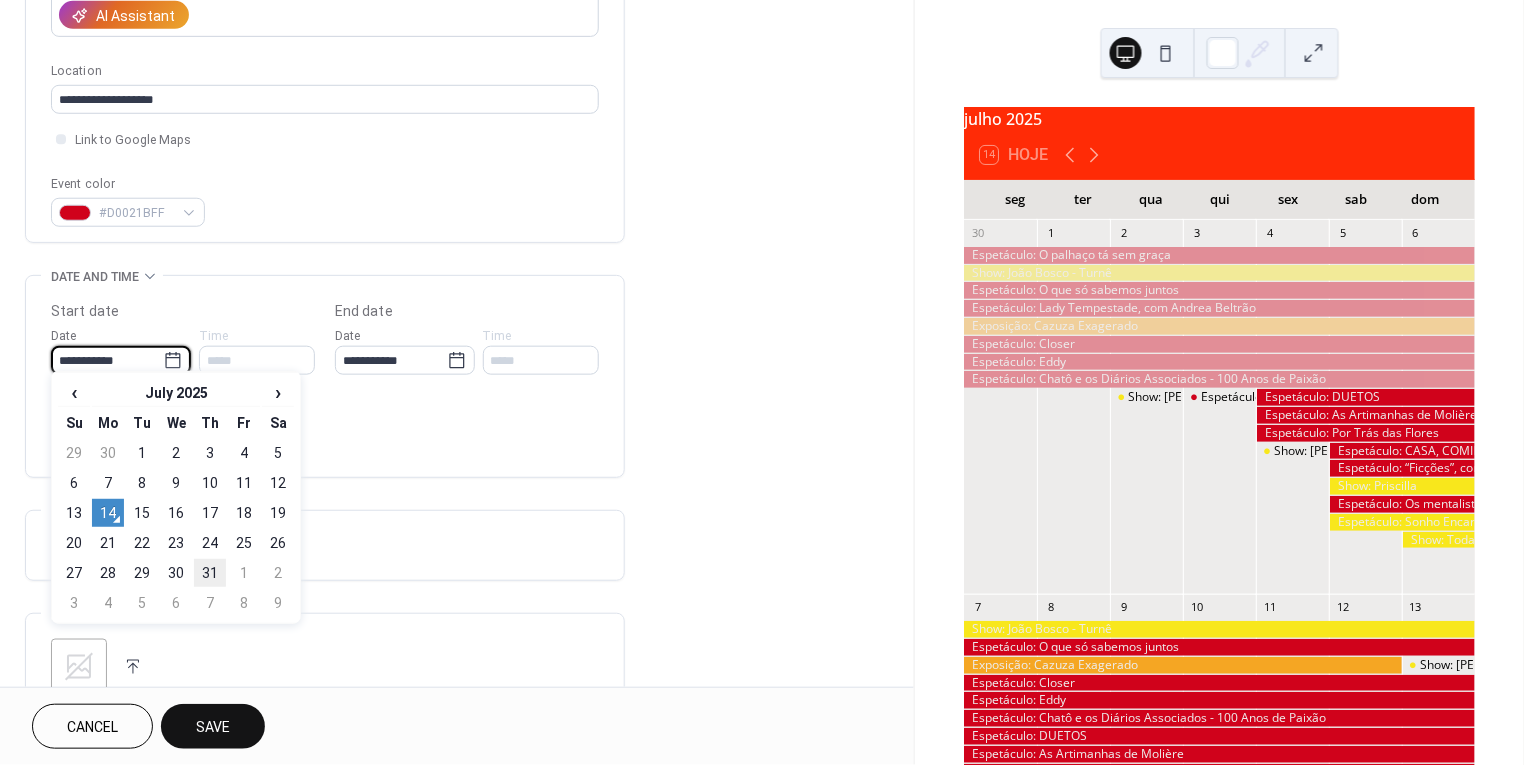 click on "31" at bounding box center (210, 573) 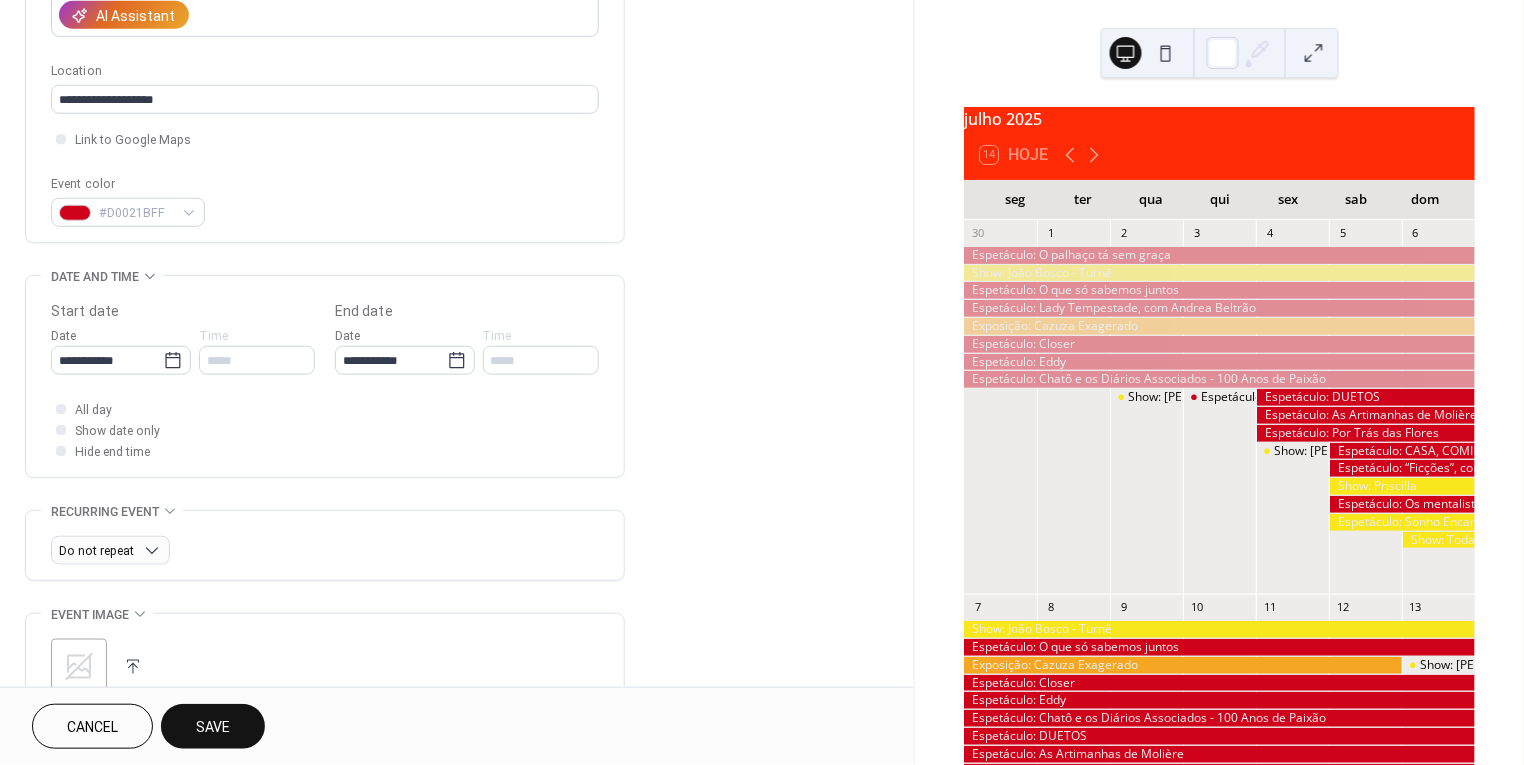 type on "**********" 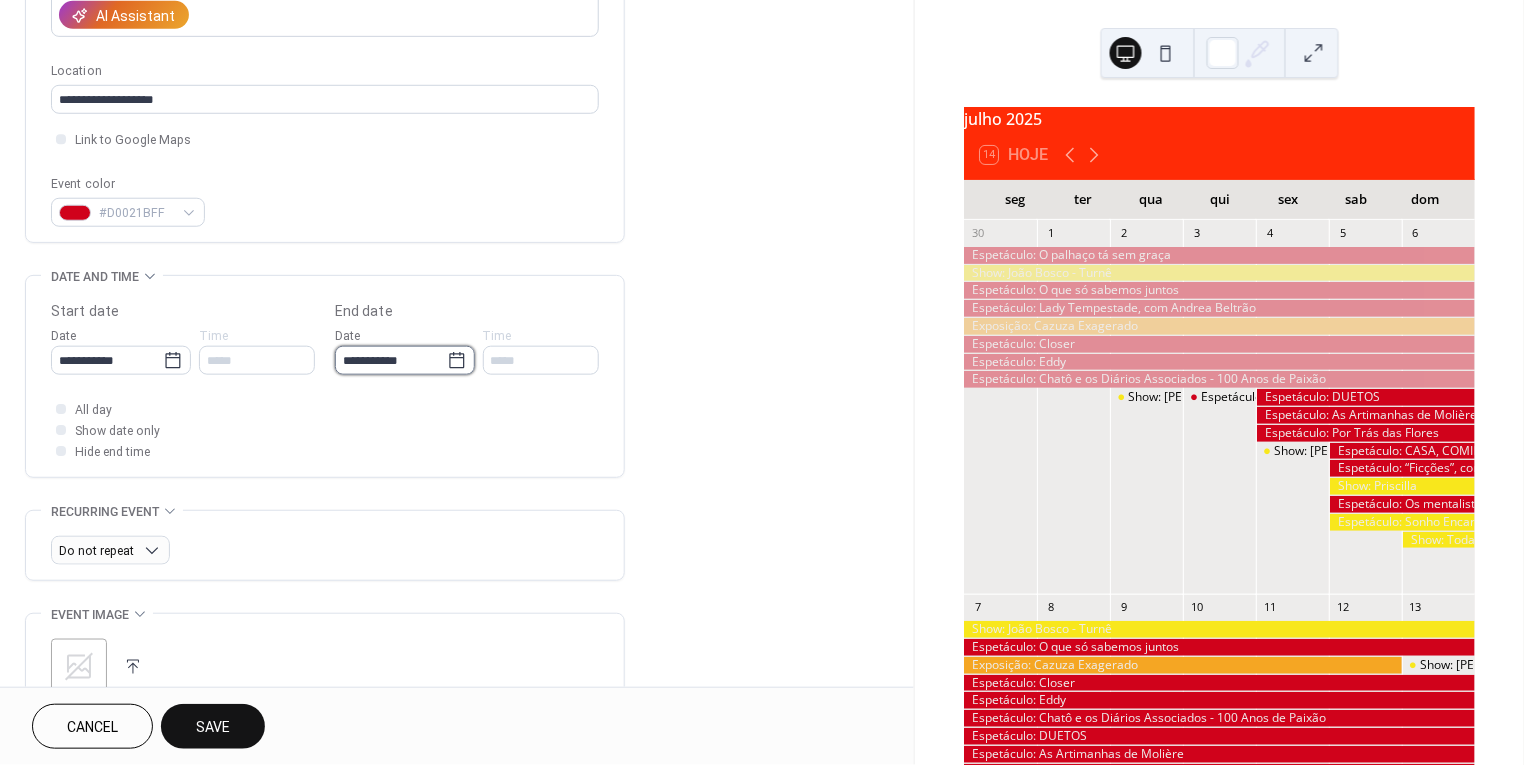 click on "**********" at bounding box center [391, 360] 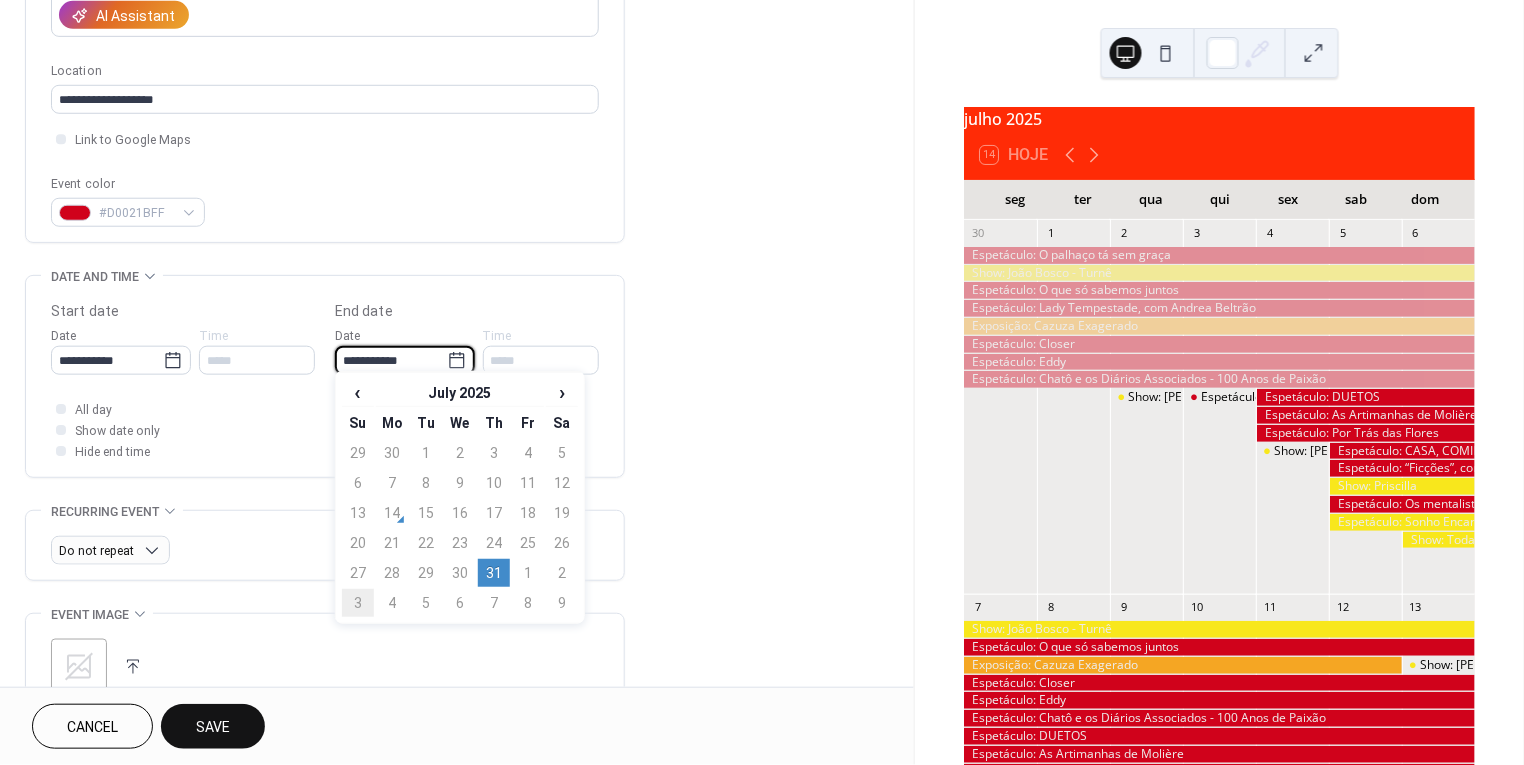 click on "3" at bounding box center (358, 603) 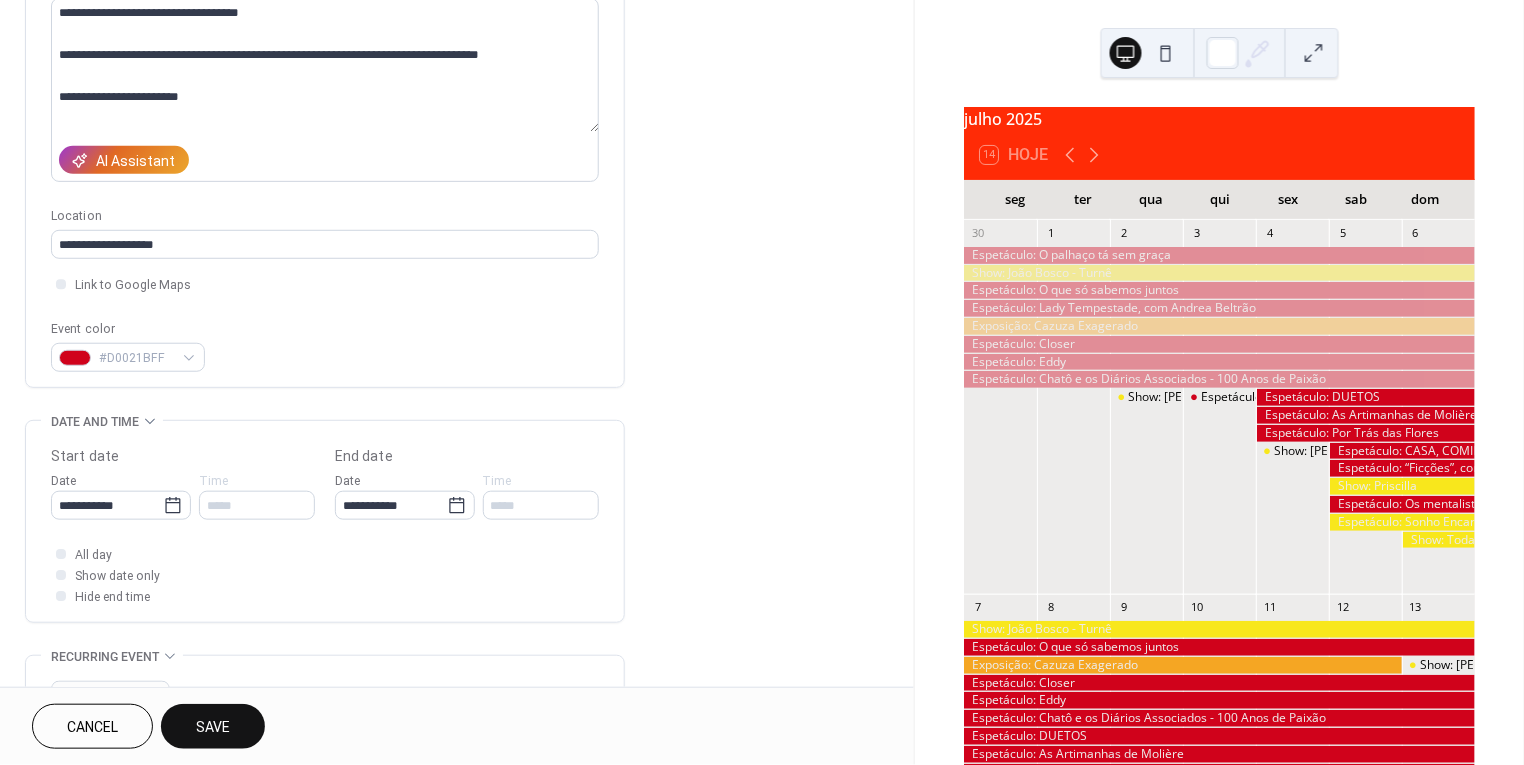 scroll, scrollTop: 210, scrollLeft: 0, axis: vertical 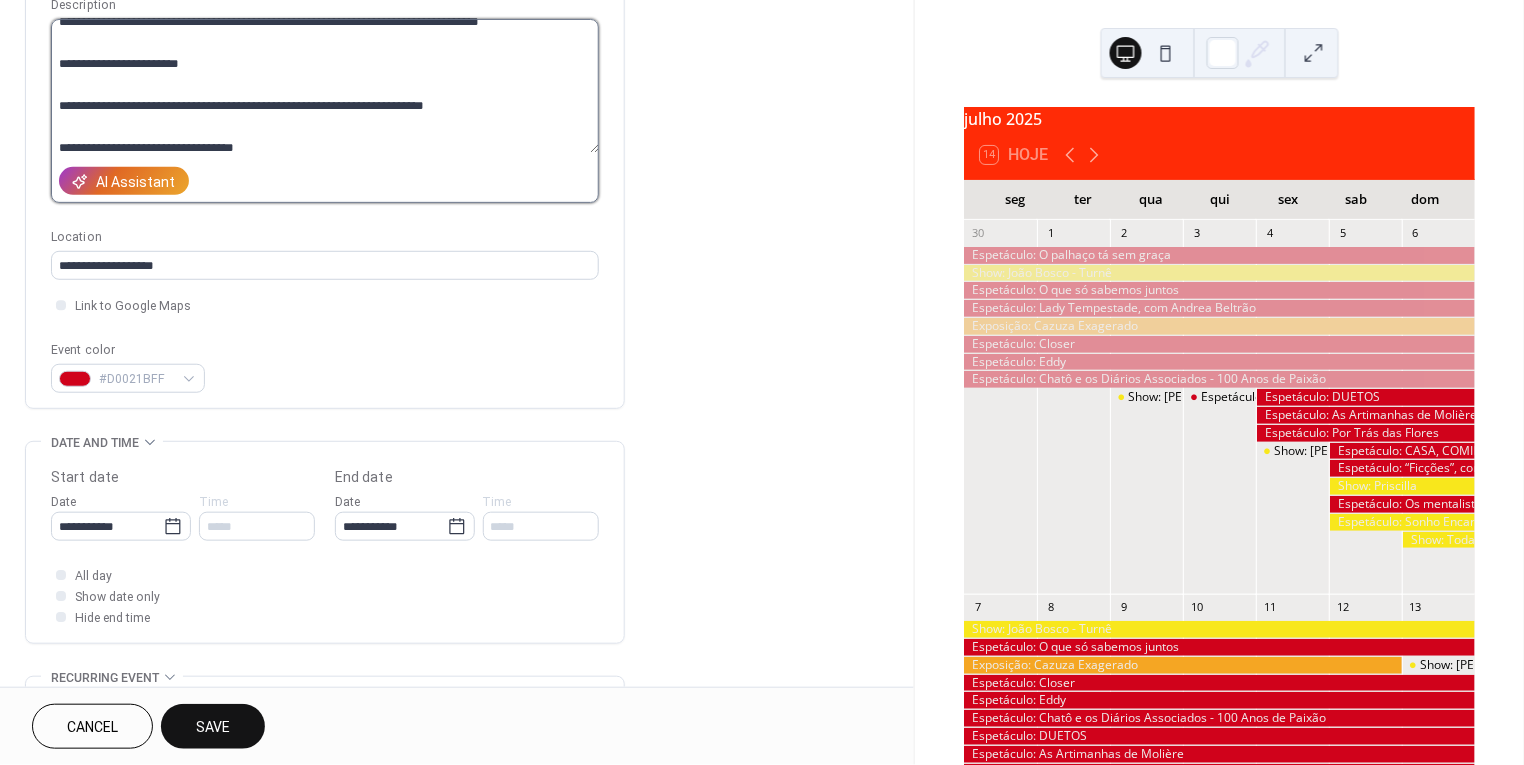 click on "**********" at bounding box center [325, 86] 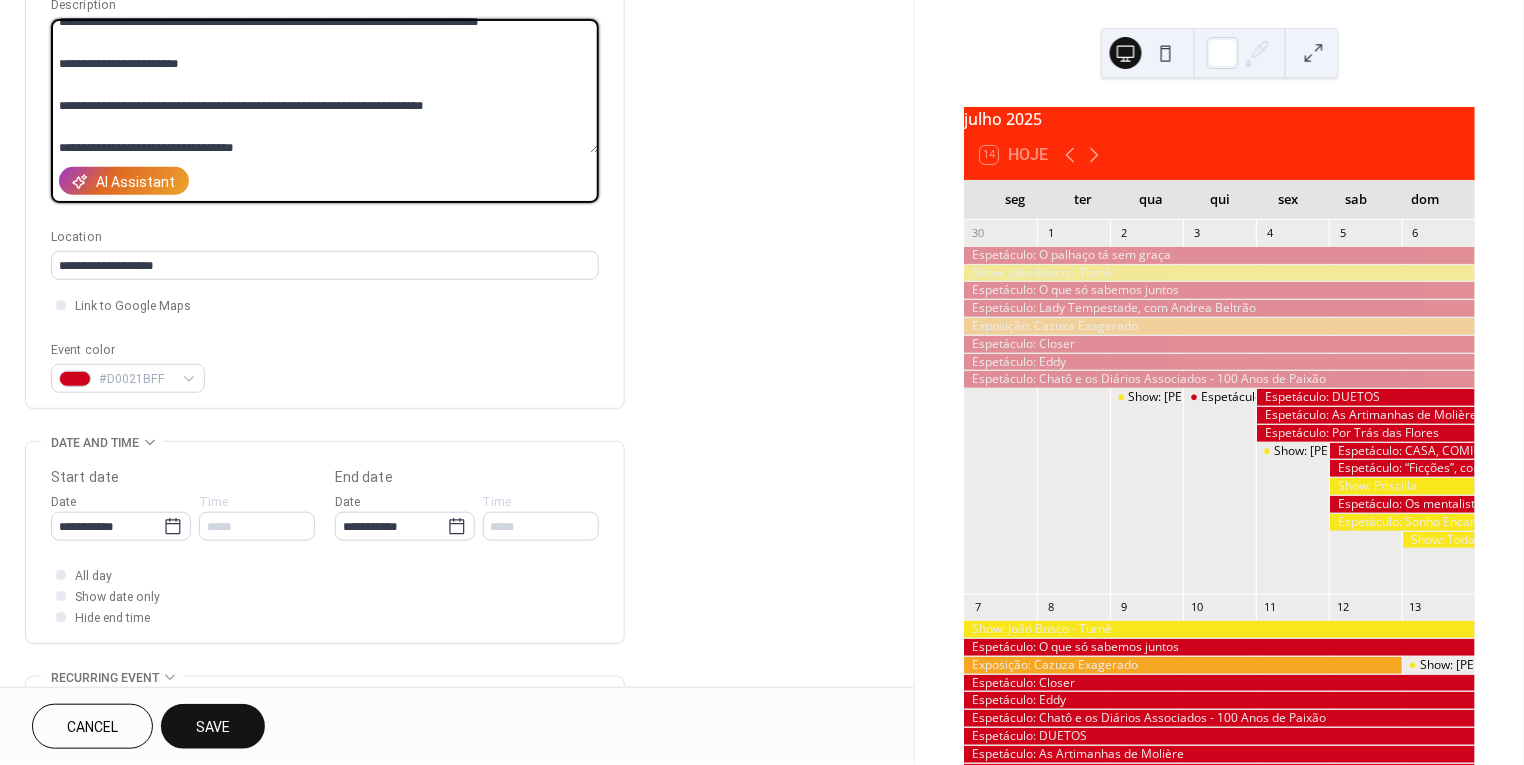 click on "**********" at bounding box center (325, 86) 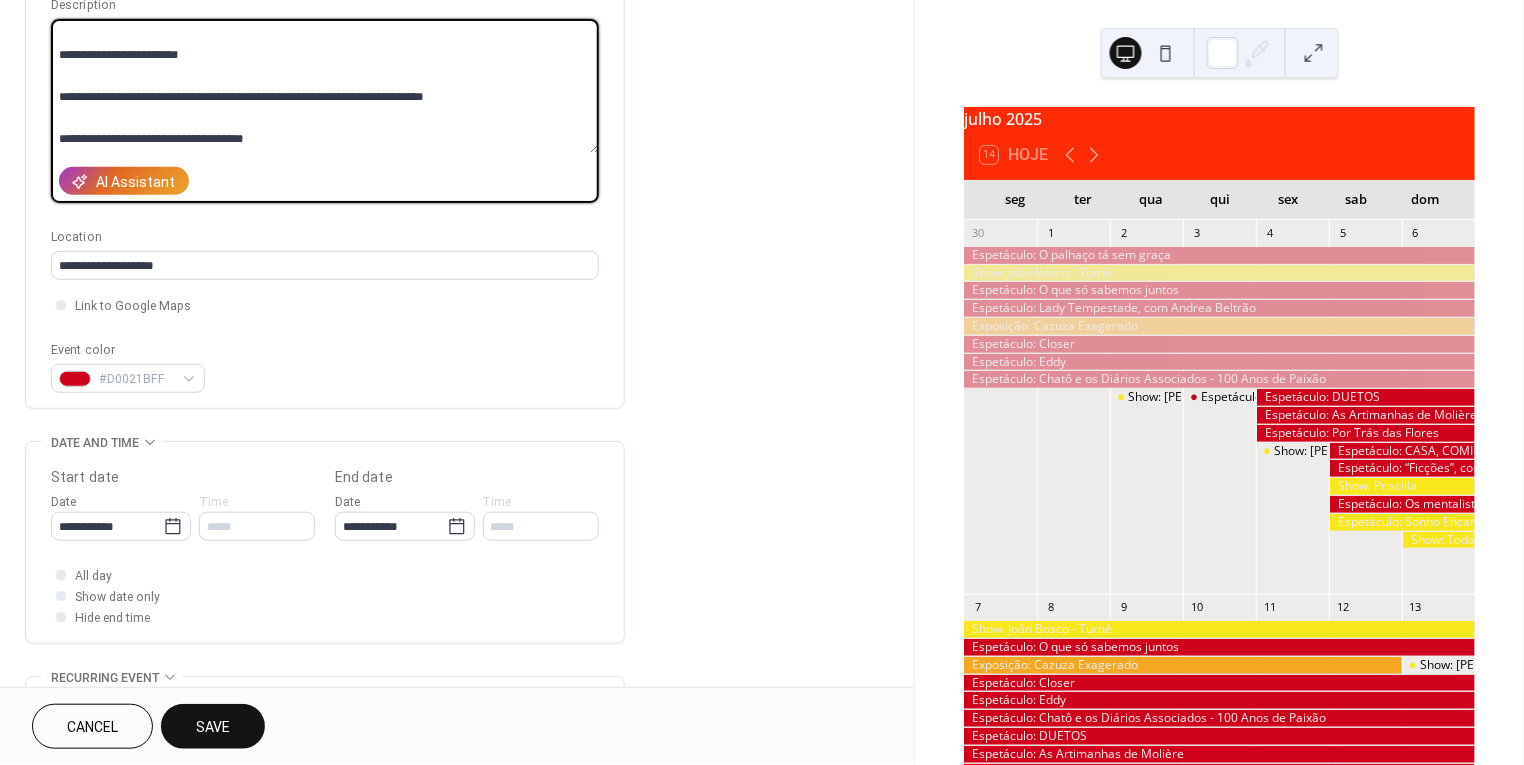 paste on "**********" 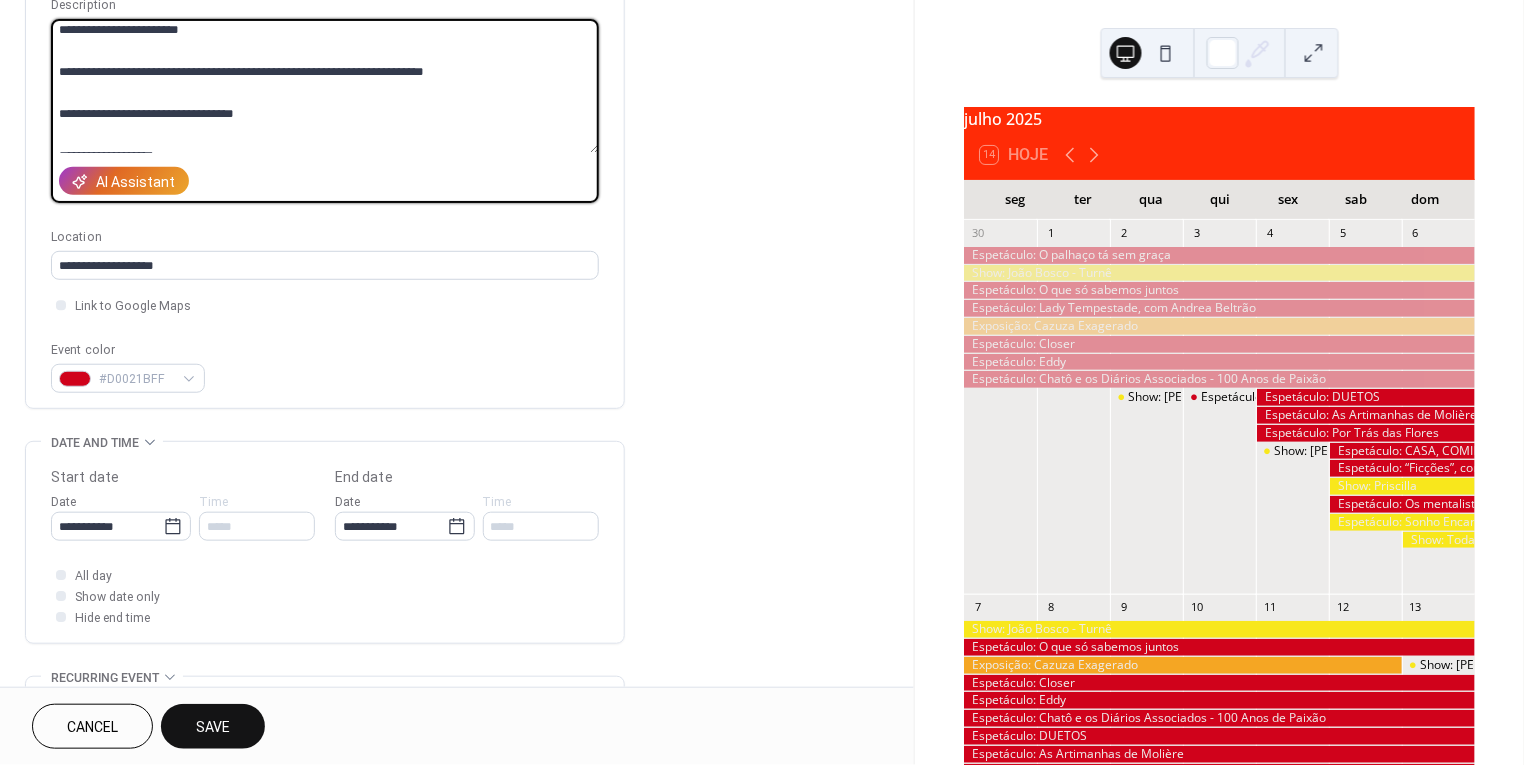 scroll, scrollTop: 108, scrollLeft: 0, axis: vertical 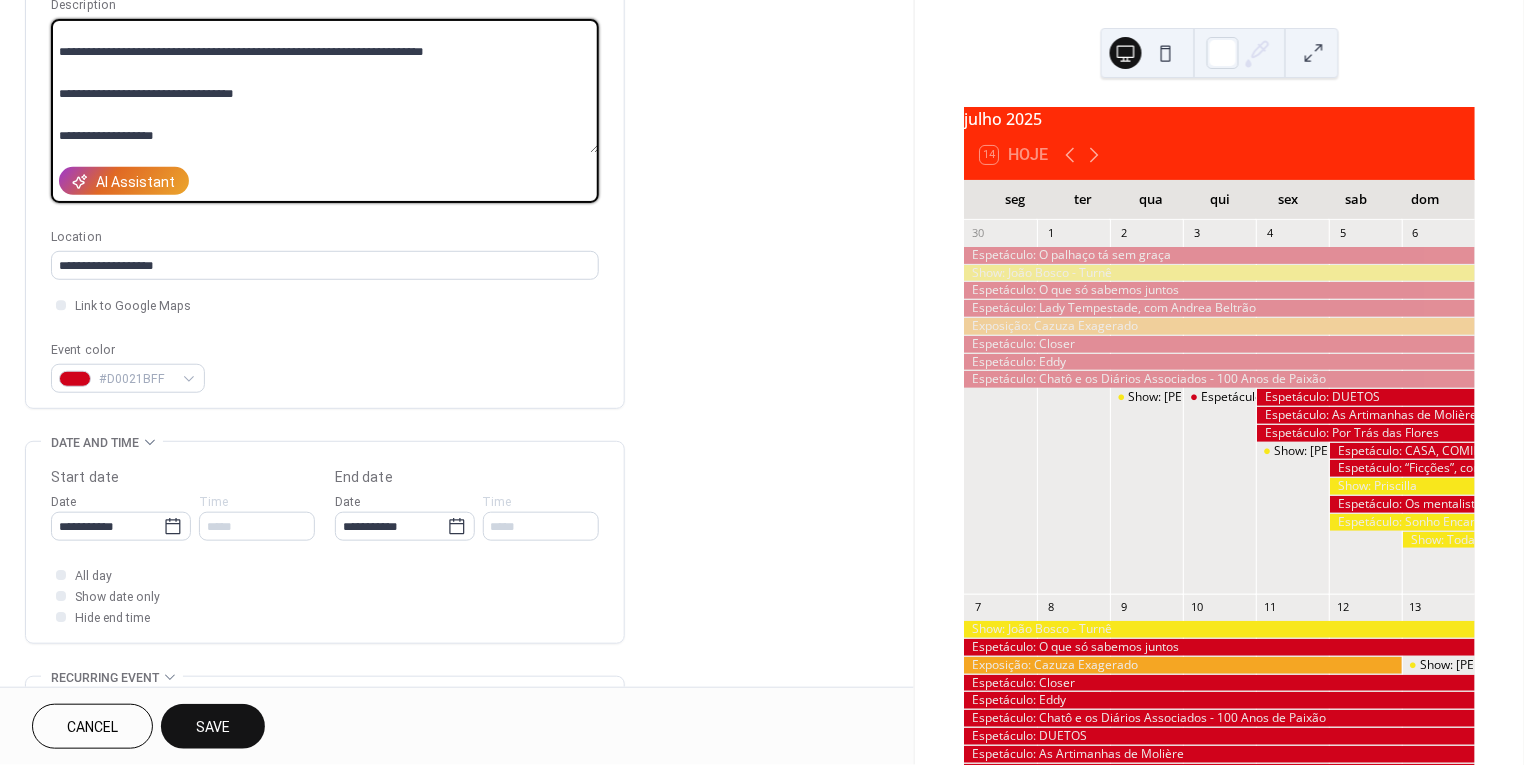 click on "**********" at bounding box center (325, 86) 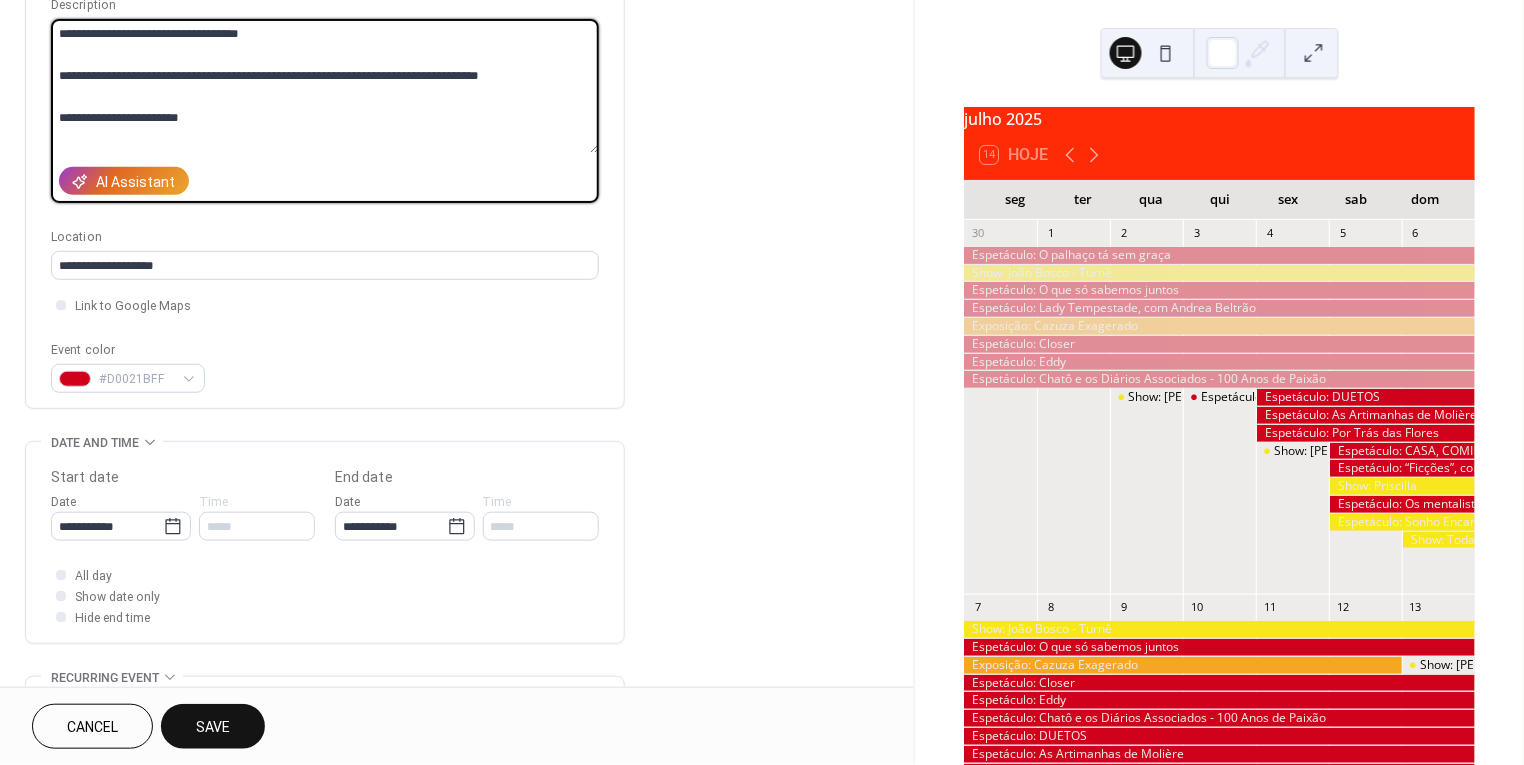 scroll, scrollTop: 0, scrollLeft: 0, axis: both 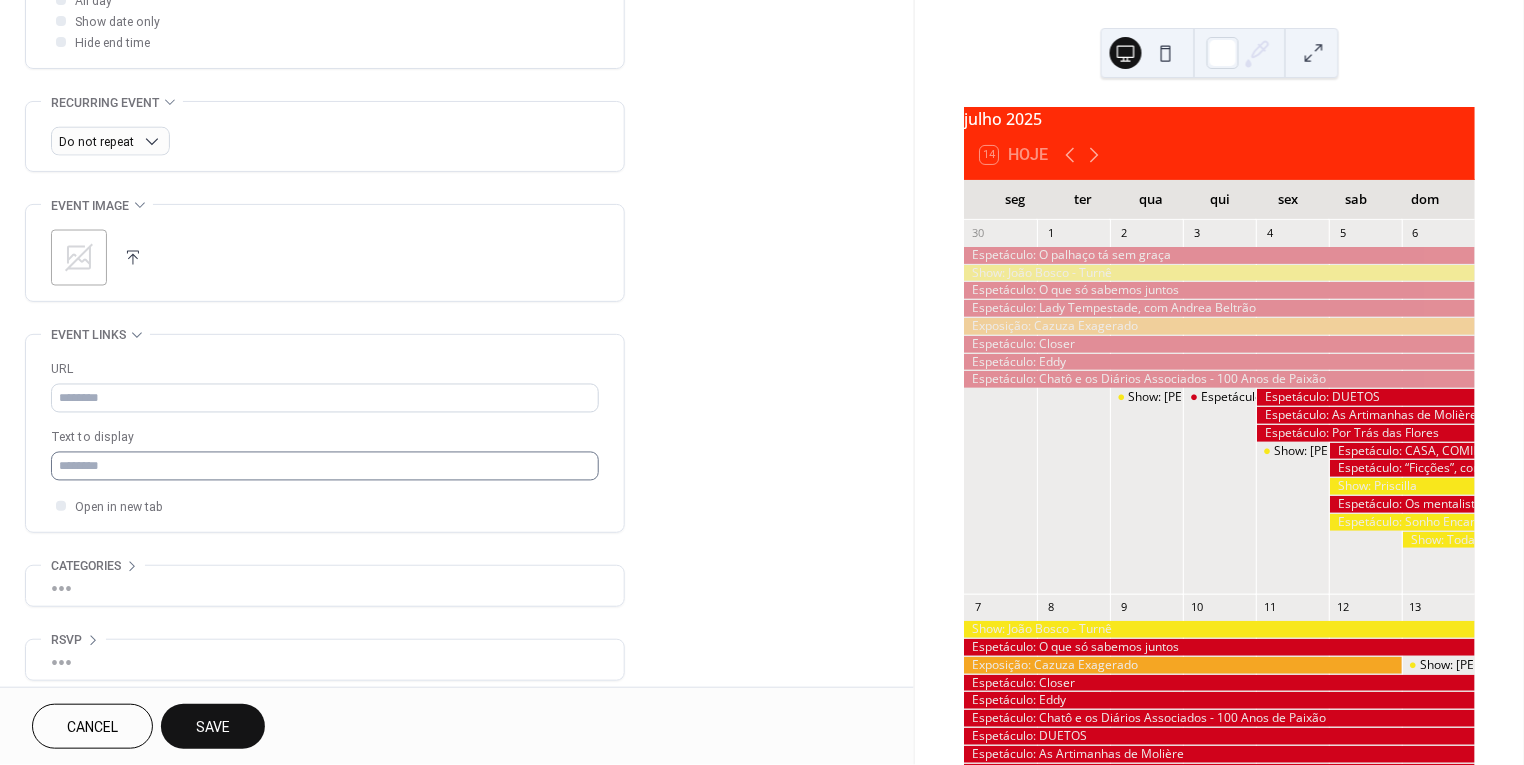 type on "**********" 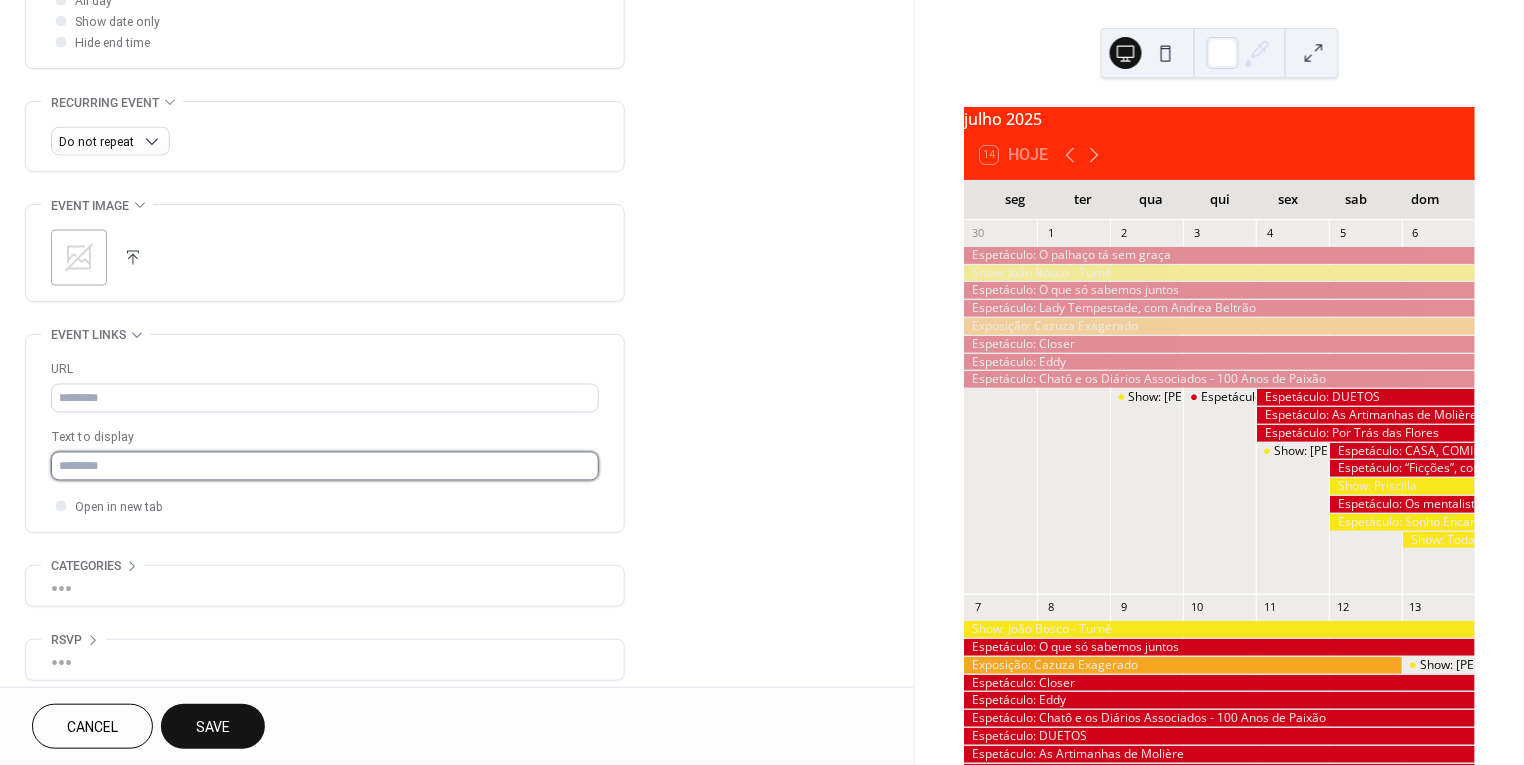 click at bounding box center [325, 466] 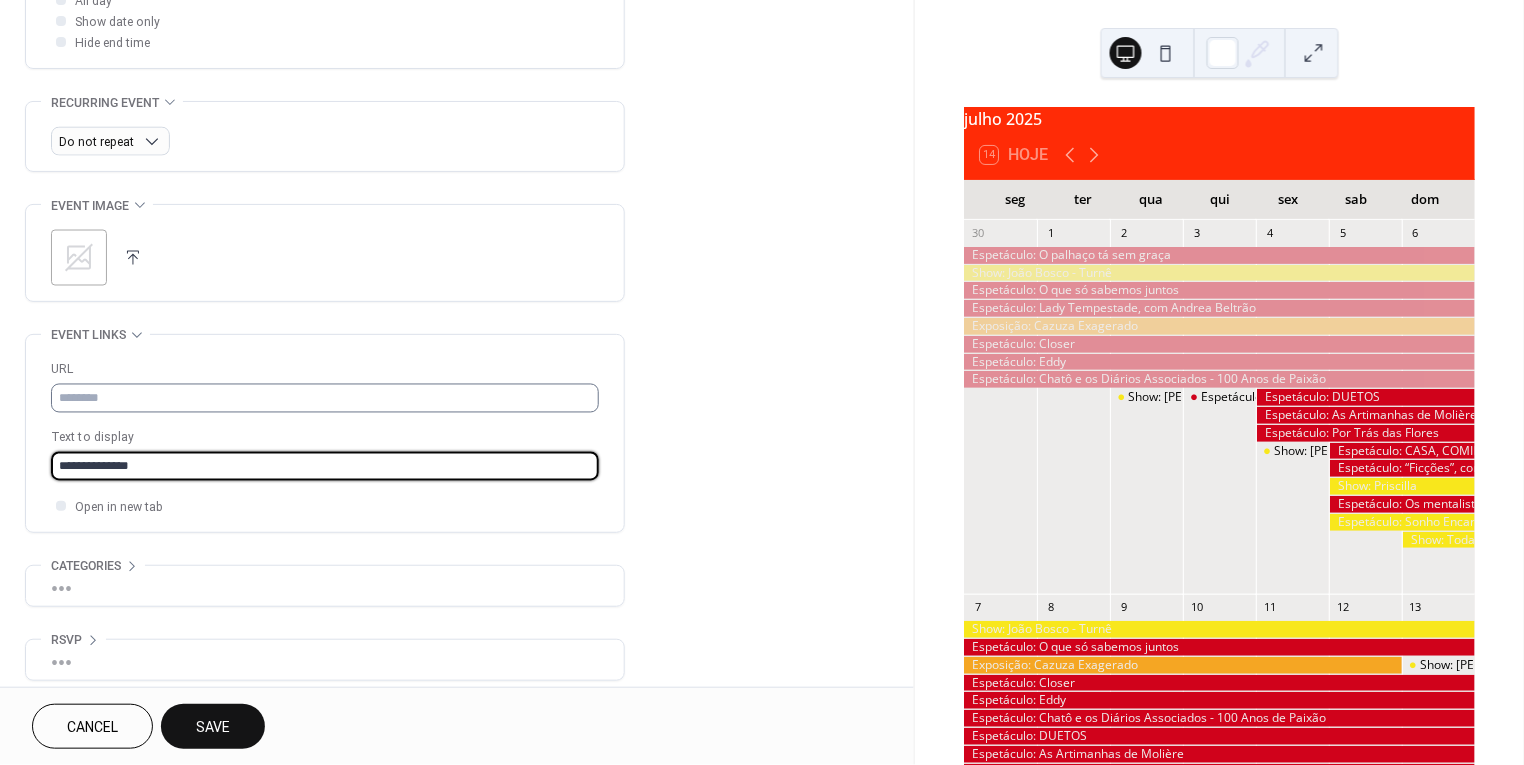 type on "**********" 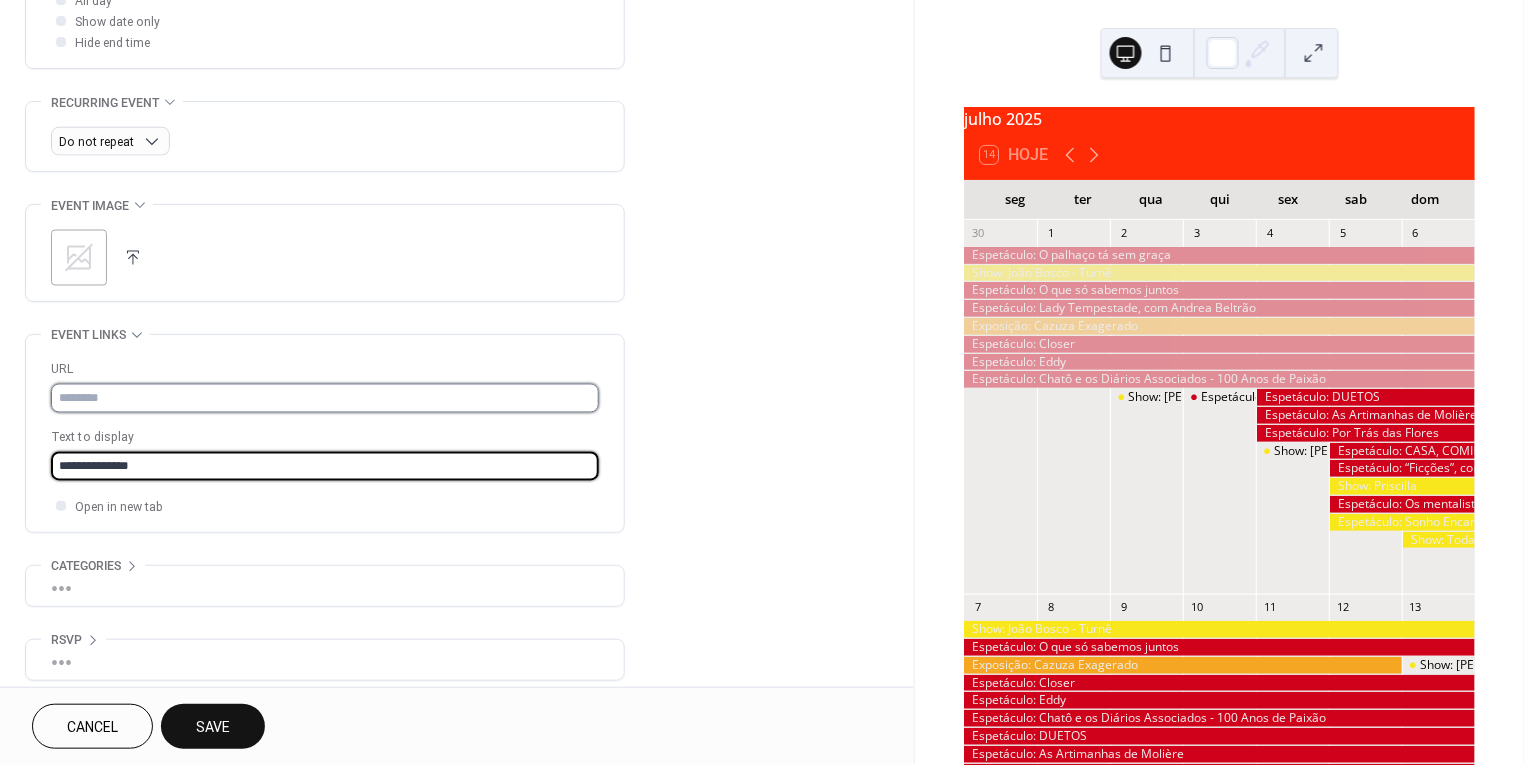 click at bounding box center [325, 398] 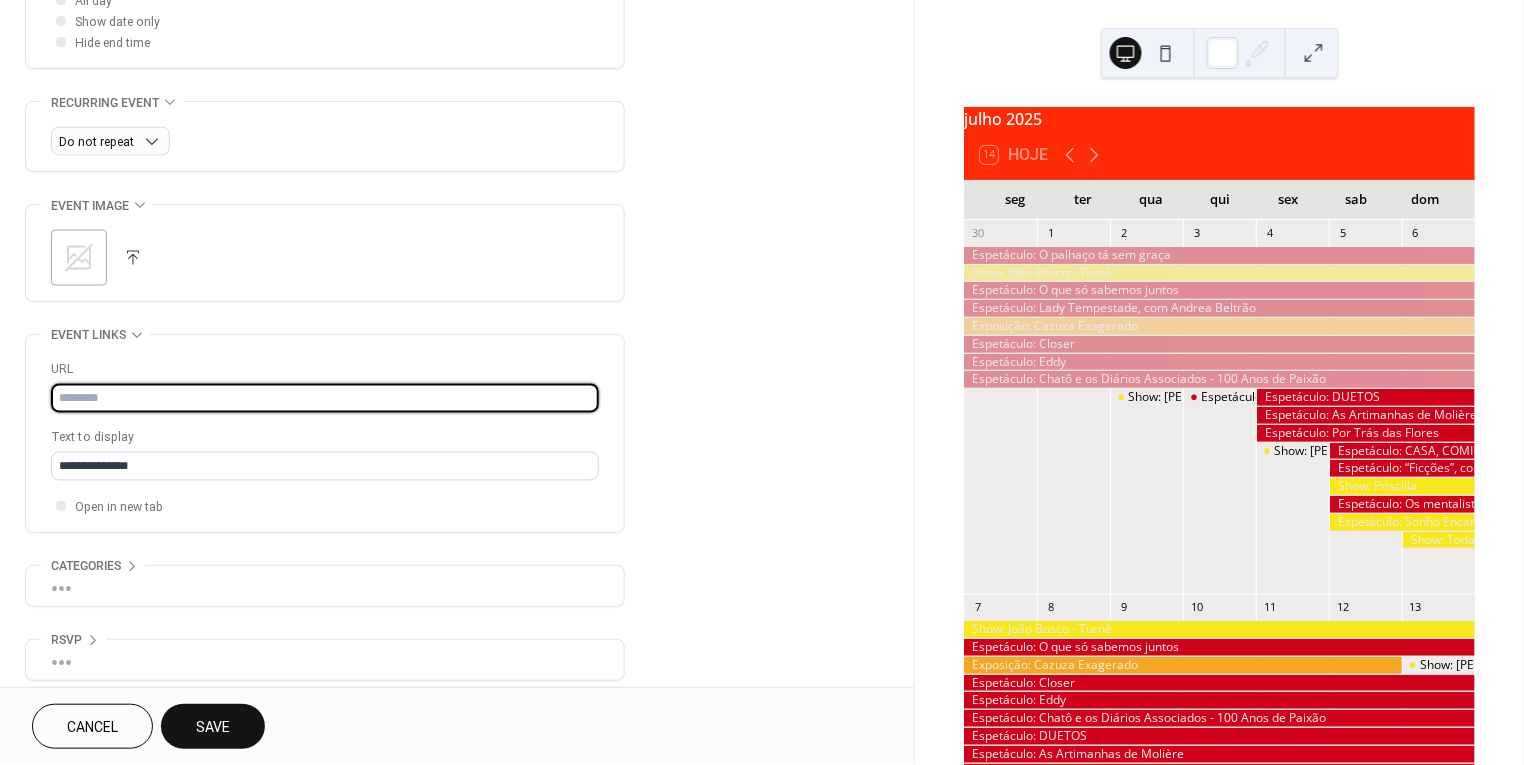 paste on "**********" 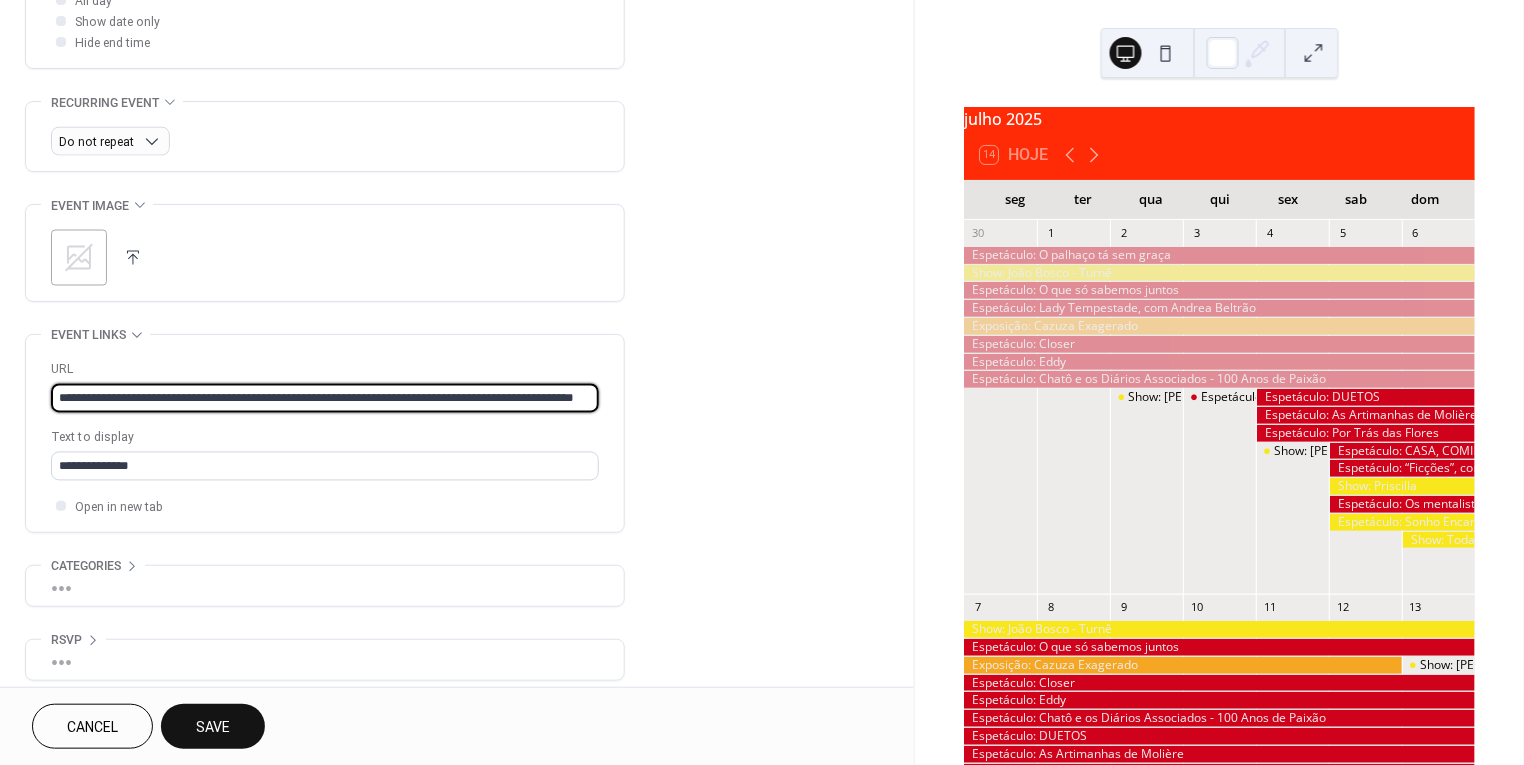 type on "**********" 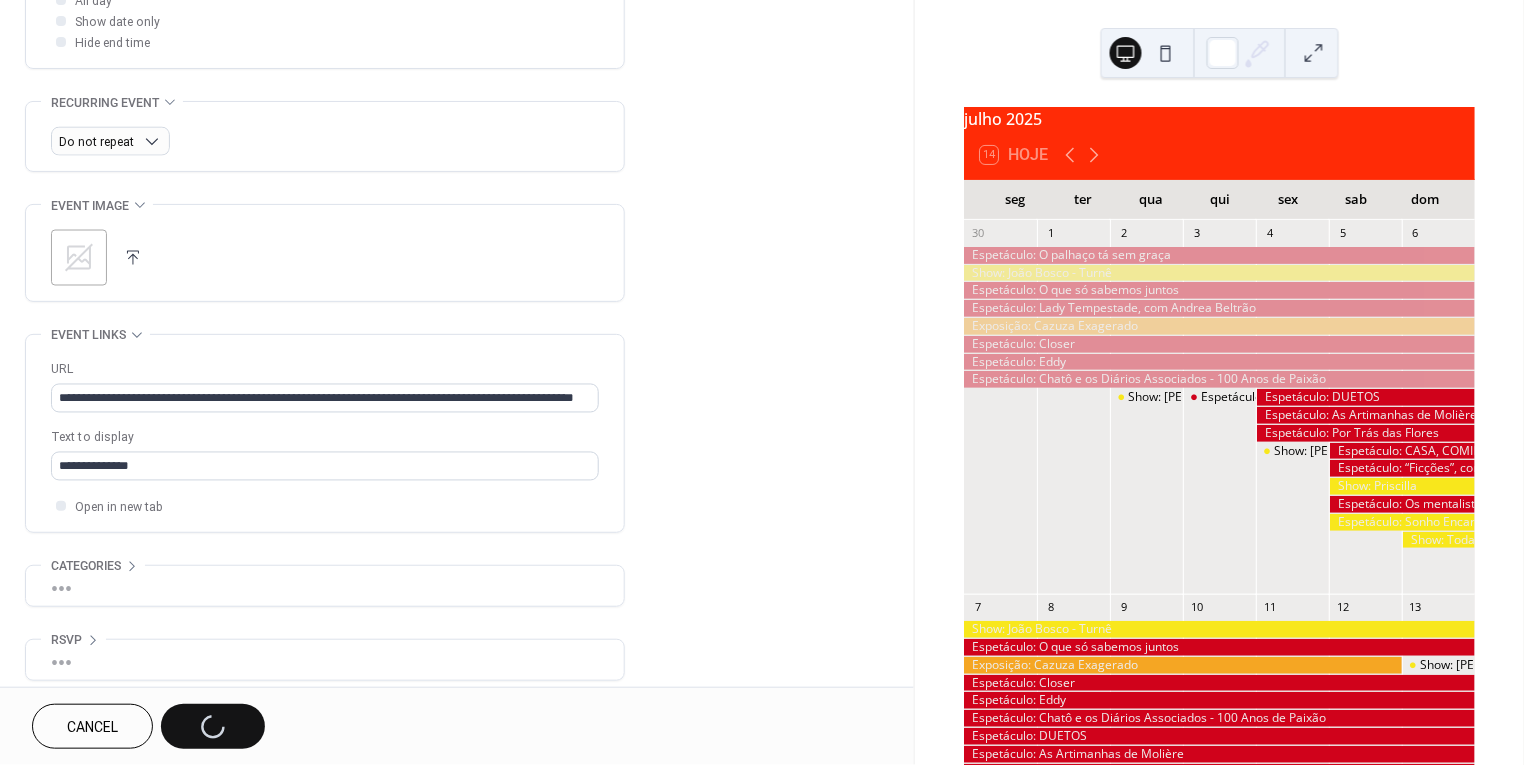 type 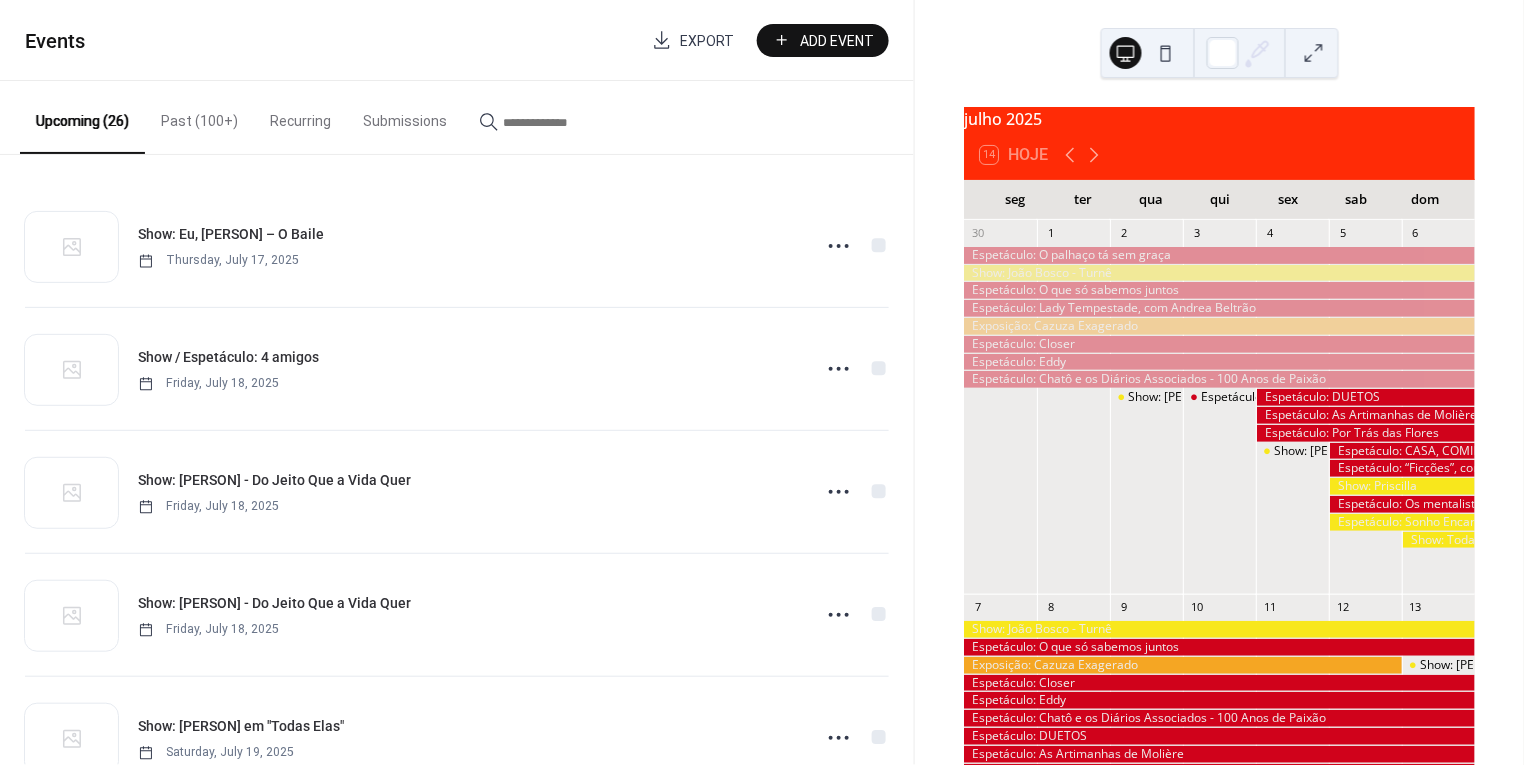 click on "Add Event" at bounding box center (837, 41) 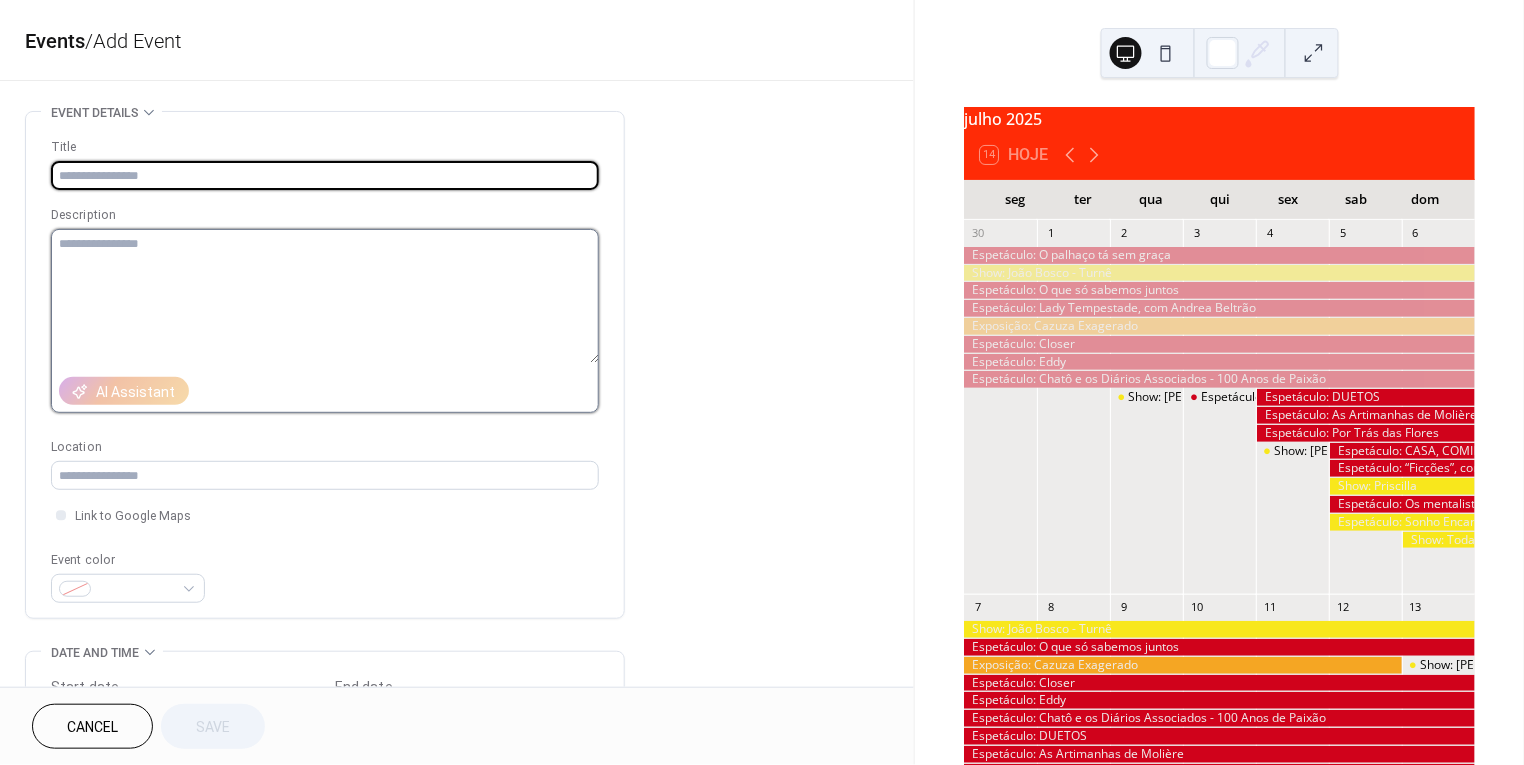 click at bounding box center [325, 296] 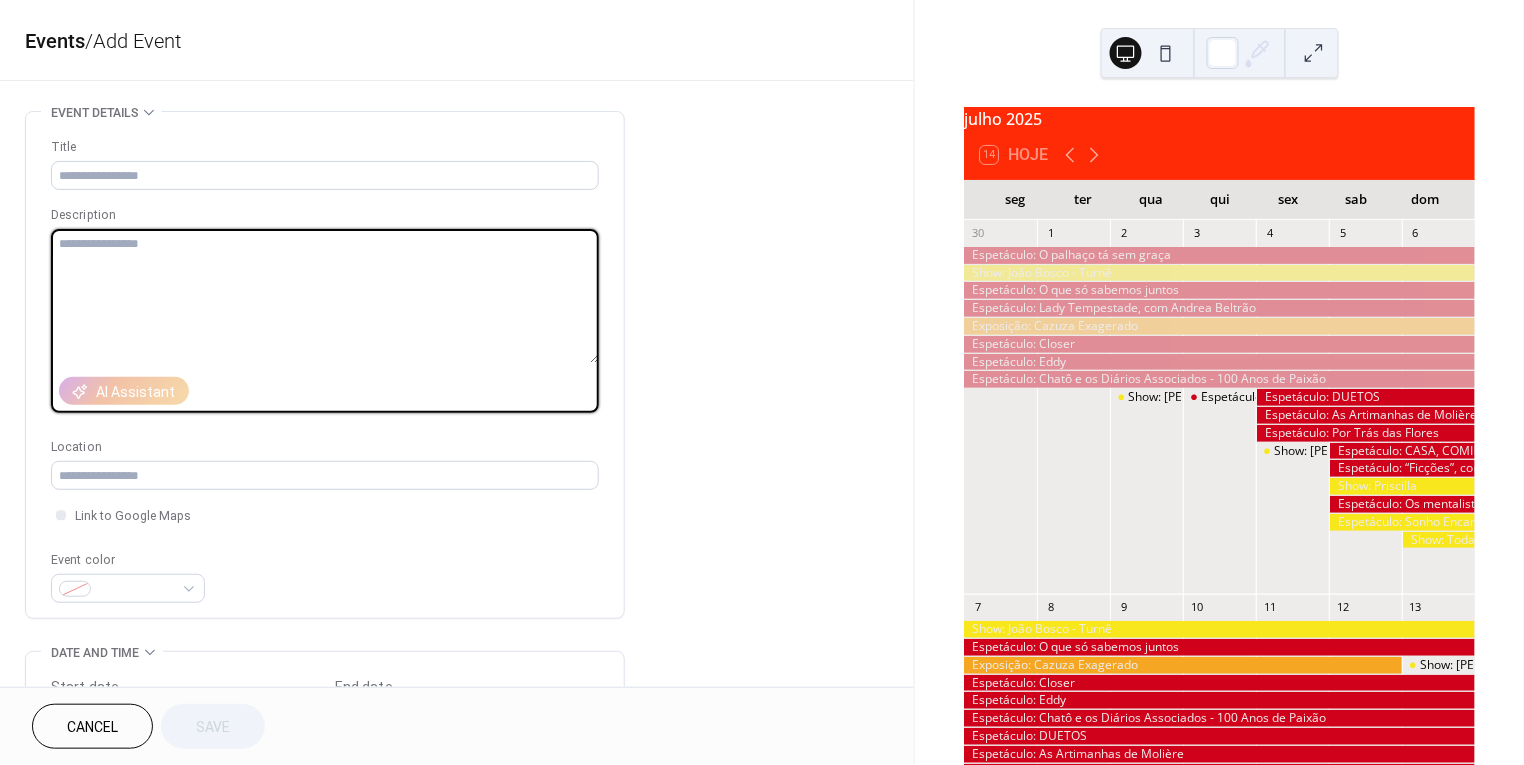 paste on "**********" 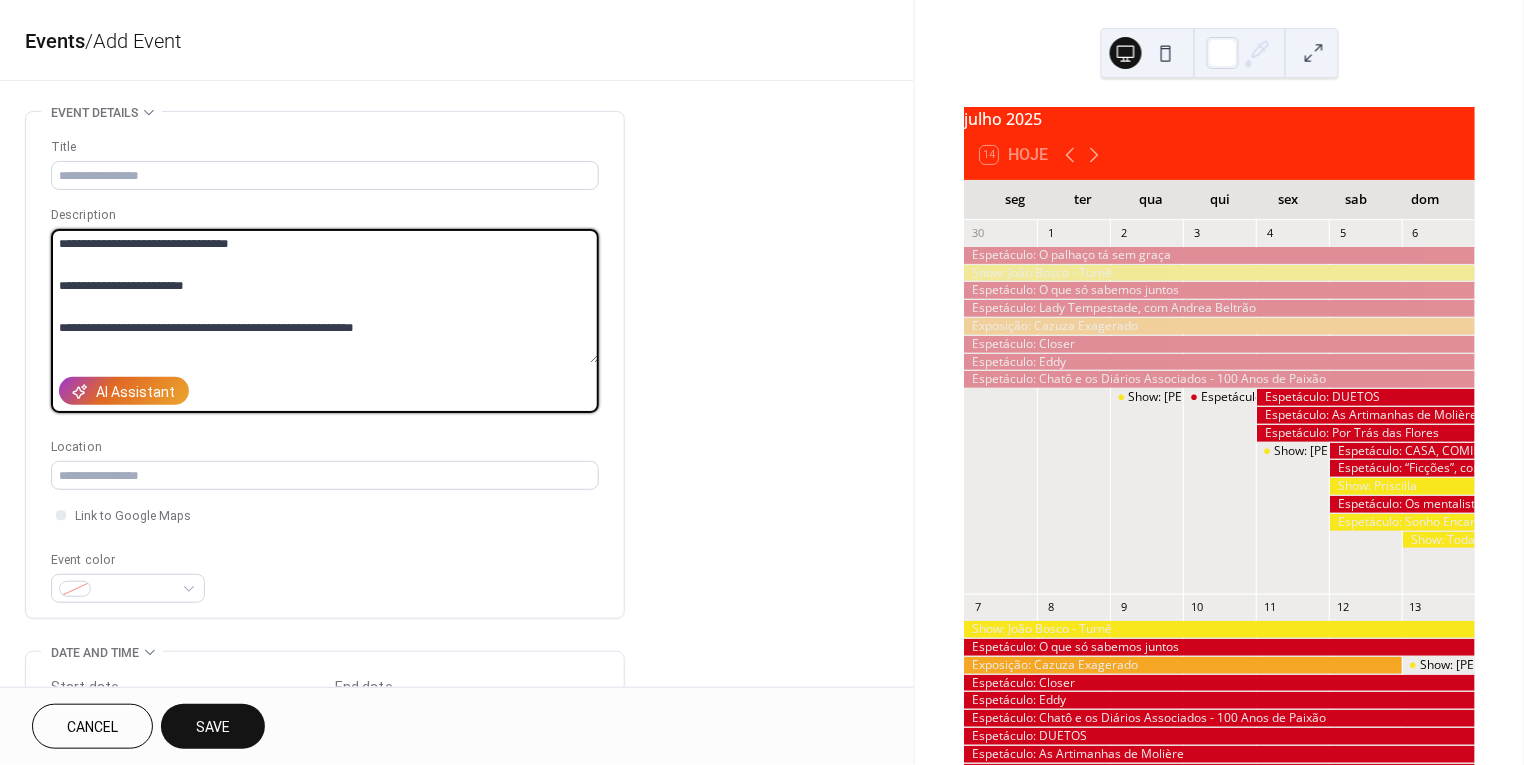 scroll, scrollTop: 194, scrollLeft: 0, axis: vertical 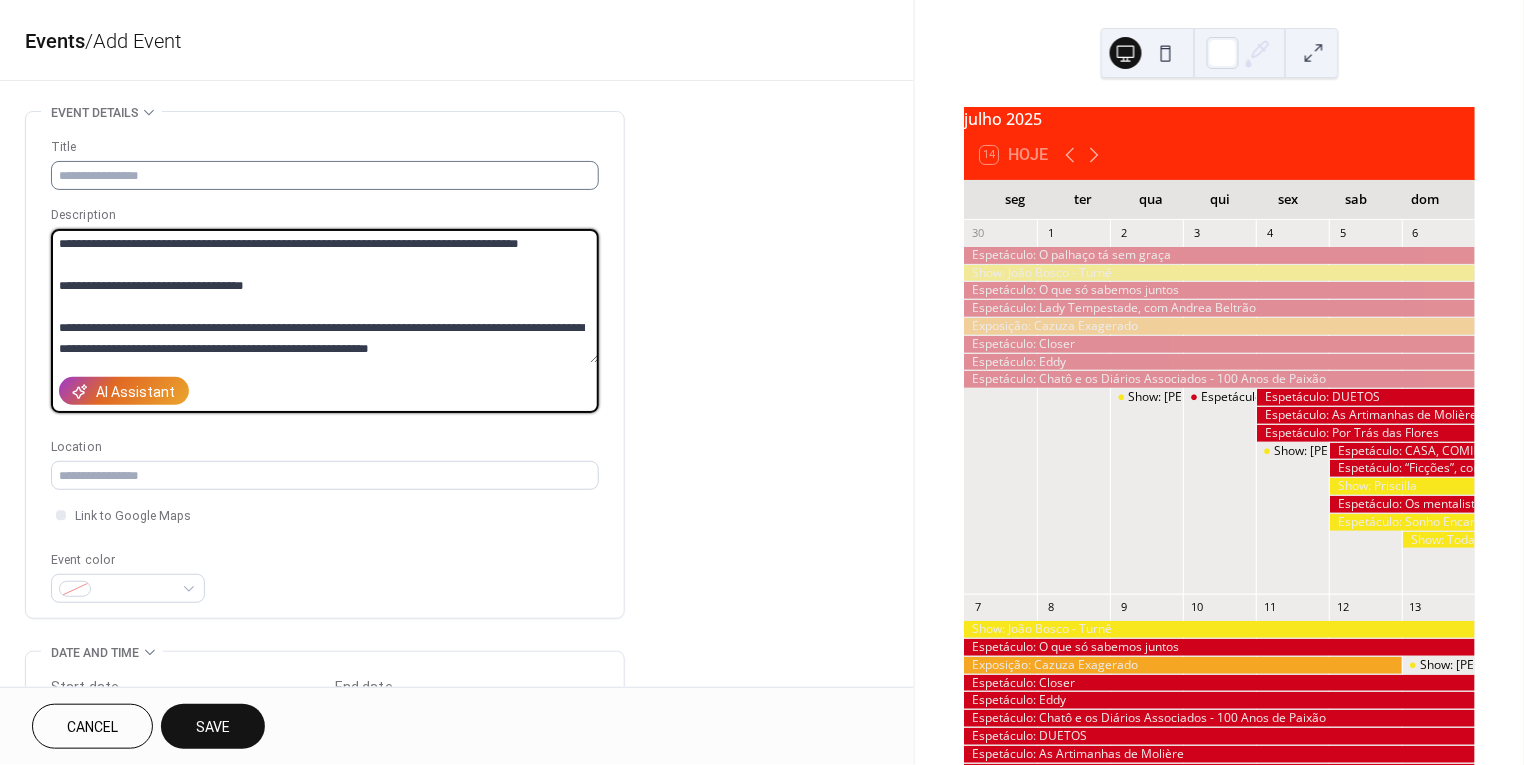 type on "**********" 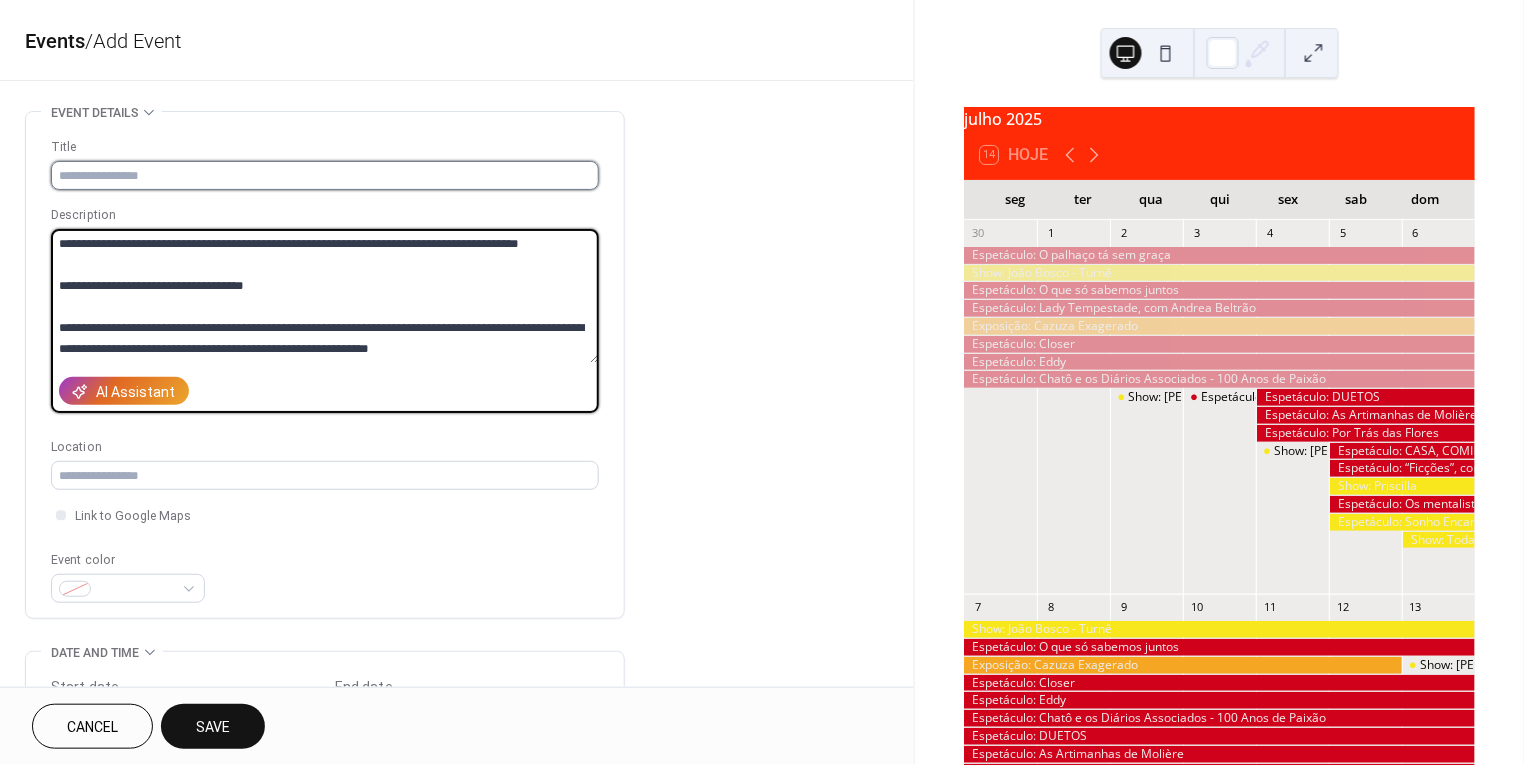 click at bounding box center (325, 175) 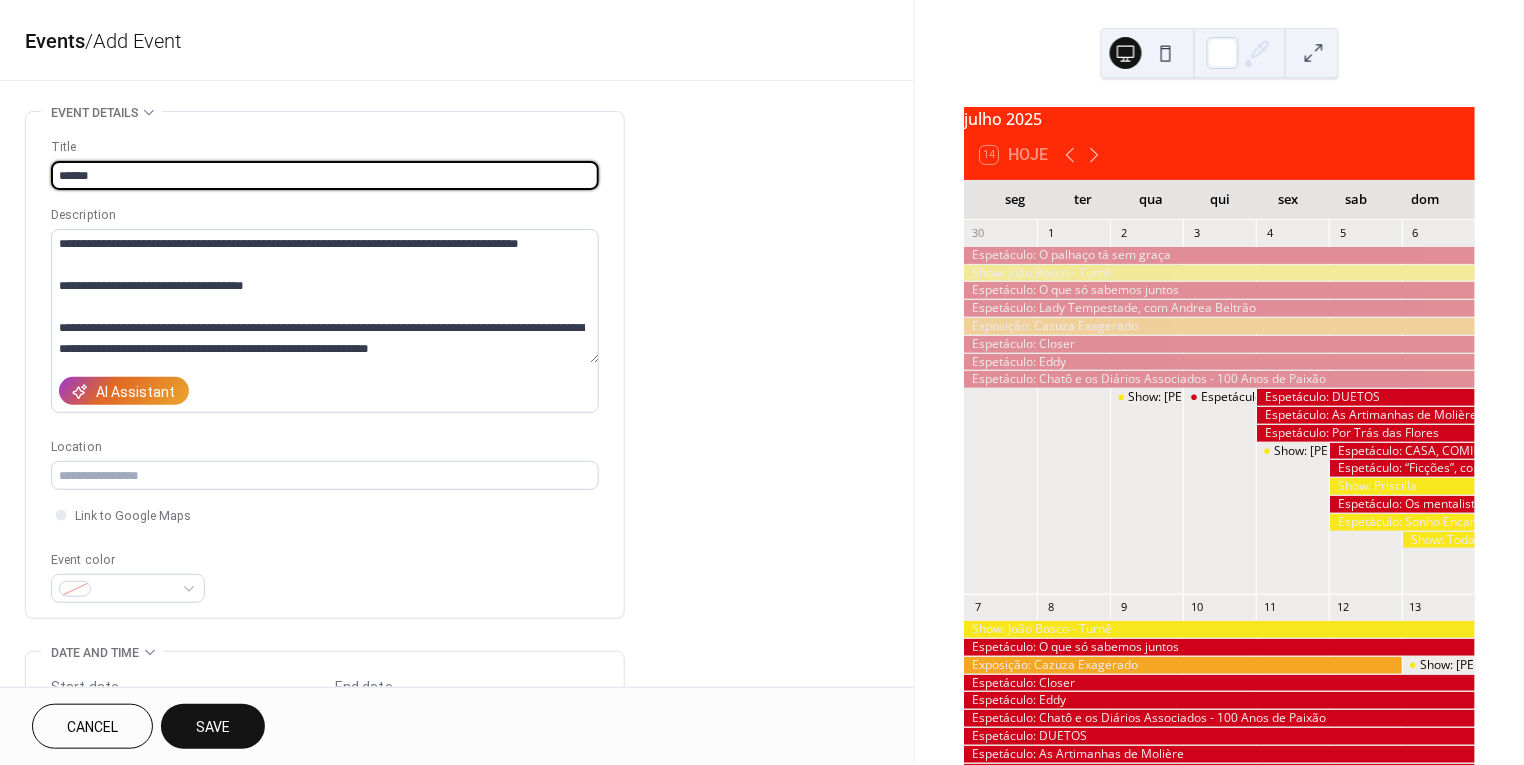click on "*****" at bounding box center [325, 175] 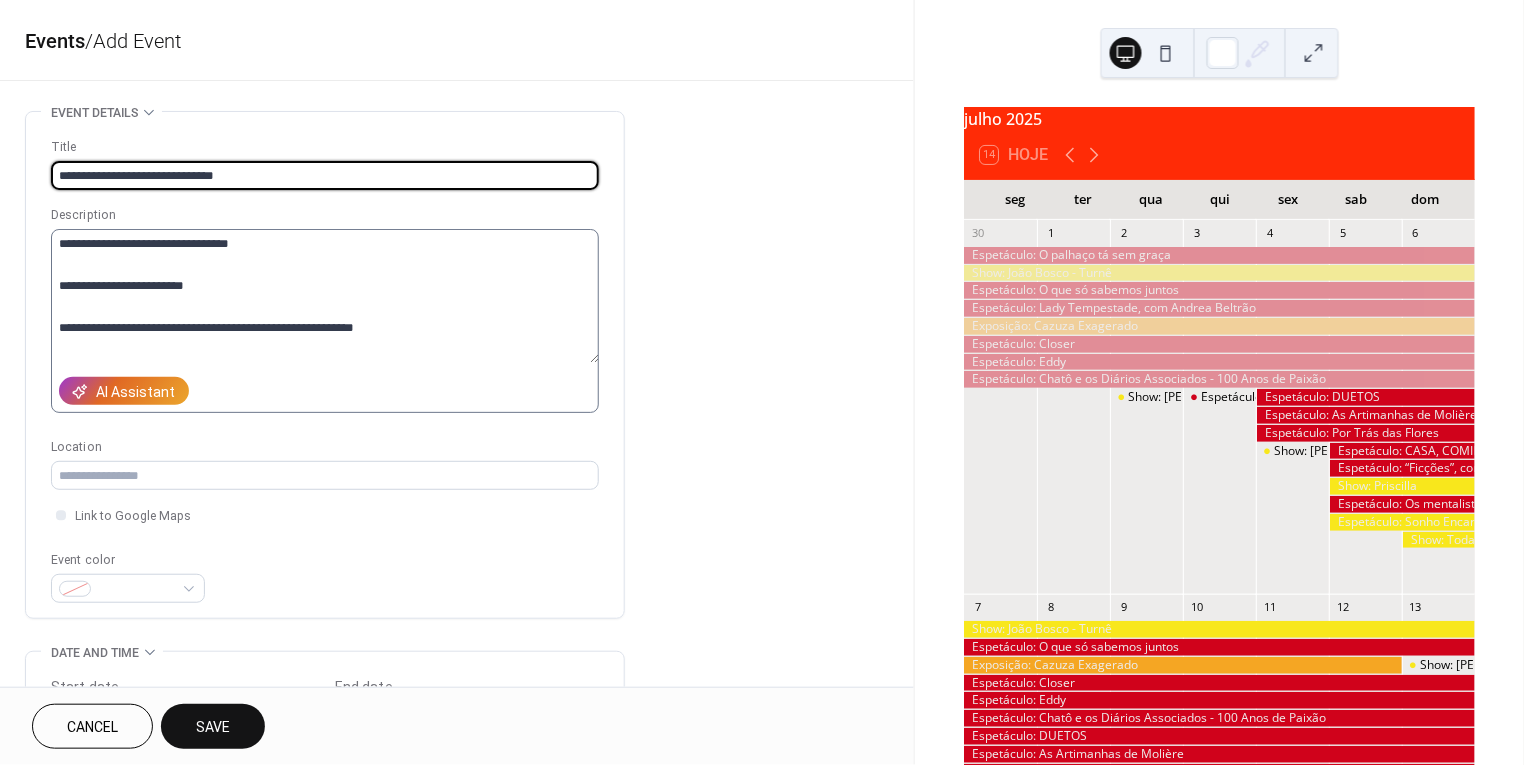 scroll, scrollTop: 0, scrollLeft: 0, axis: both 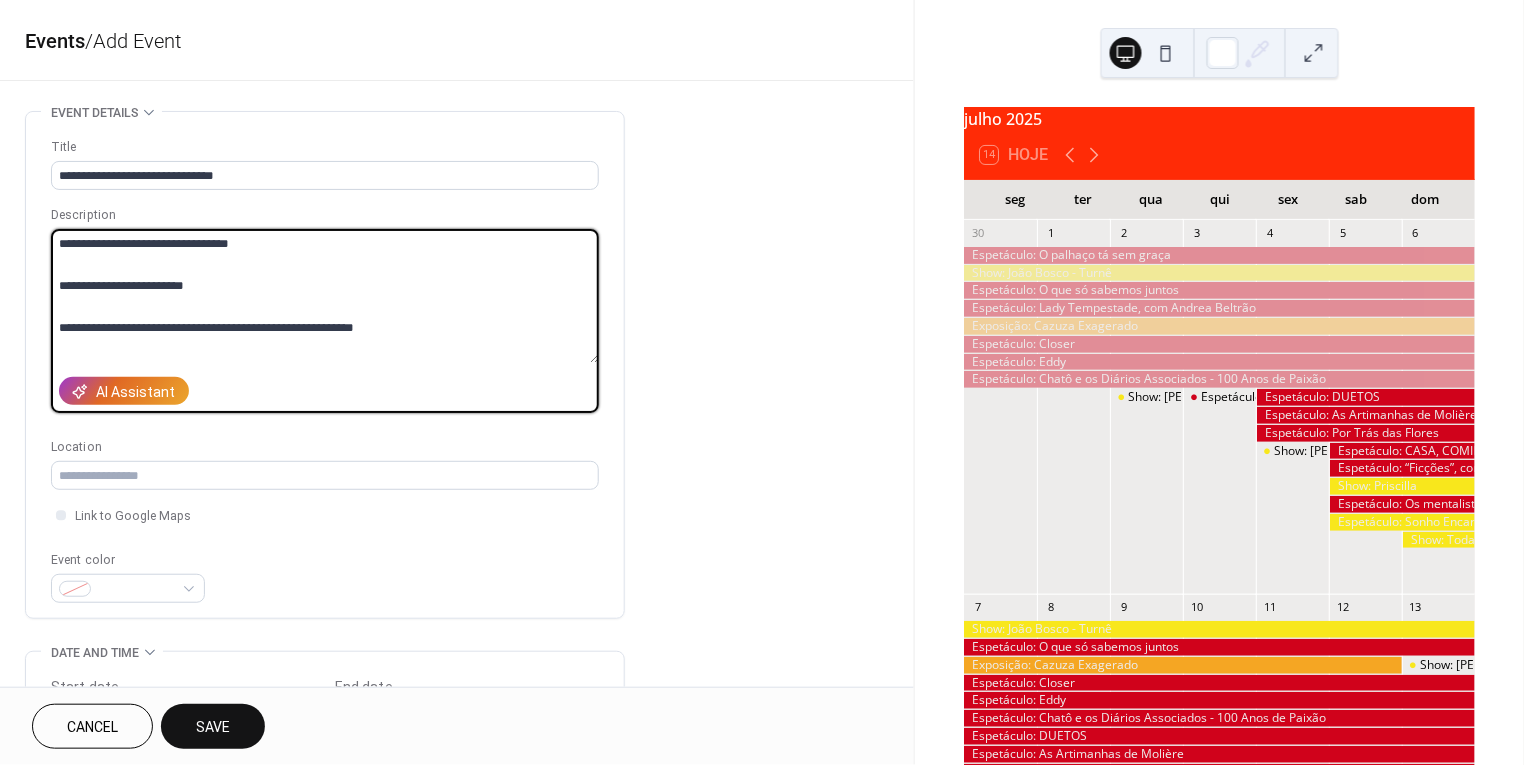 drag, startPoint x: 188, startPoint y: 322, endPoint x: 92, endPoint y: 323, distance: 96.00521 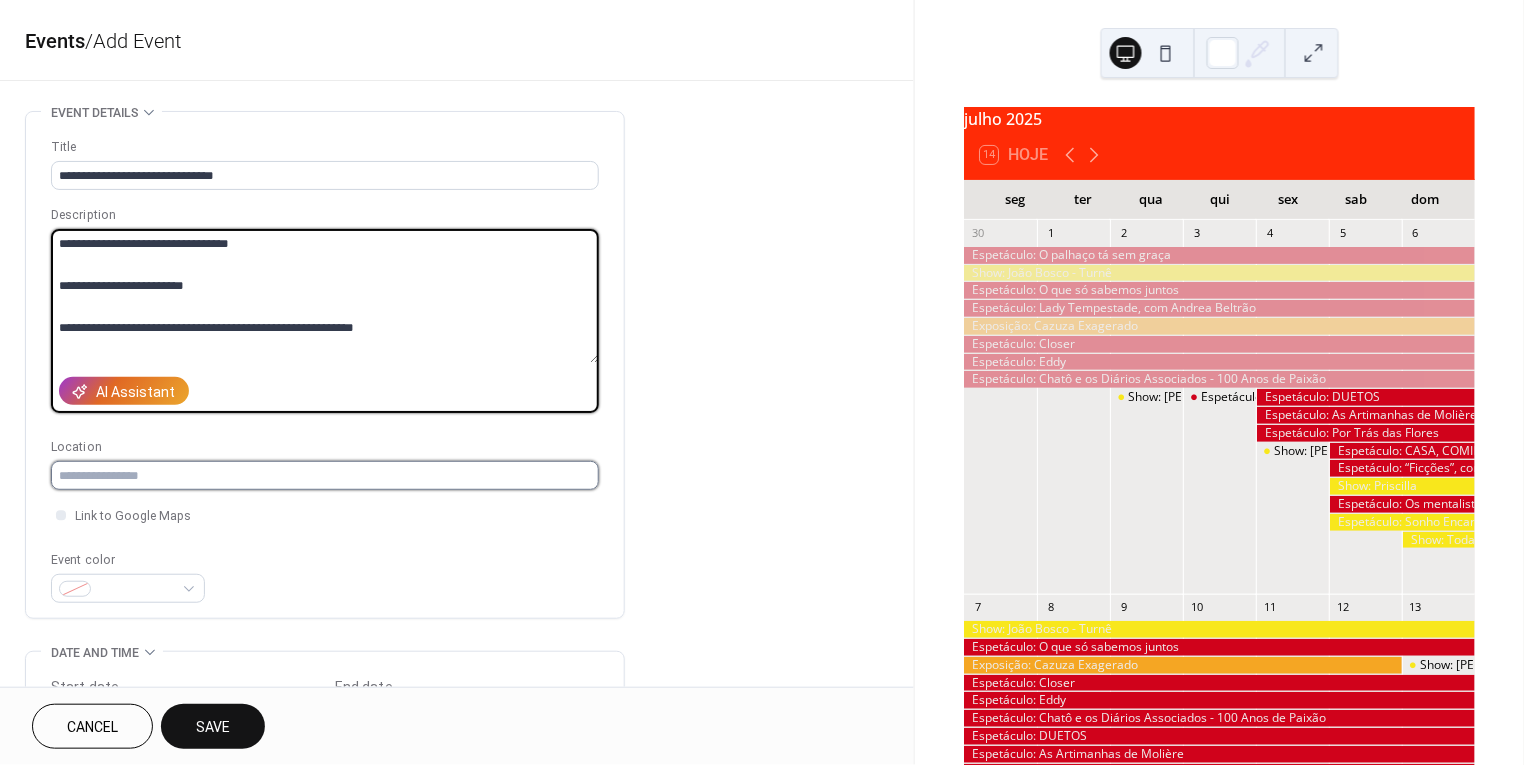 click at bounding box center [325, 475] 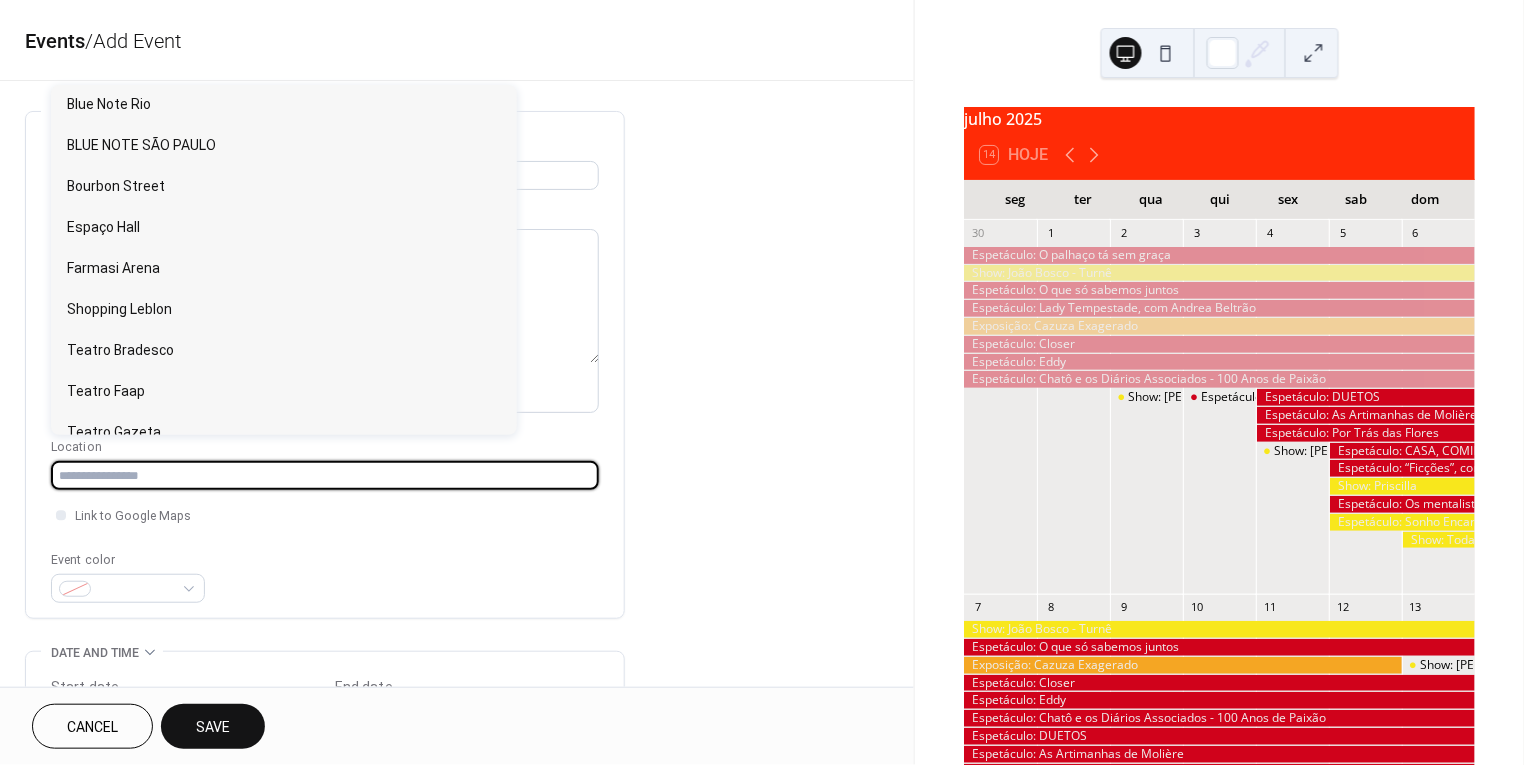 paste on "**********" 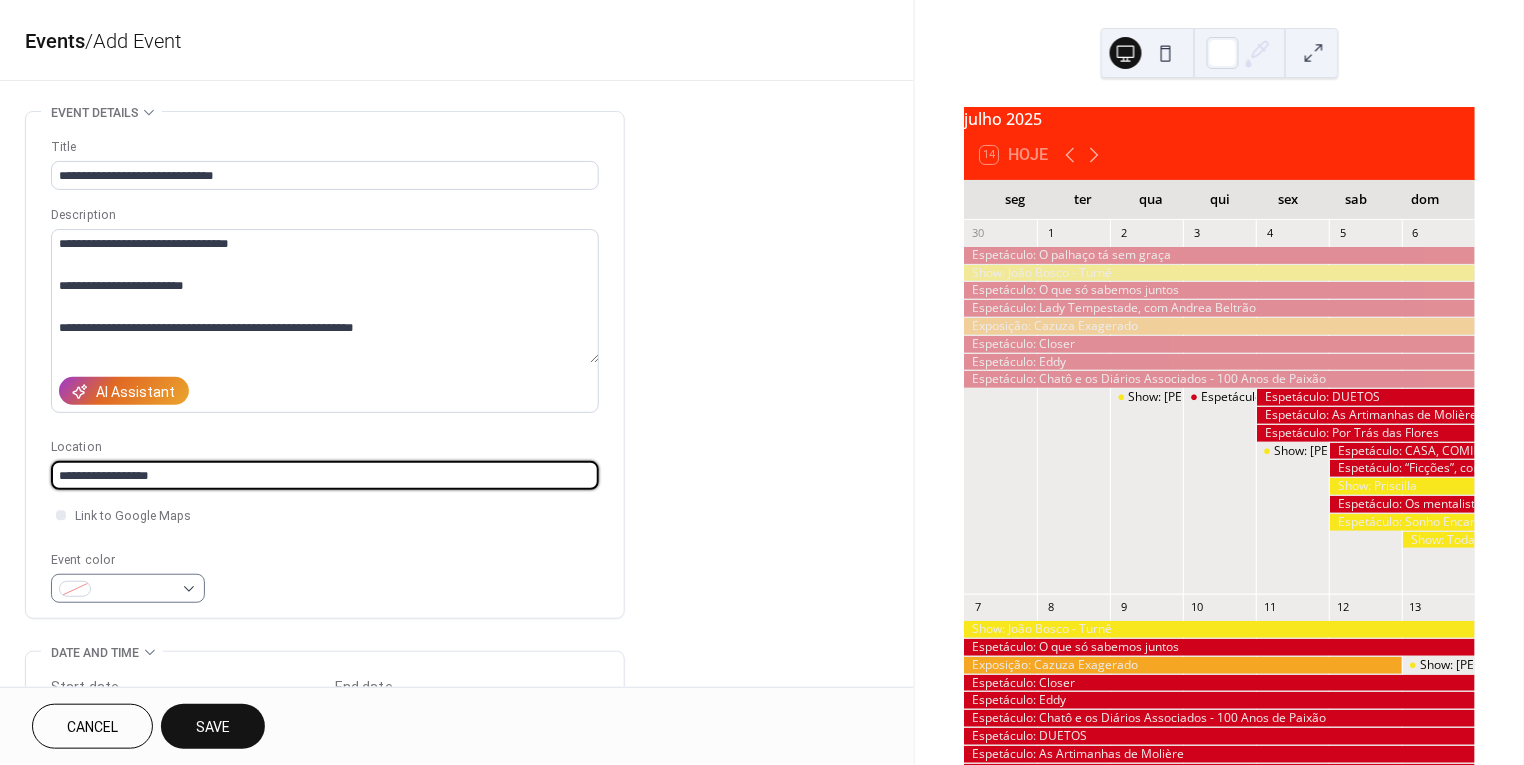 type on "**********" 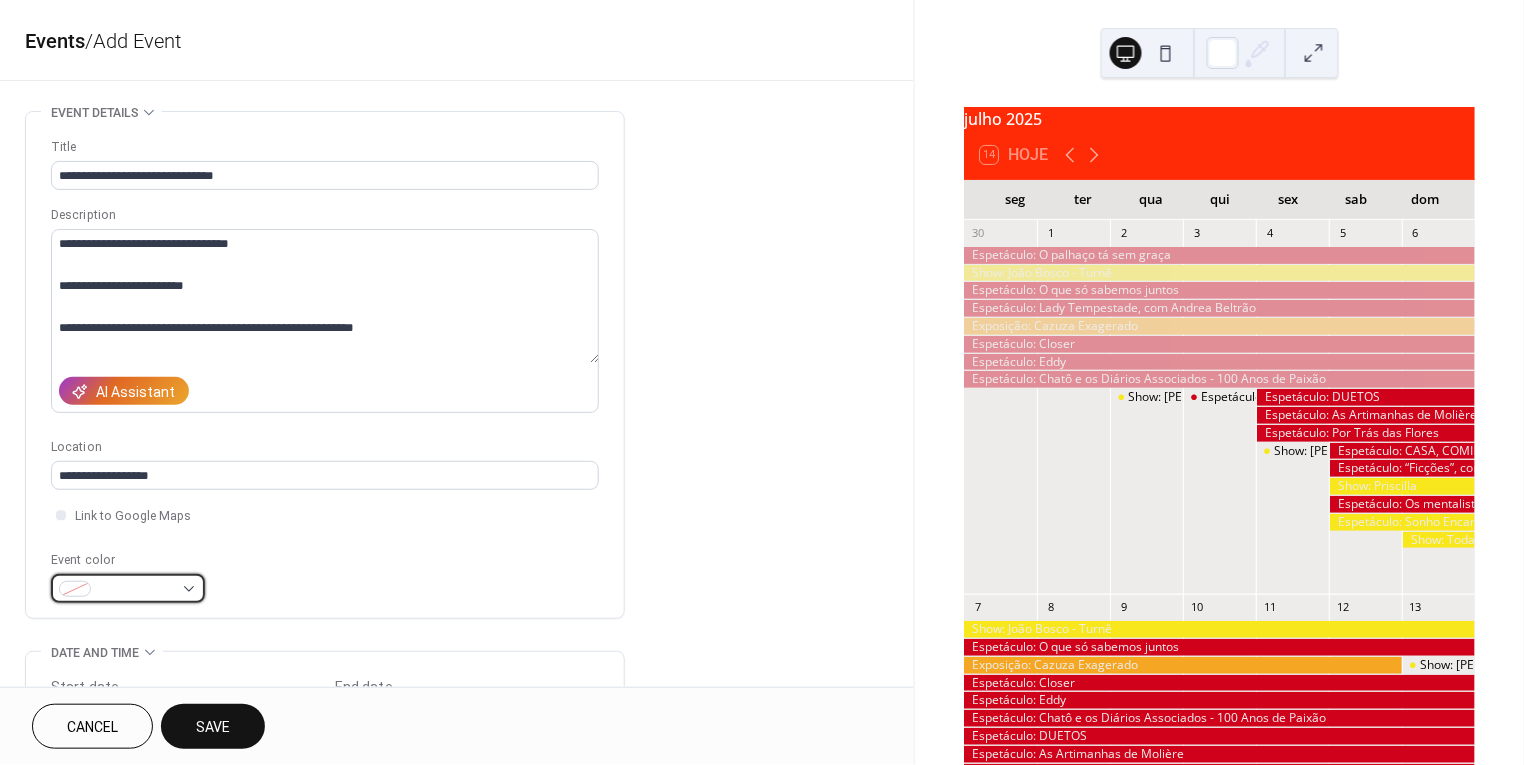 click at bounding box center [136, 590] 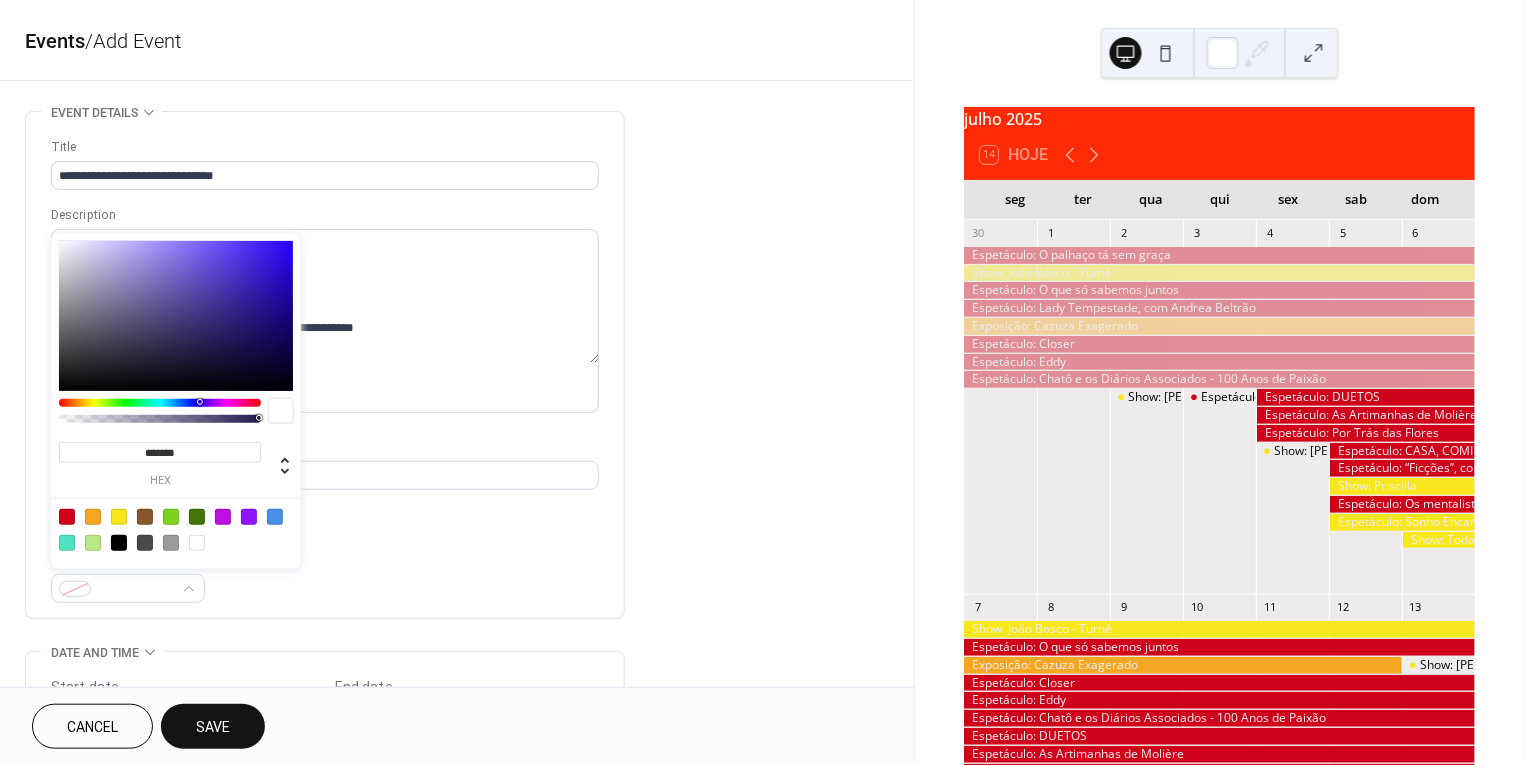 click at bounding box center [67, 517] 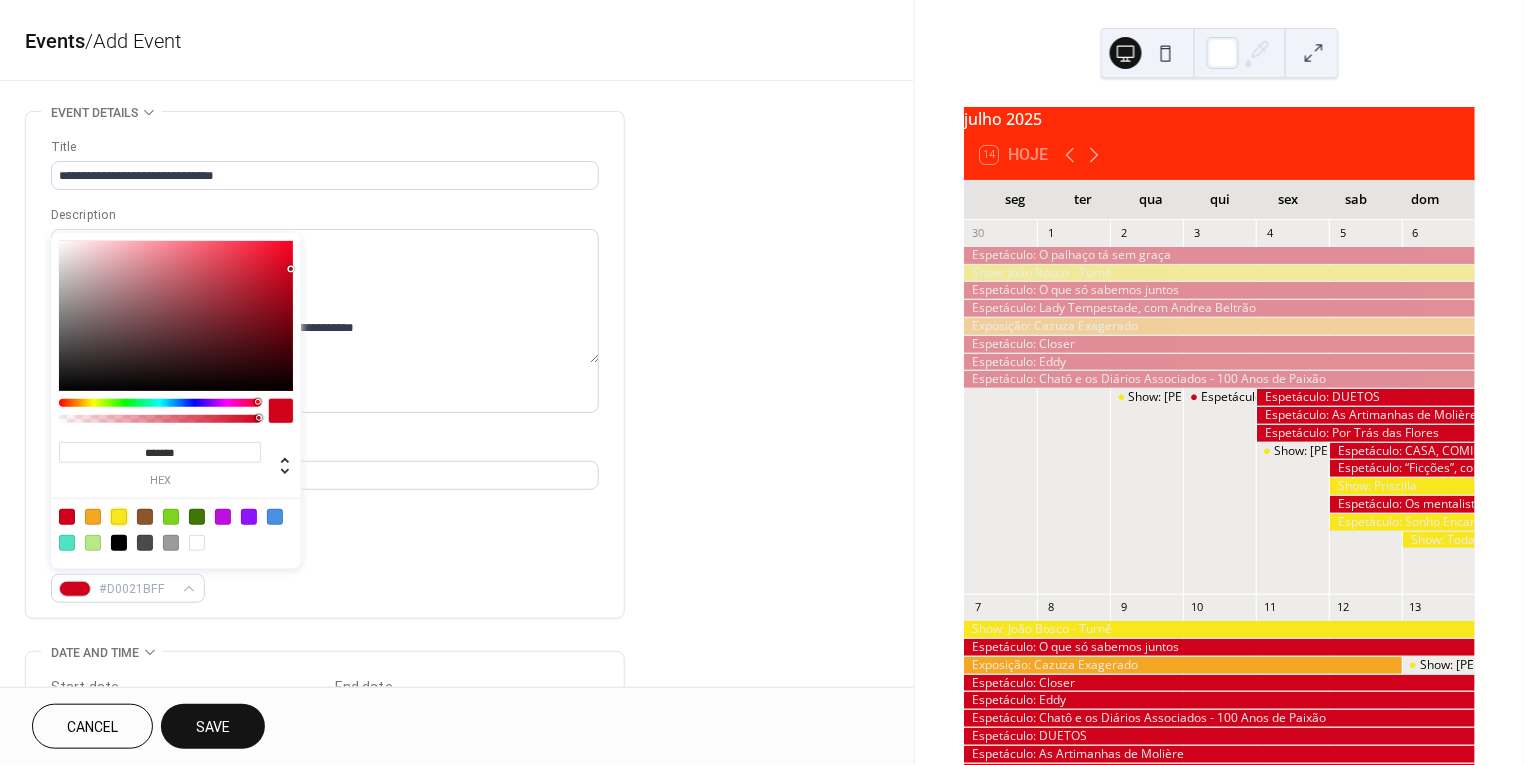 click at bounding box center [119, 517] 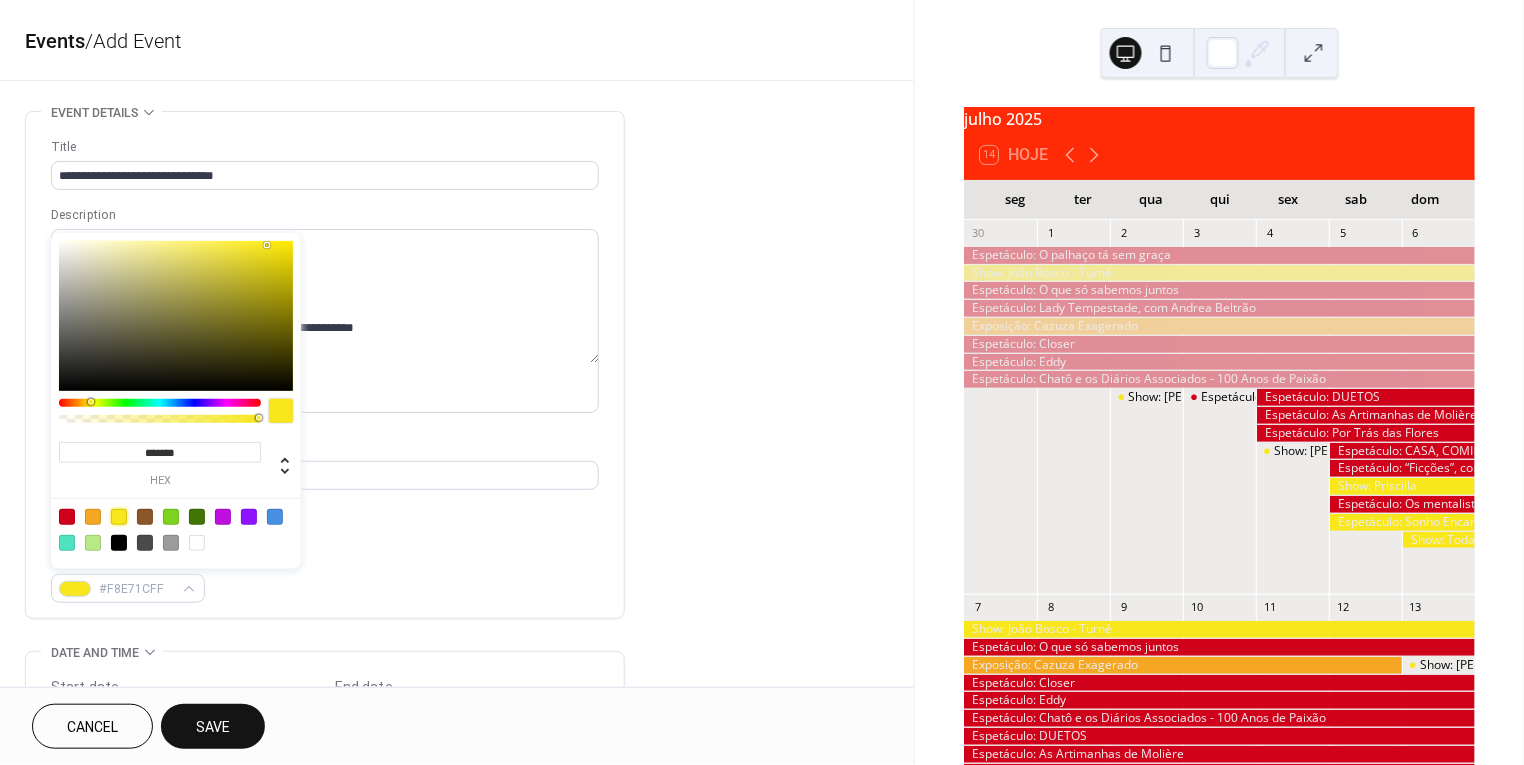 click on "Event color #F8E71CFF" at bounding box center [325, 576] 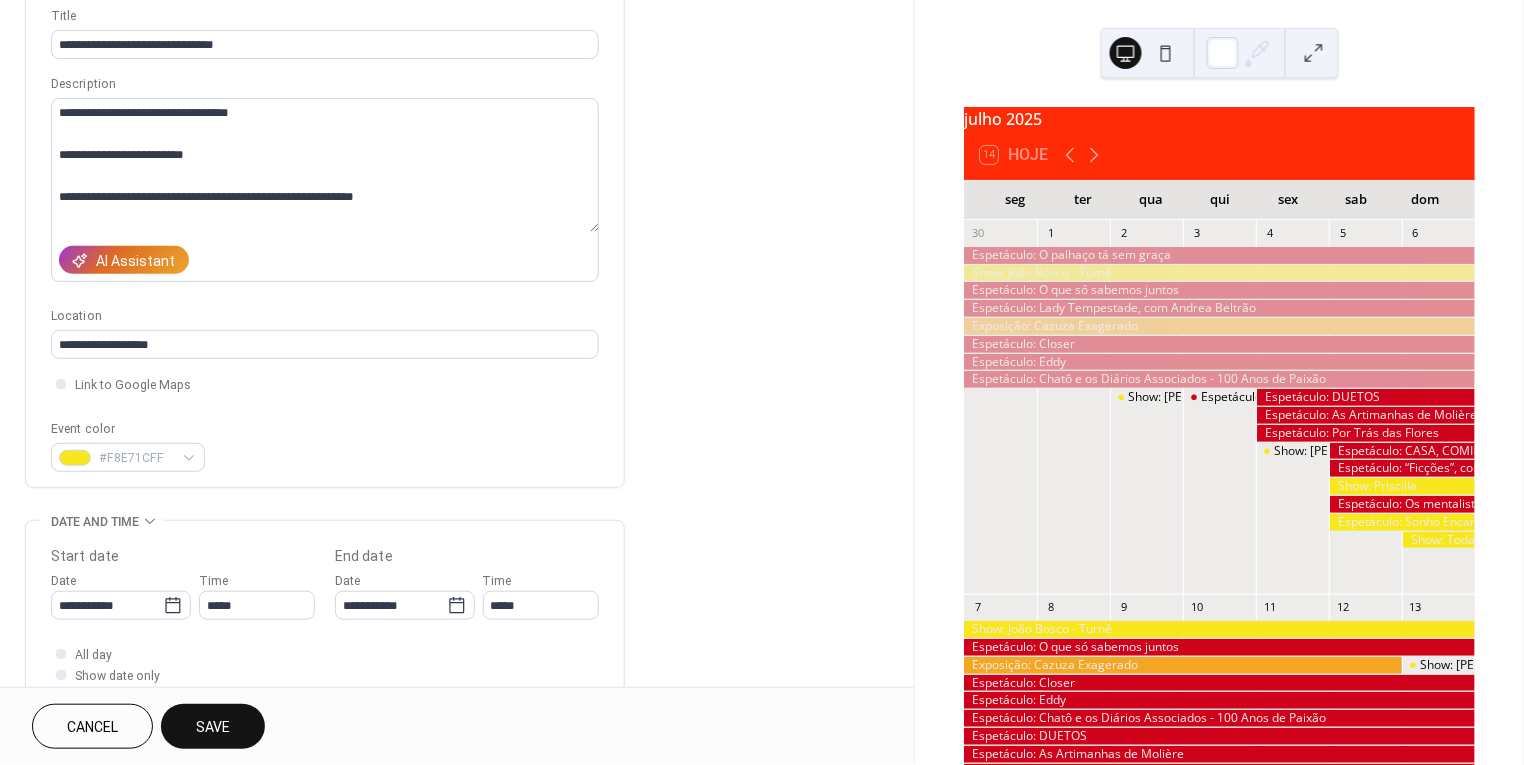 scroll, scrollTop: 164, scrollLeft: 0, axis: vertical 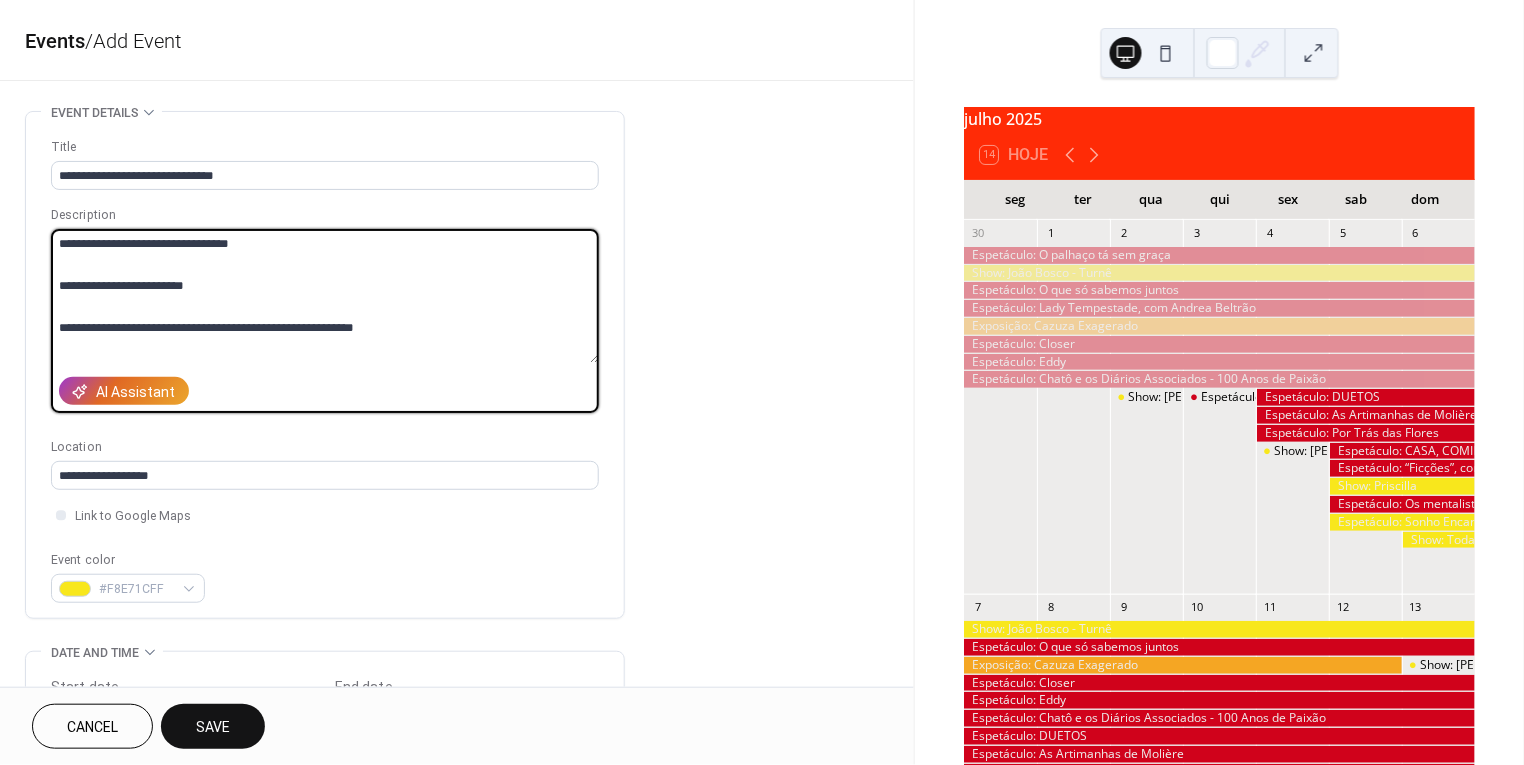 drag, startPoint x: 489, startPoint y: 172, endPoint x: 447, endPoint y: -92, distance: 267.32004 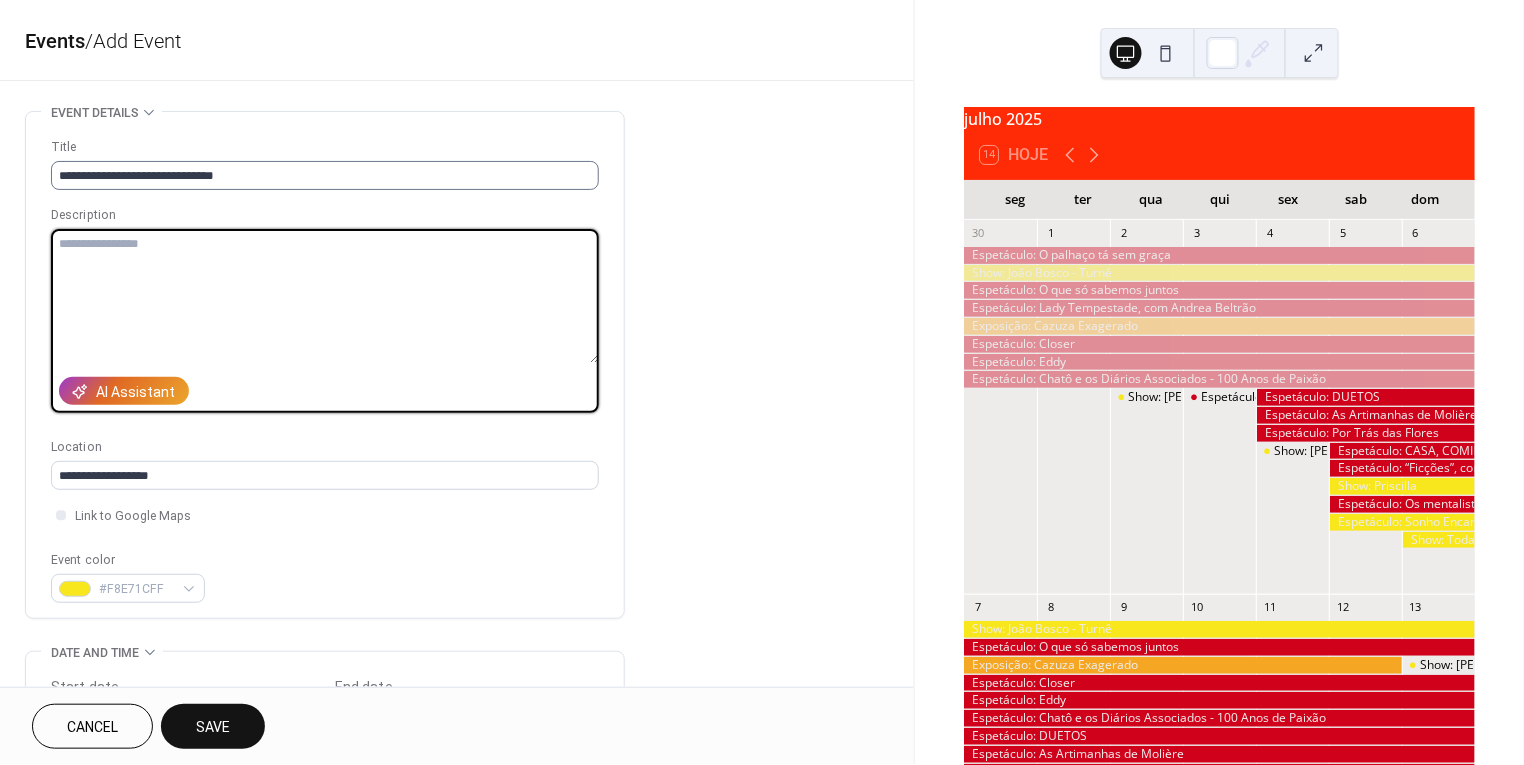 type 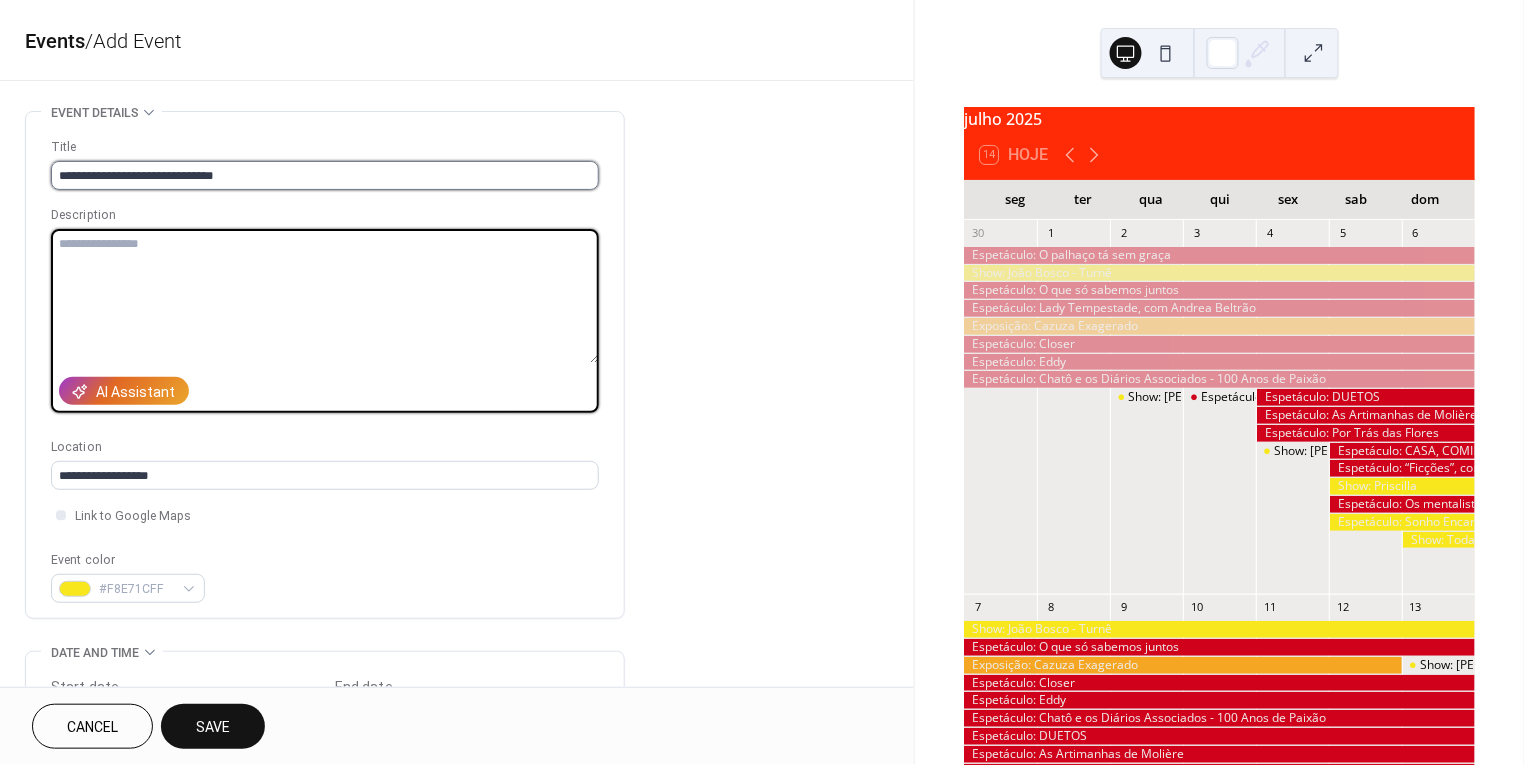 click on "**********" at bounding box center [325, 175] 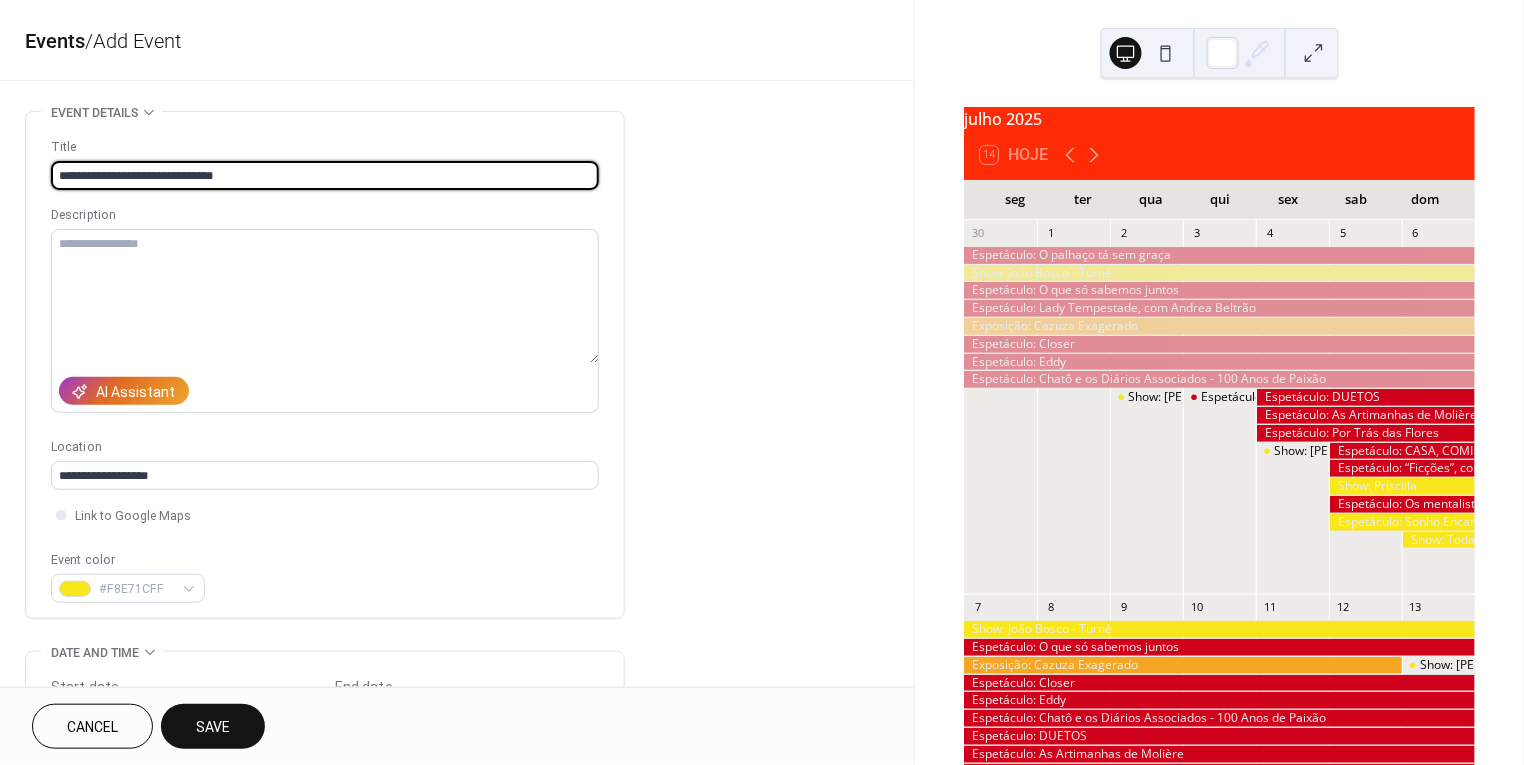 click on "**********" at bounding box center (325, 175) 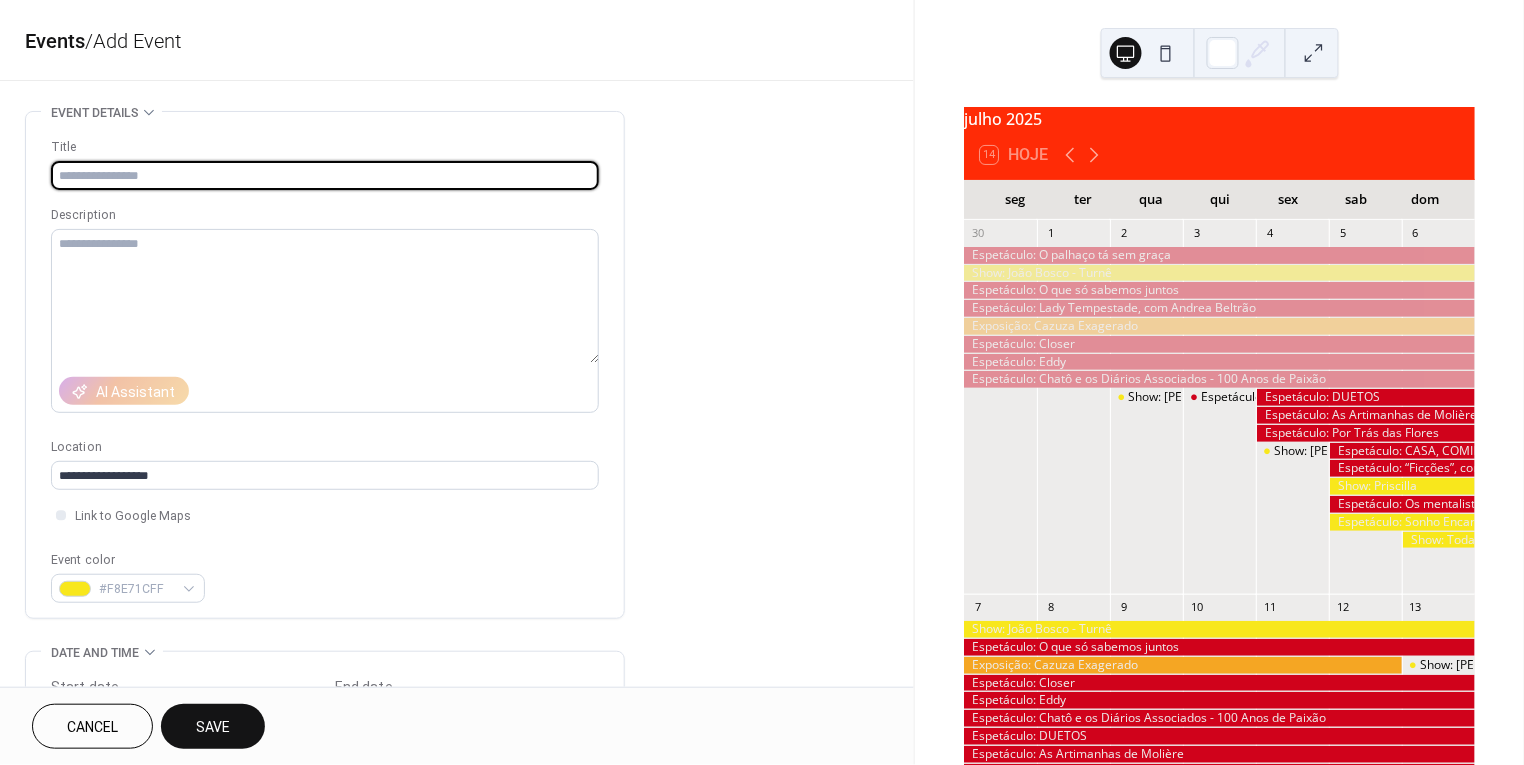 paste on "**********" 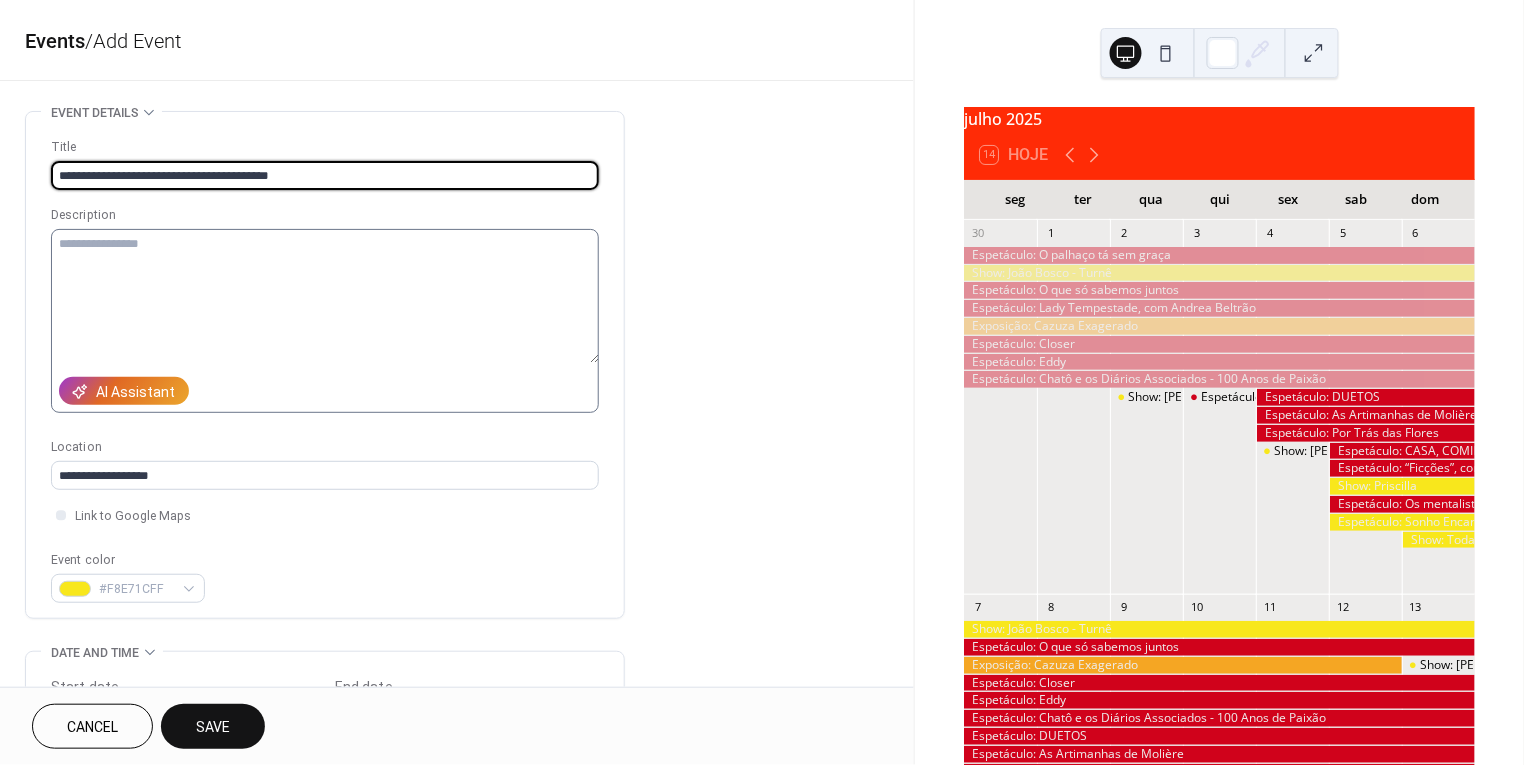 type on "**********" 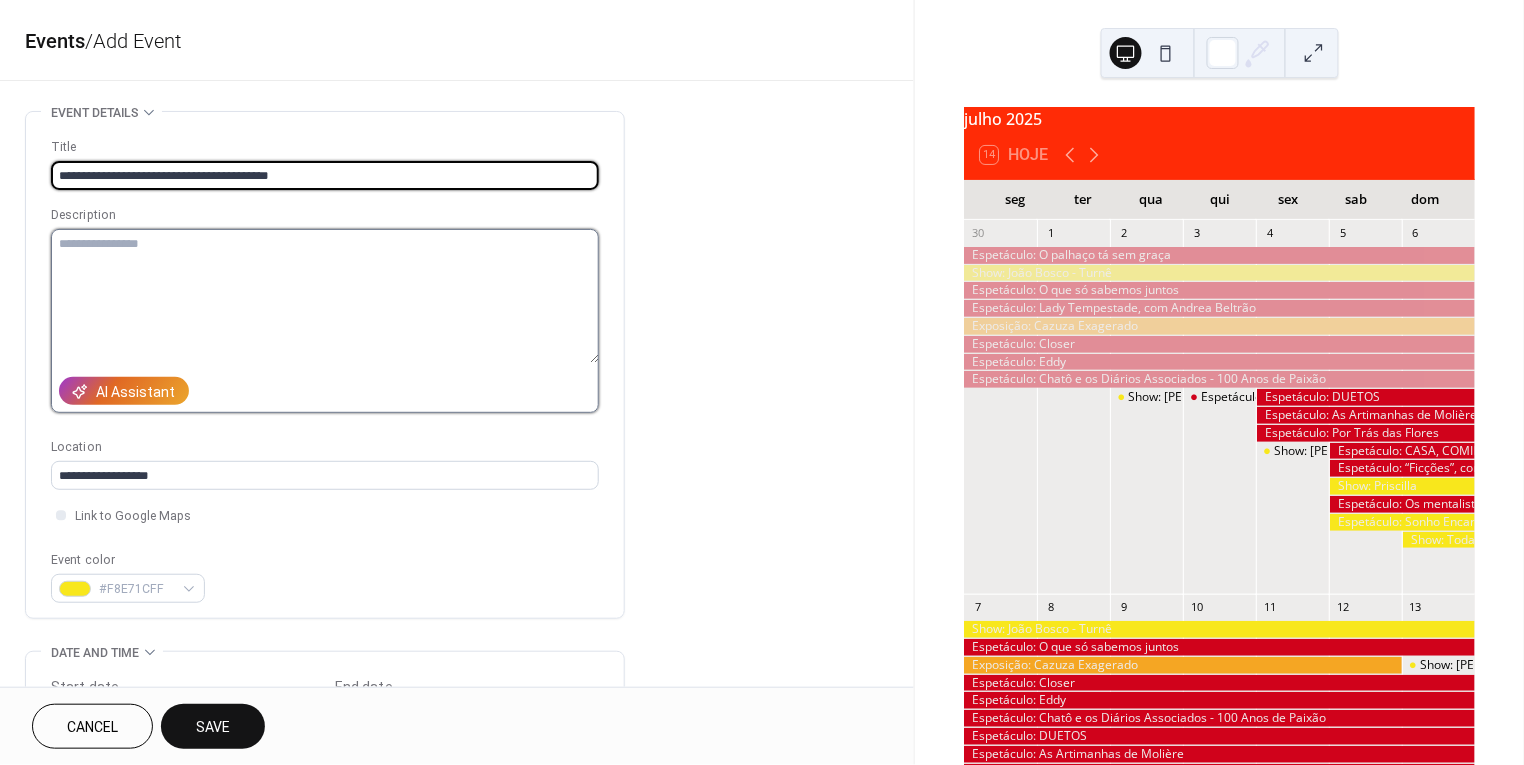 click at bounding box center (325, 296) 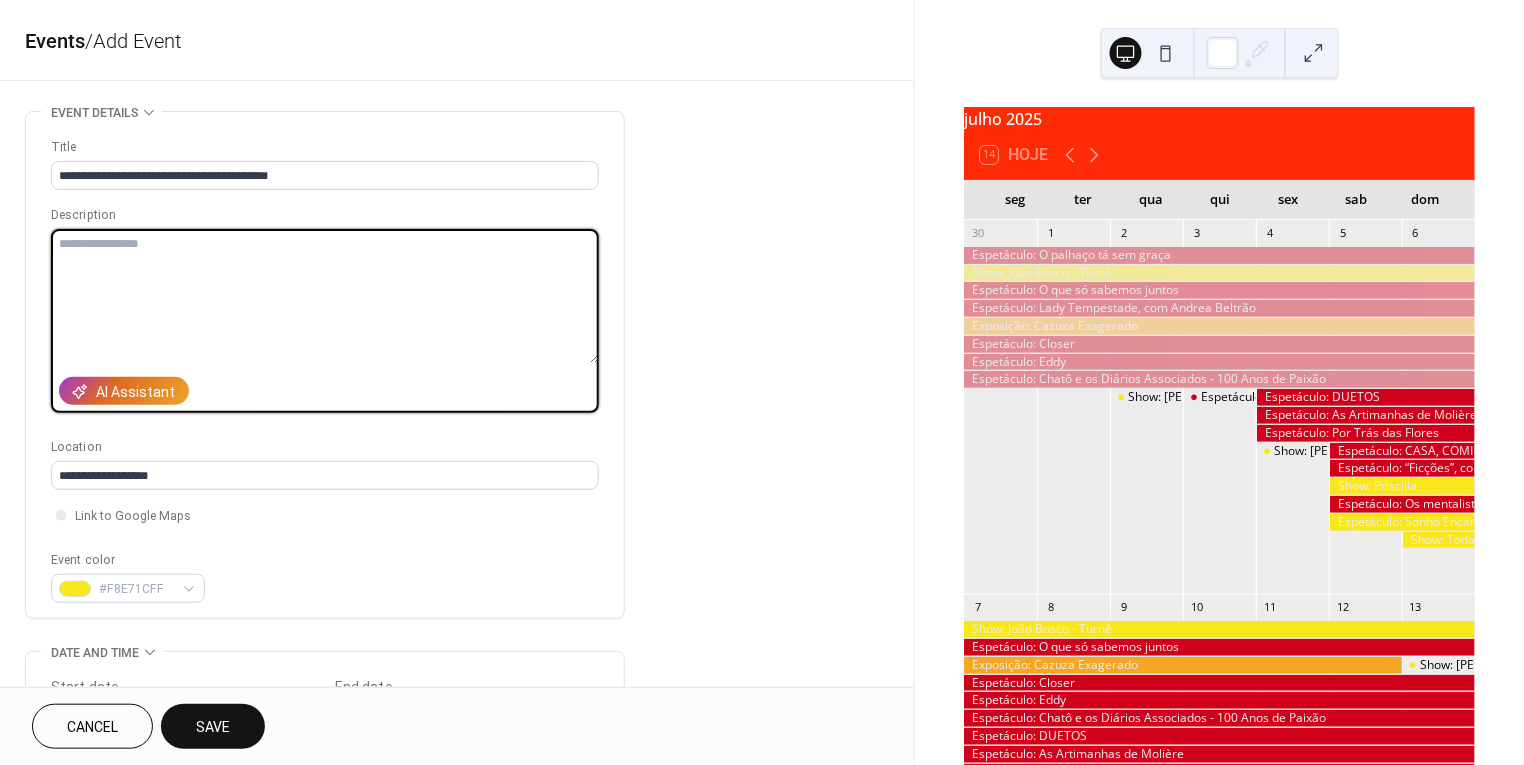 paste on "**********" 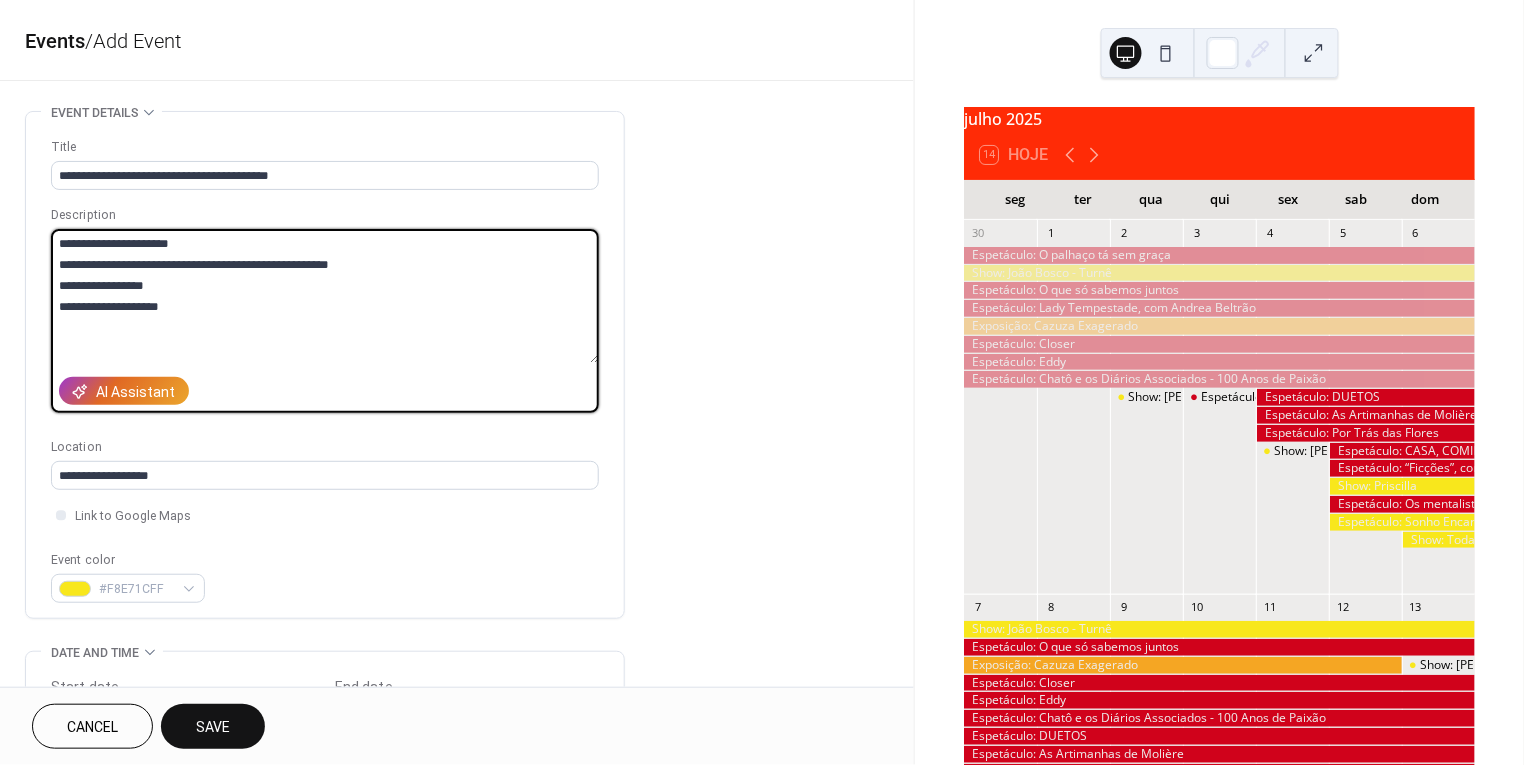 drag, startPoint x: 190, startPoint y: 259, endPoint x: 95, endPoint y: 259, distance: 95 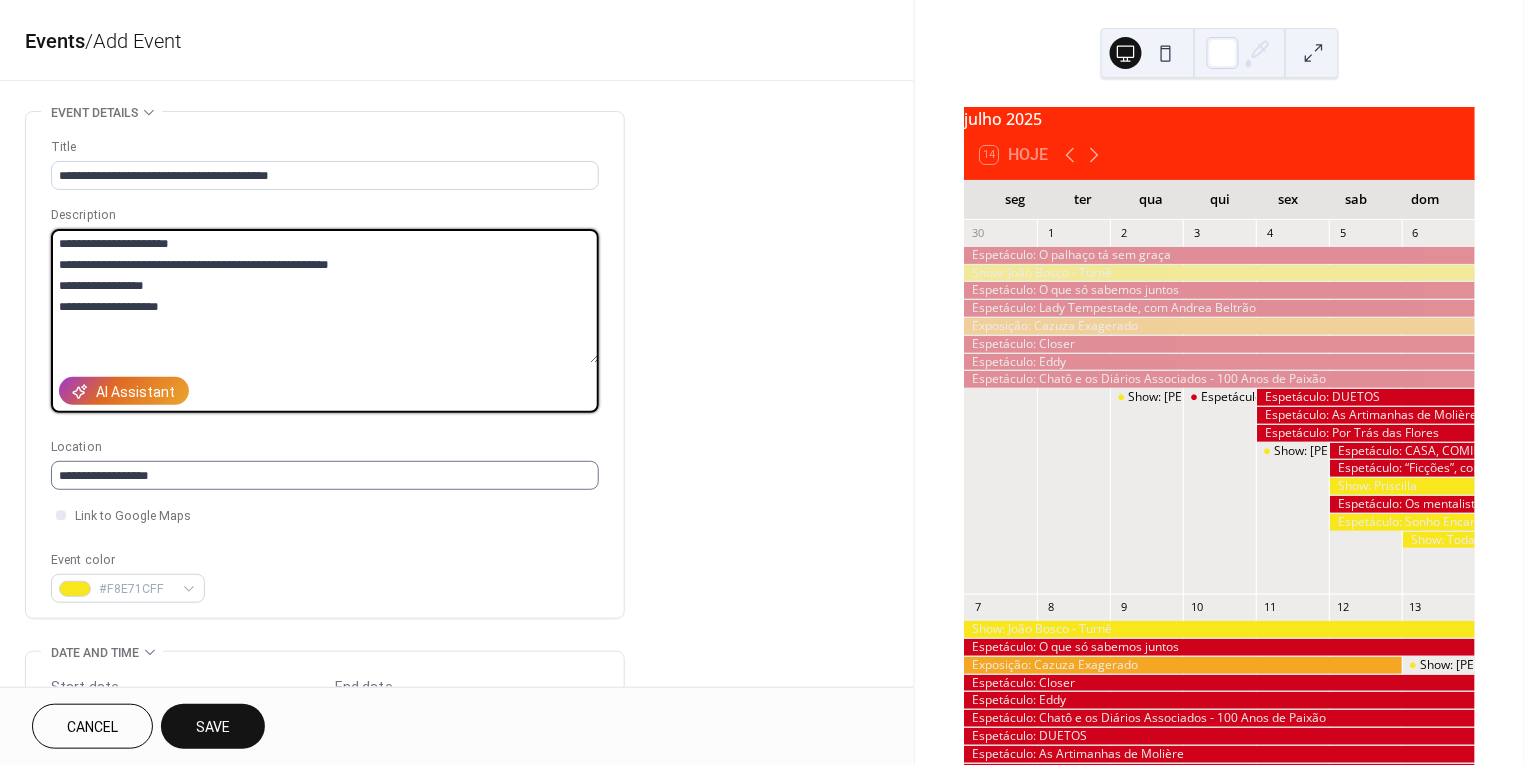 type on "**********" 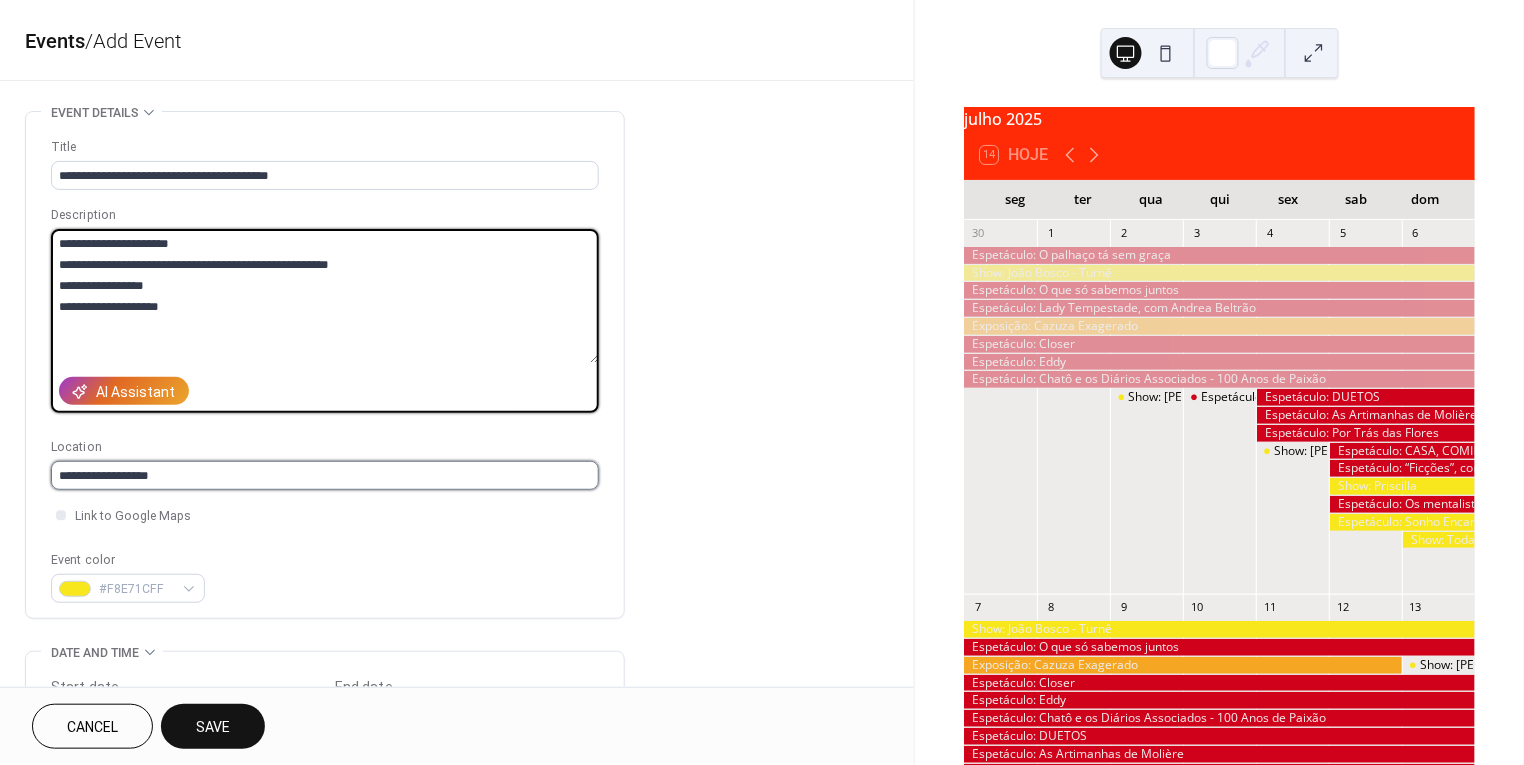 click on "**********" at bounding box center (325, 475) 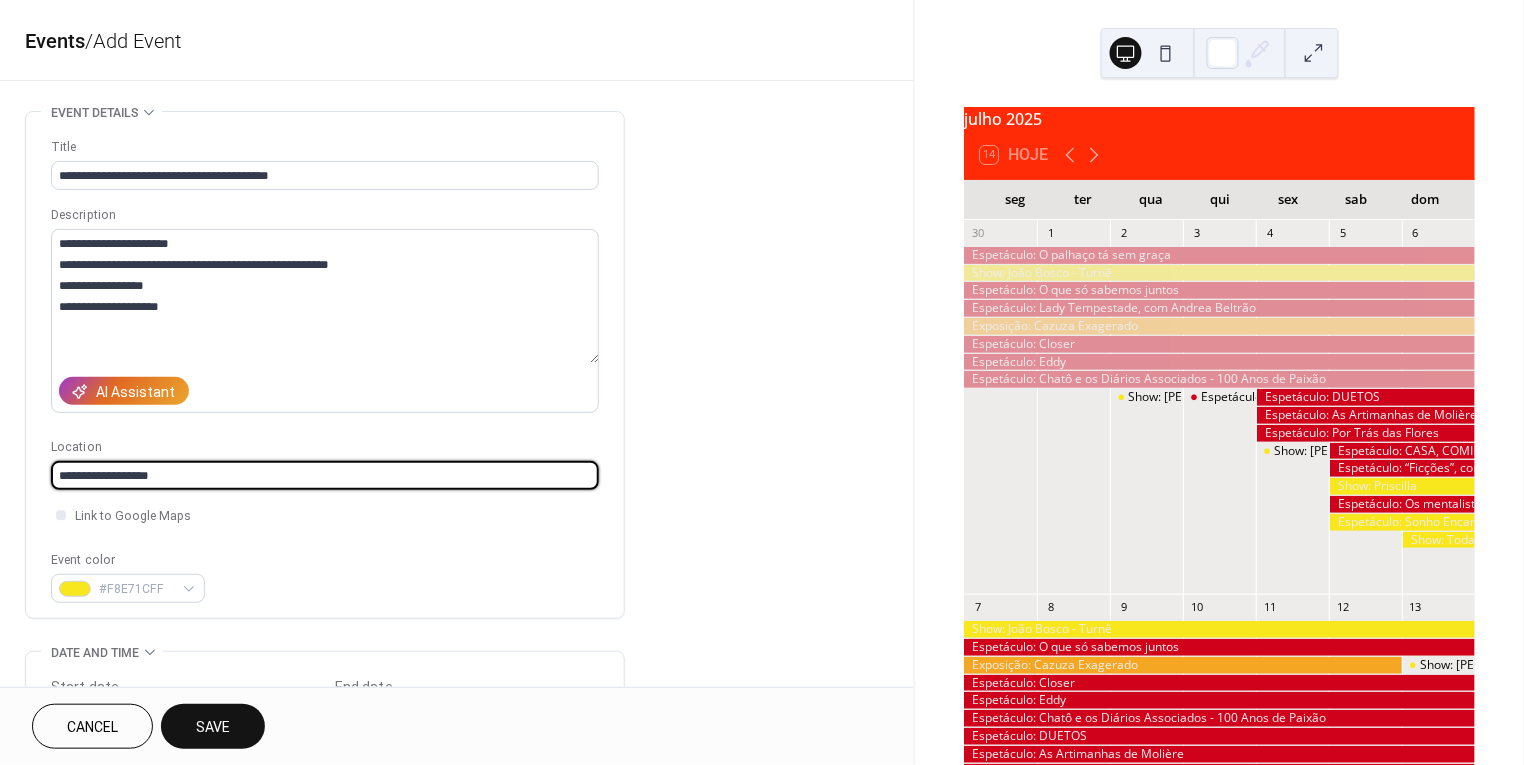 click on "**********" at bounding box center (325, 475) 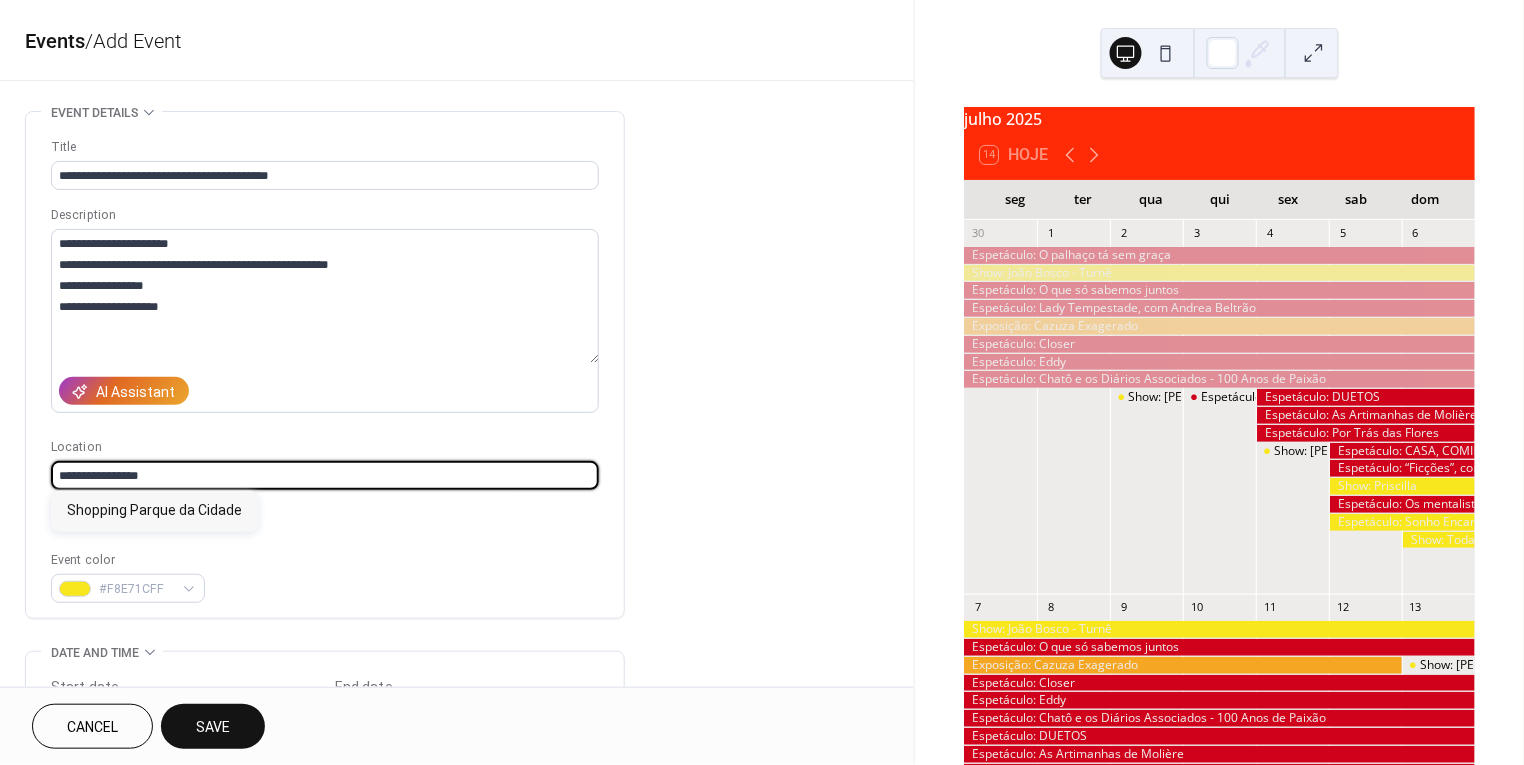 type on "**********" 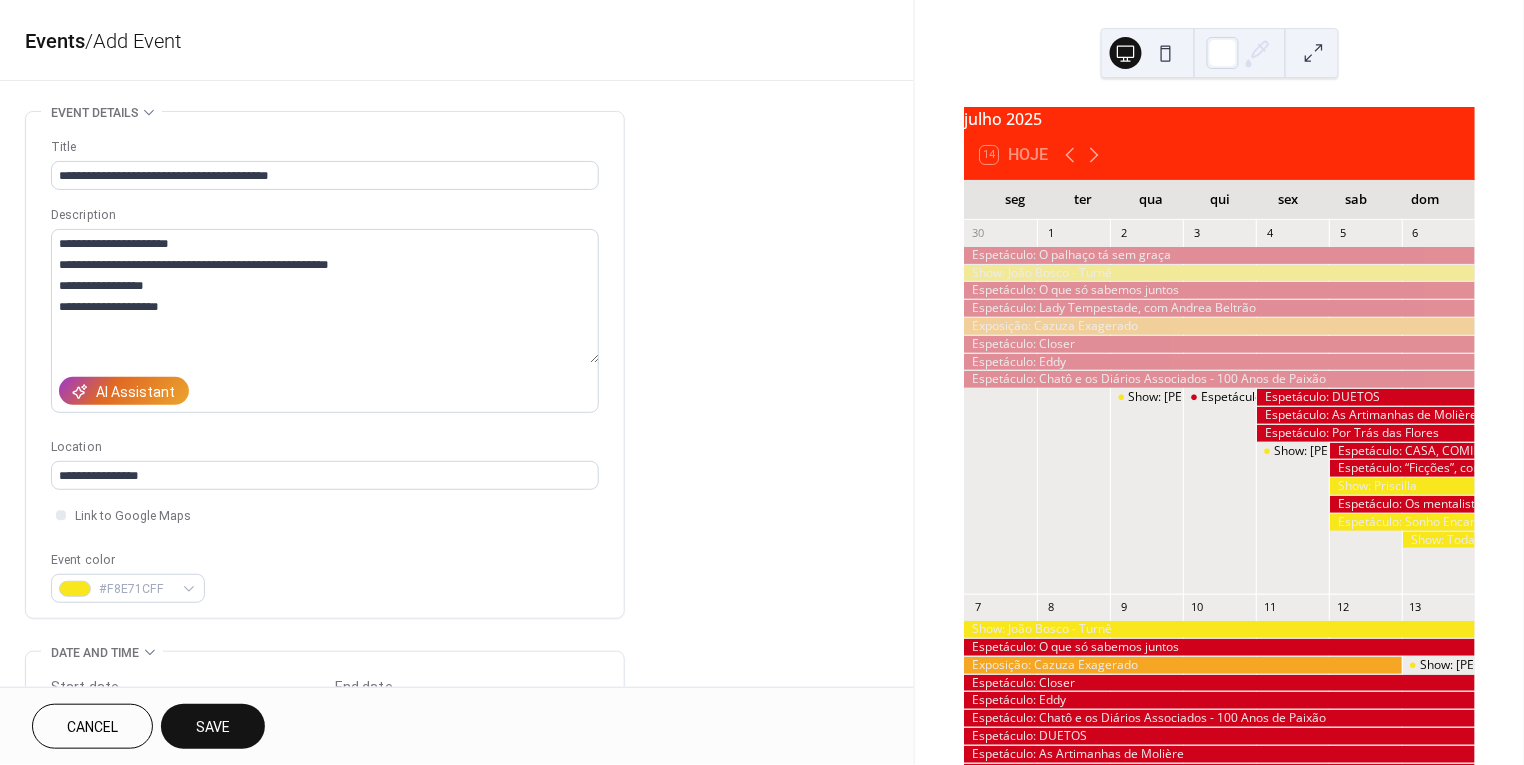 click on "Event color #F8E71CFF" at bounding box center (325, 576) 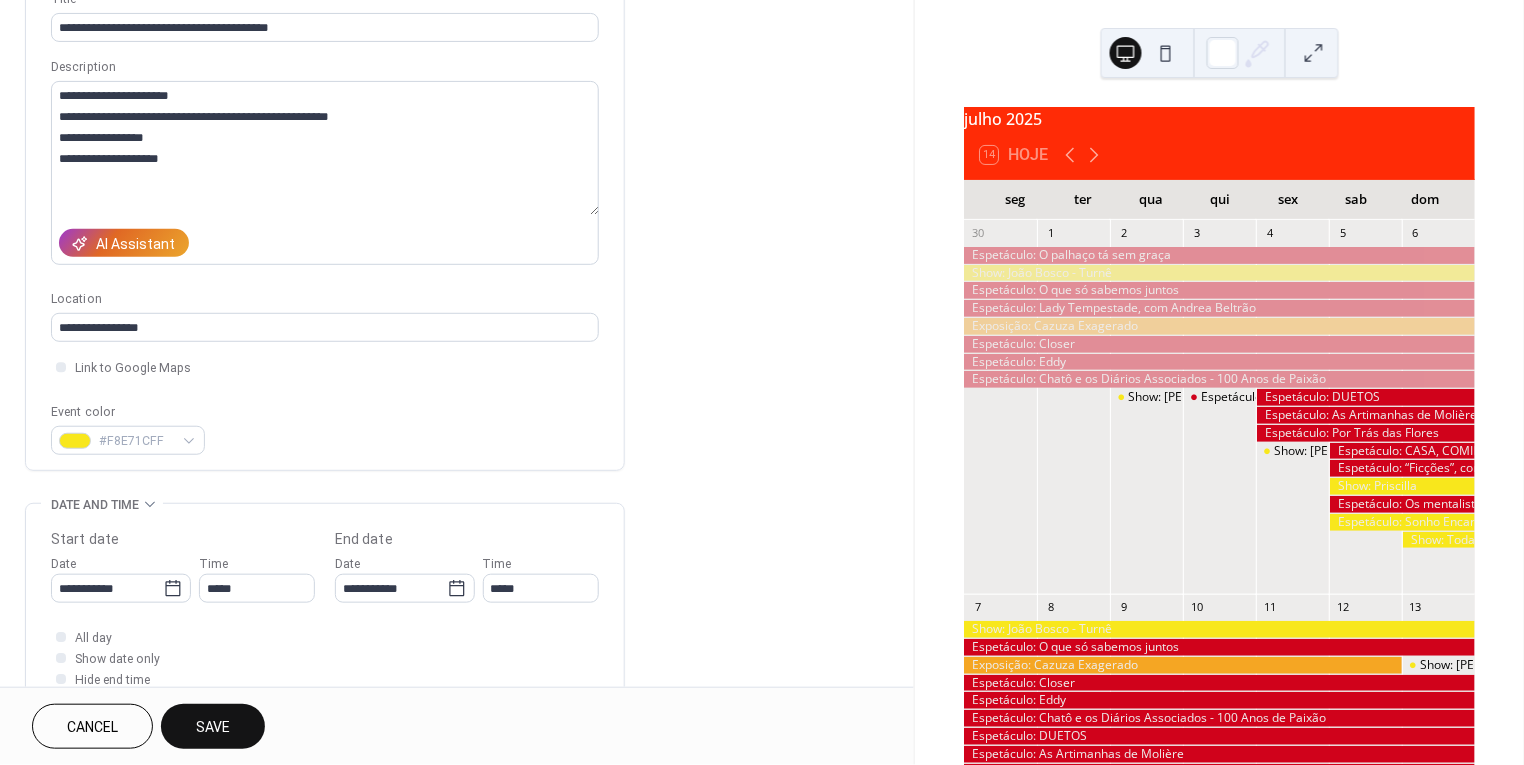 scroll, scrollTop: 144, scrollLeft: 0, axis: vertical 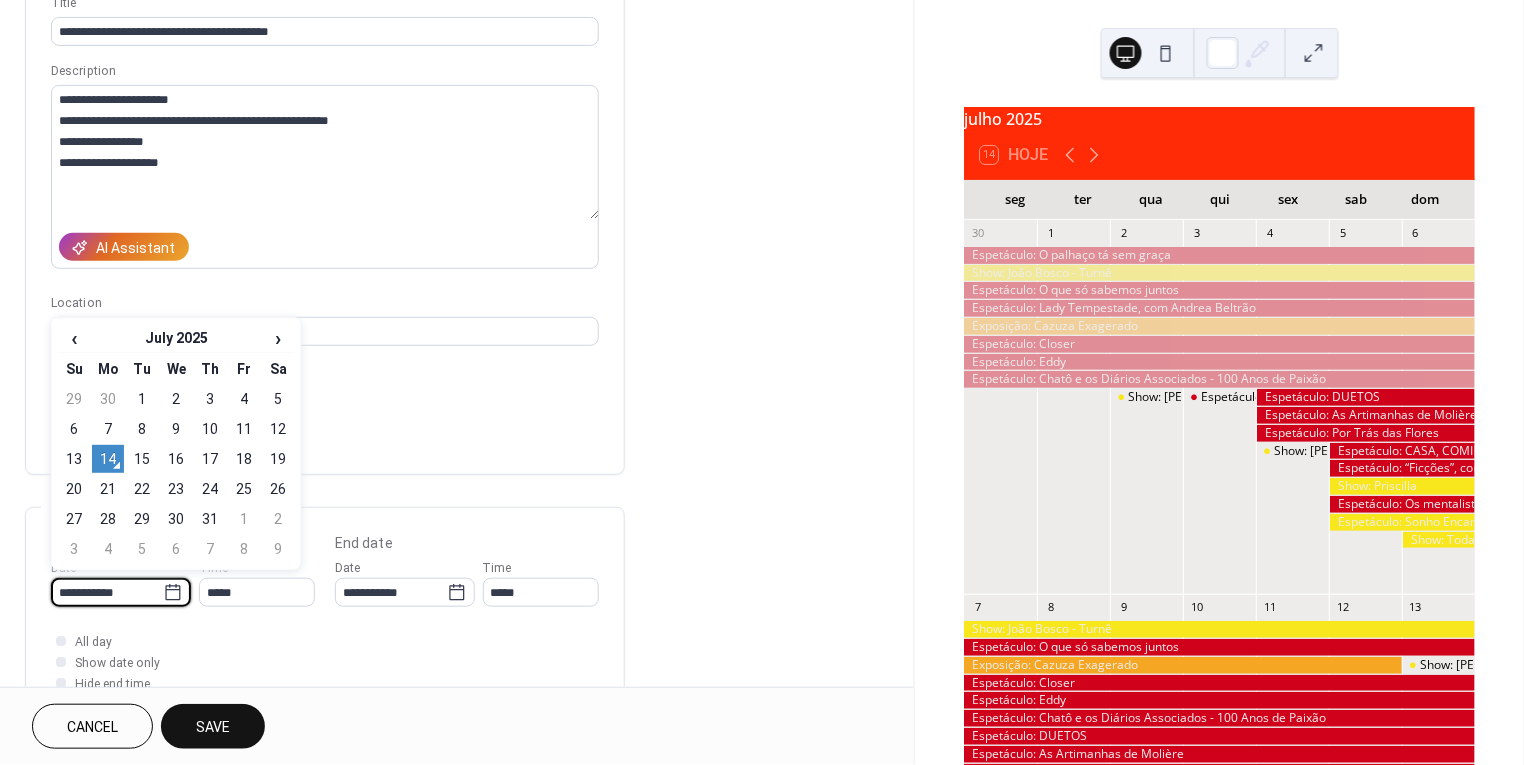 click on "**********" at bounding box center [107, 592] 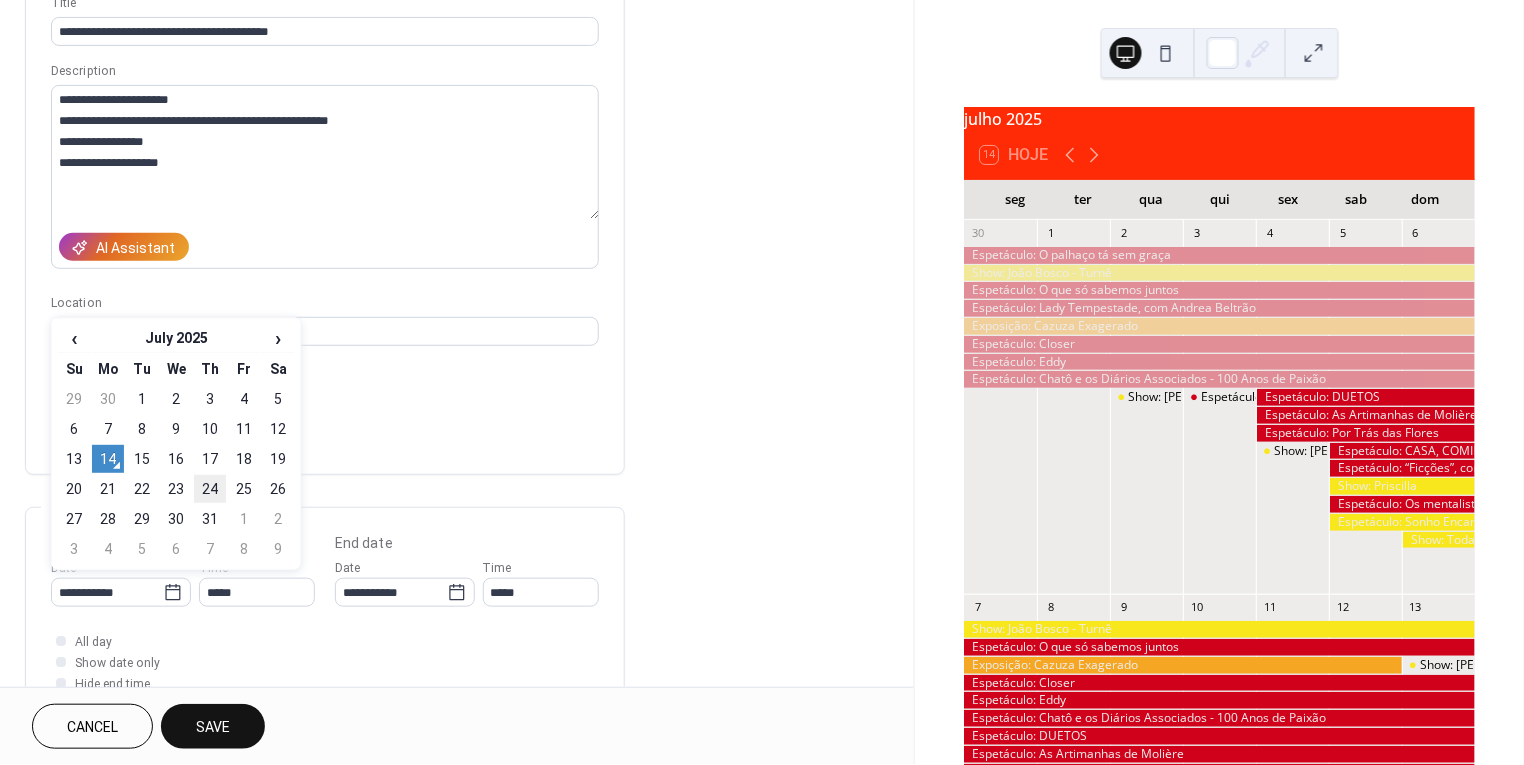 click on "24" at bounding box center [210, 489] 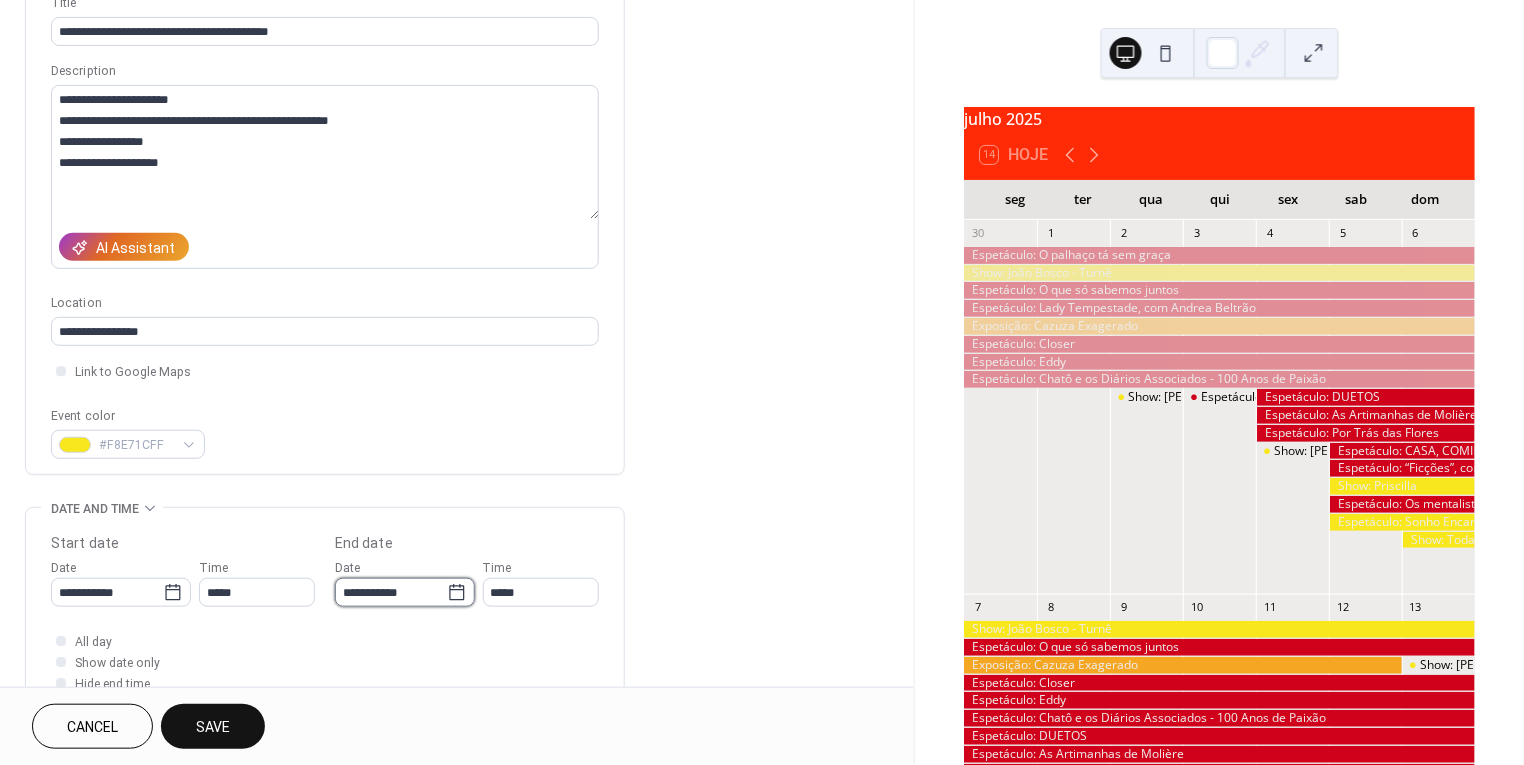 click on "**********" at bounding box center [391, 592] 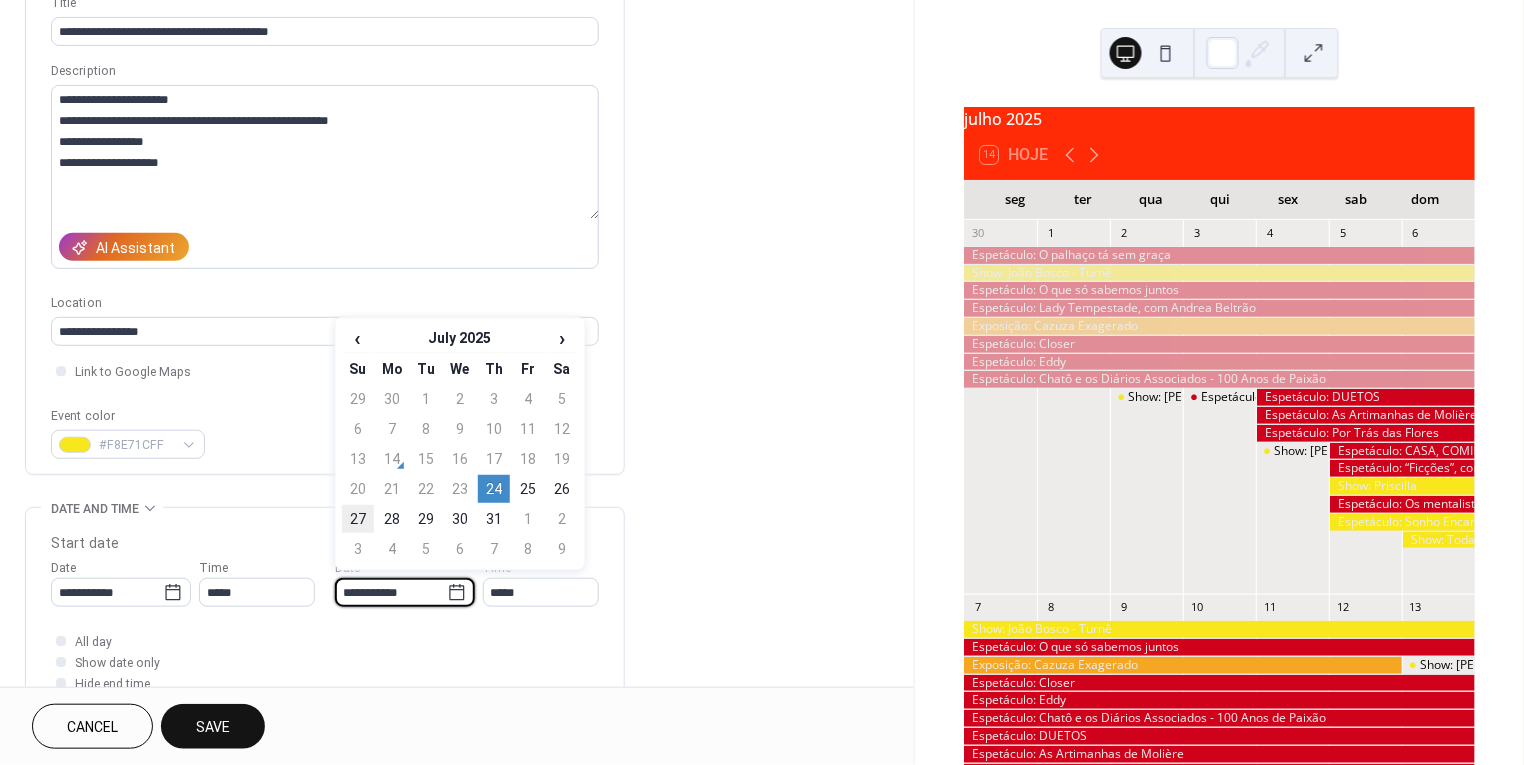 click on "27" at bounding box center (358, 519) 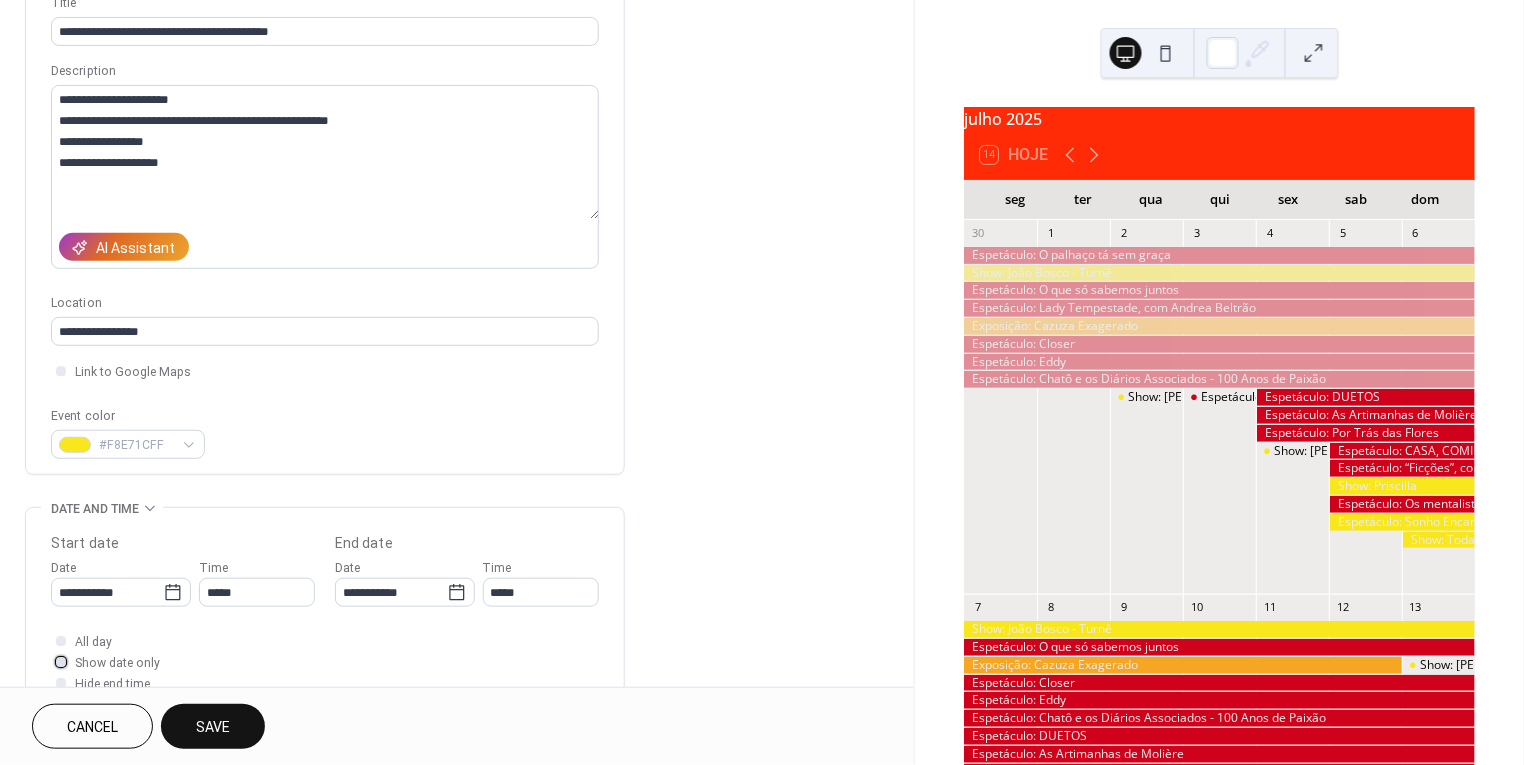 click on "Show date only" at bounding box center [117, 664] 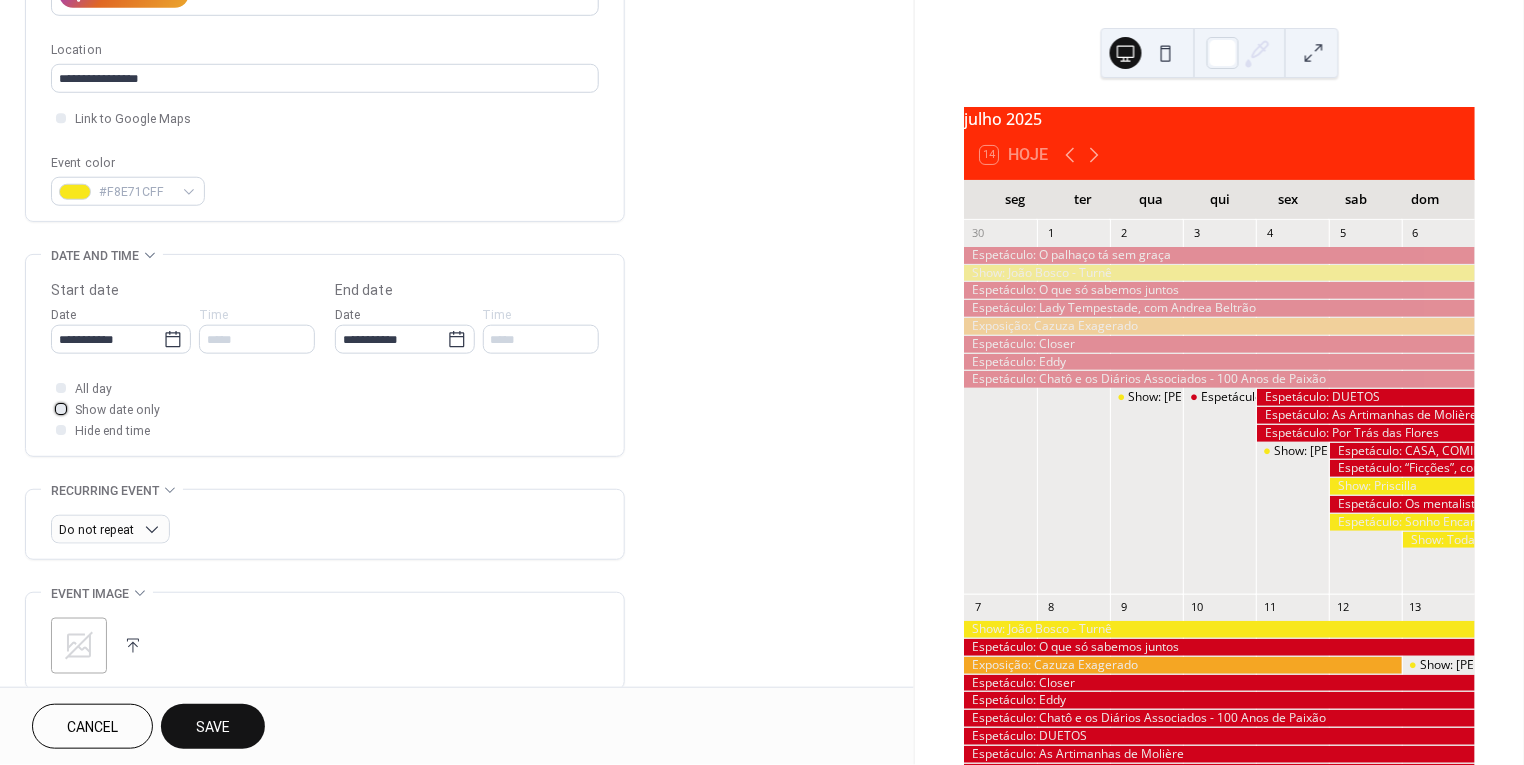 scroll, scrollTop: 400, scrollLeft: 0, axis: vertical 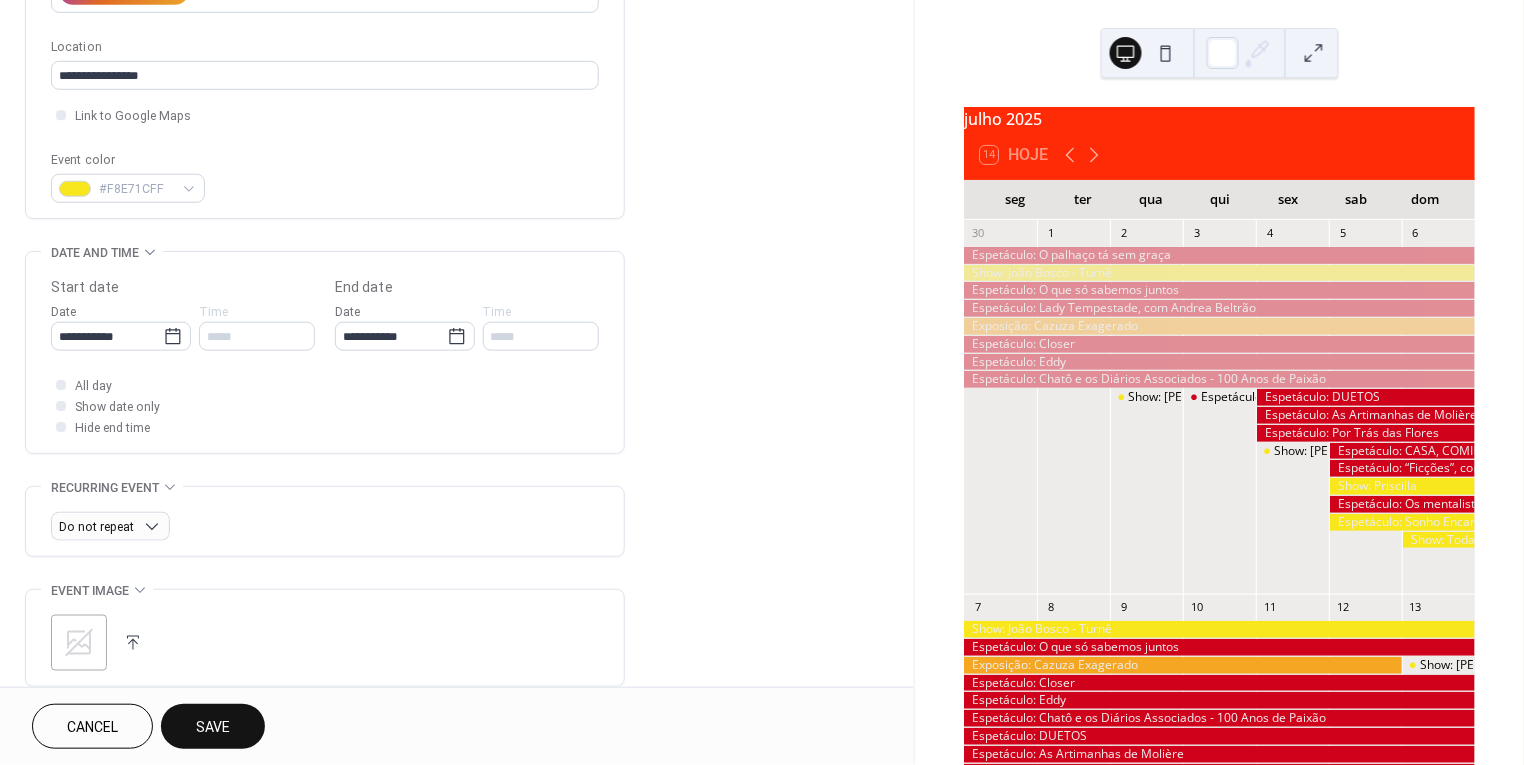 click on "Save" at bounding box center [213, 726] 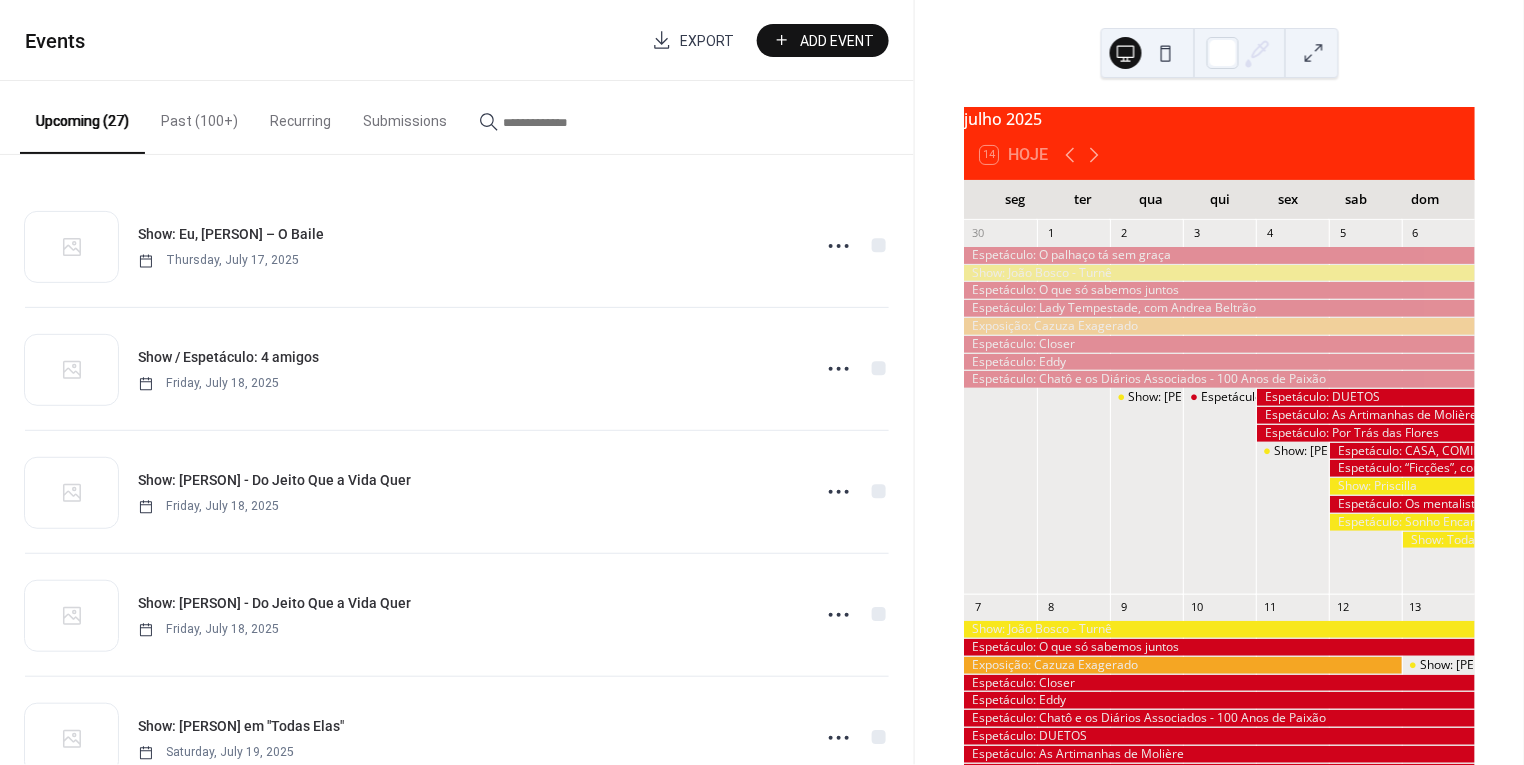 click on "Add Event" at bounding box center (837, 41) 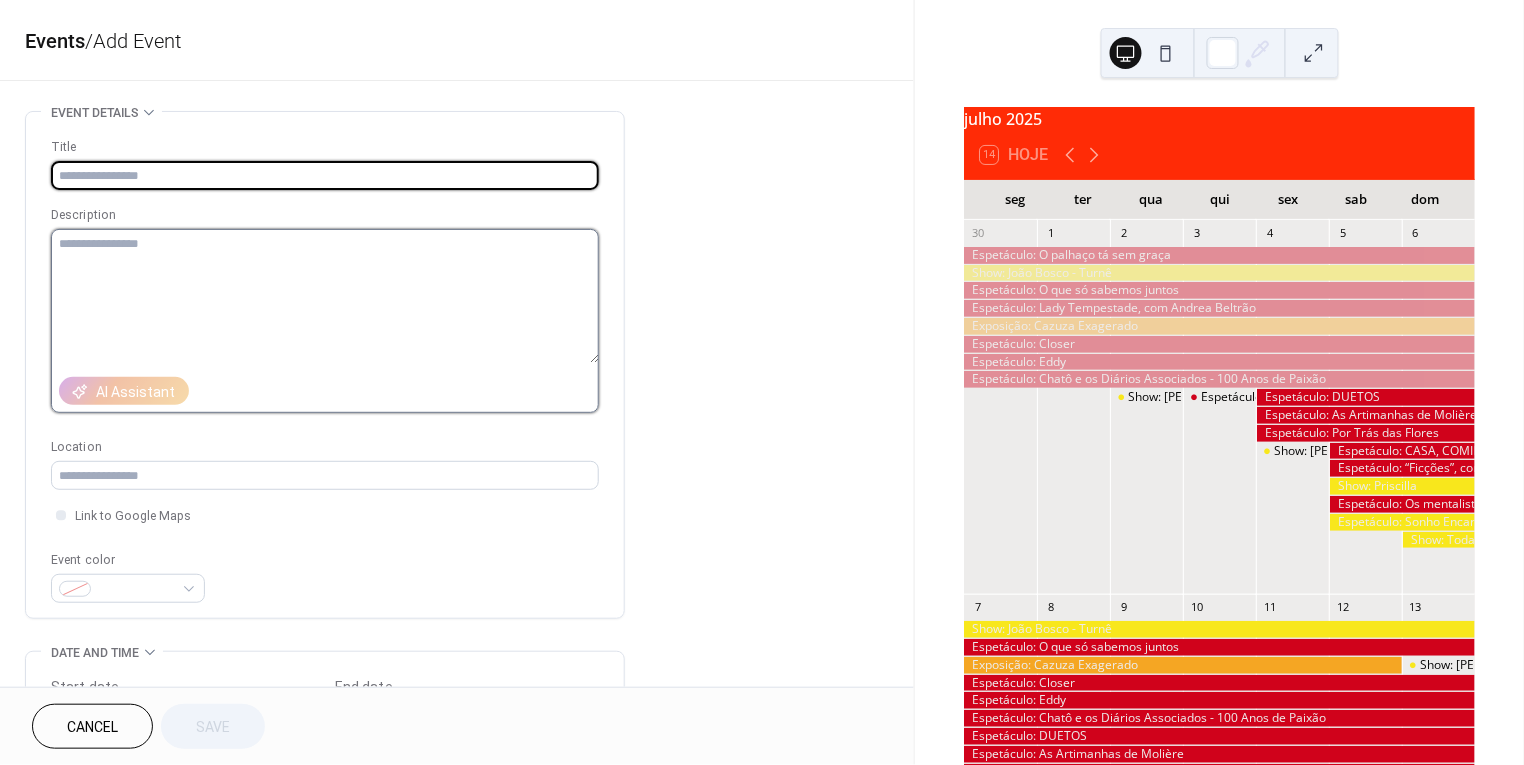 click at bounding box center (325, 296) 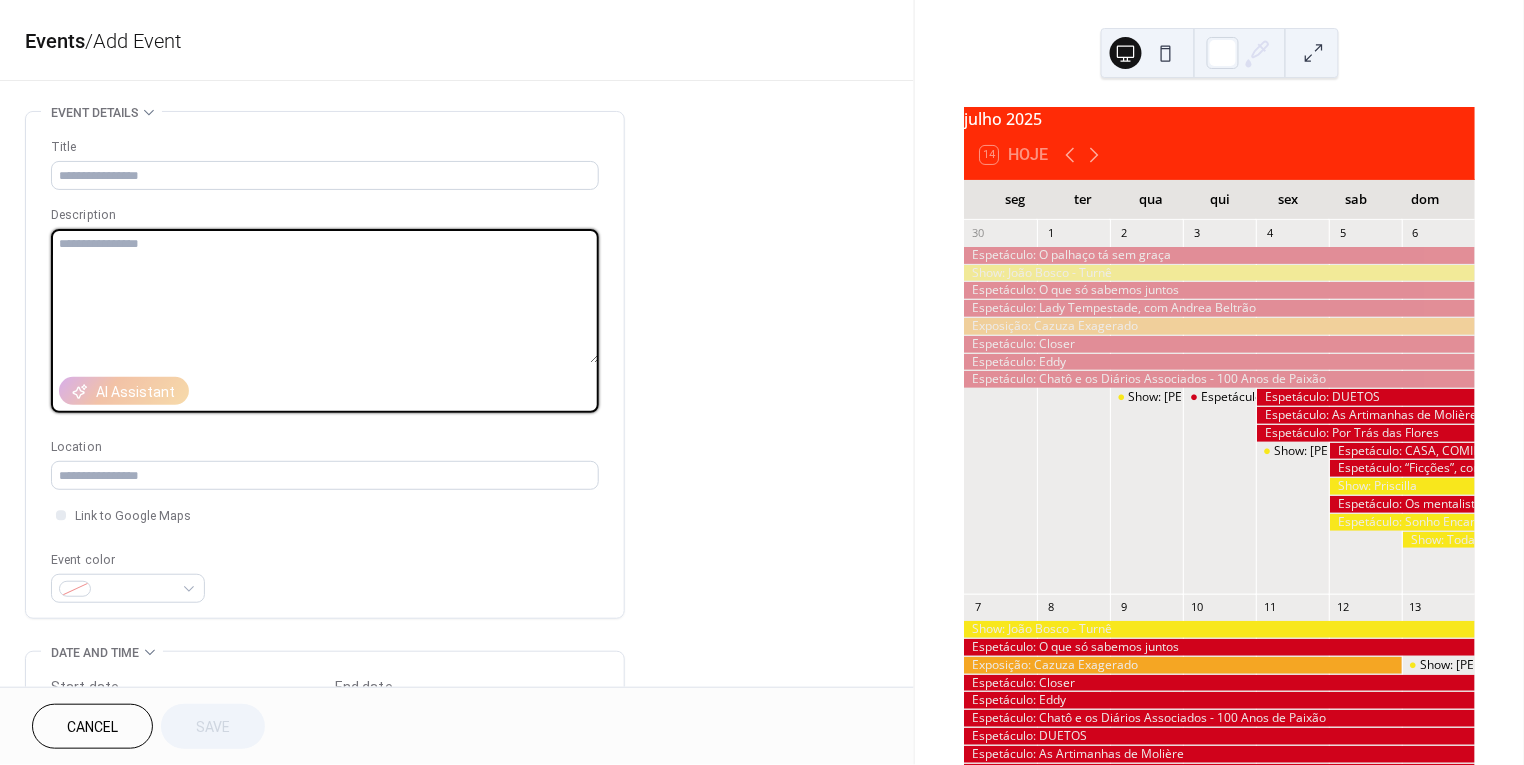 paste on "**********" 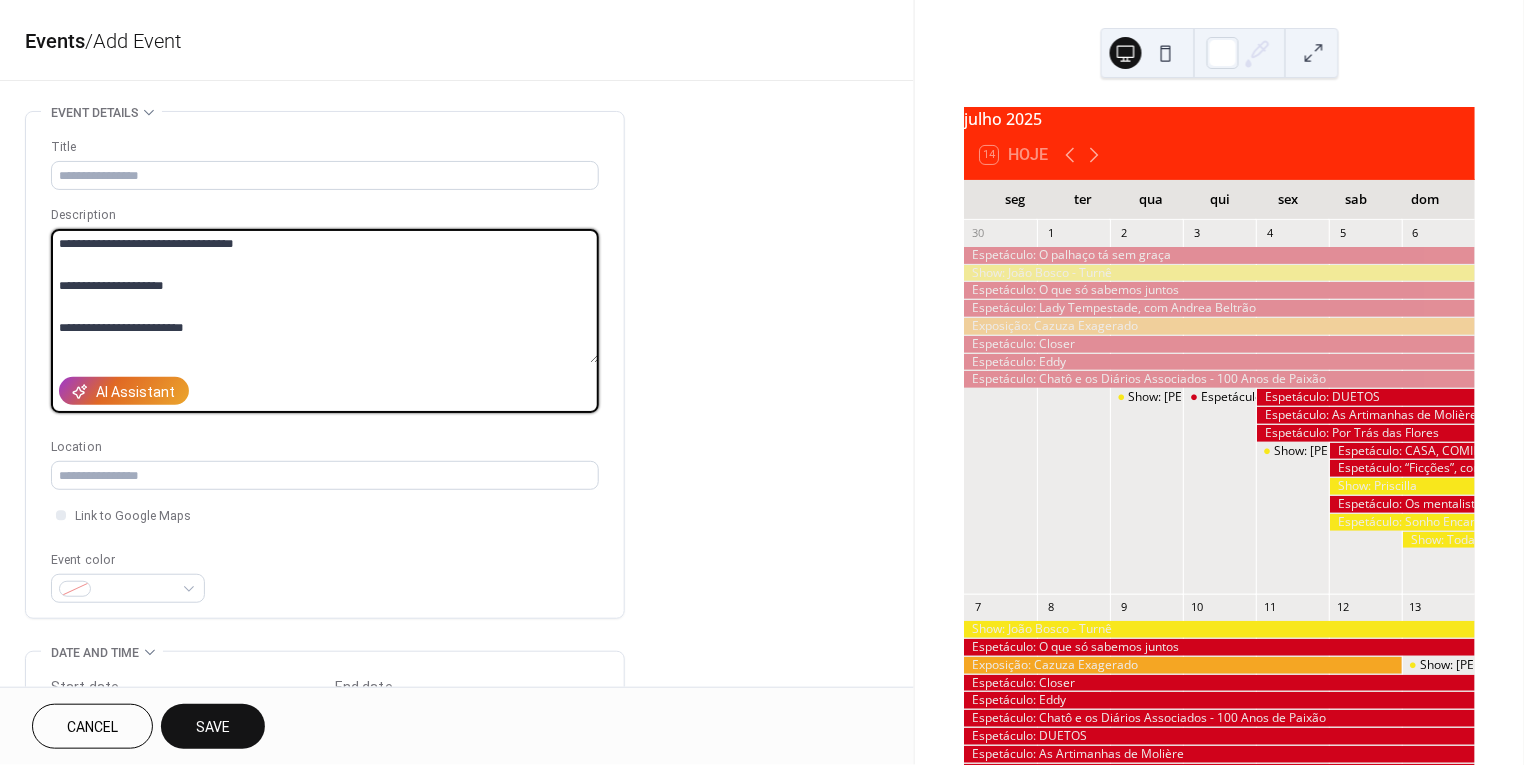 scroll, scrollTop: 734, scrollLeft: 0, axis: vertical 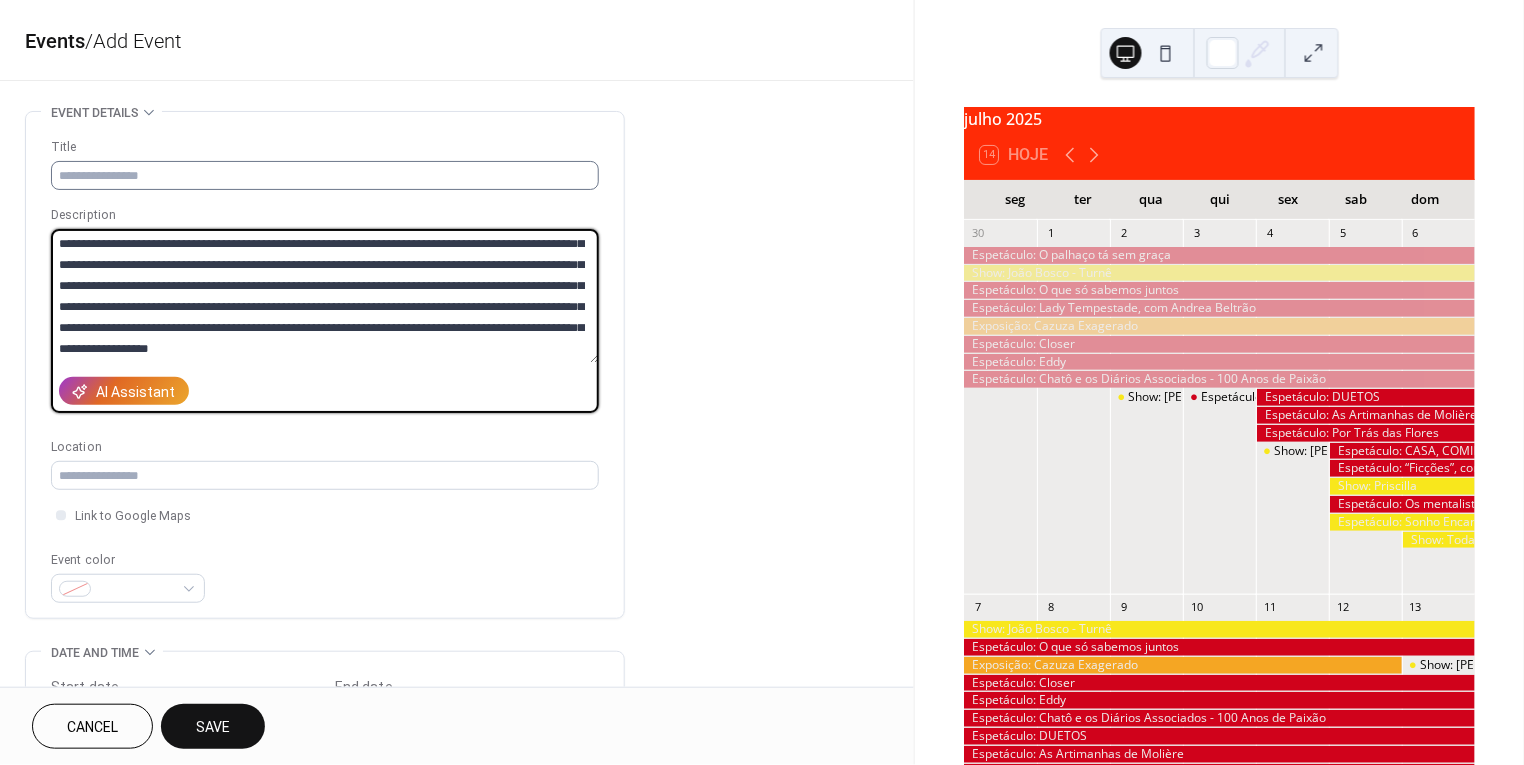 type on "**********" 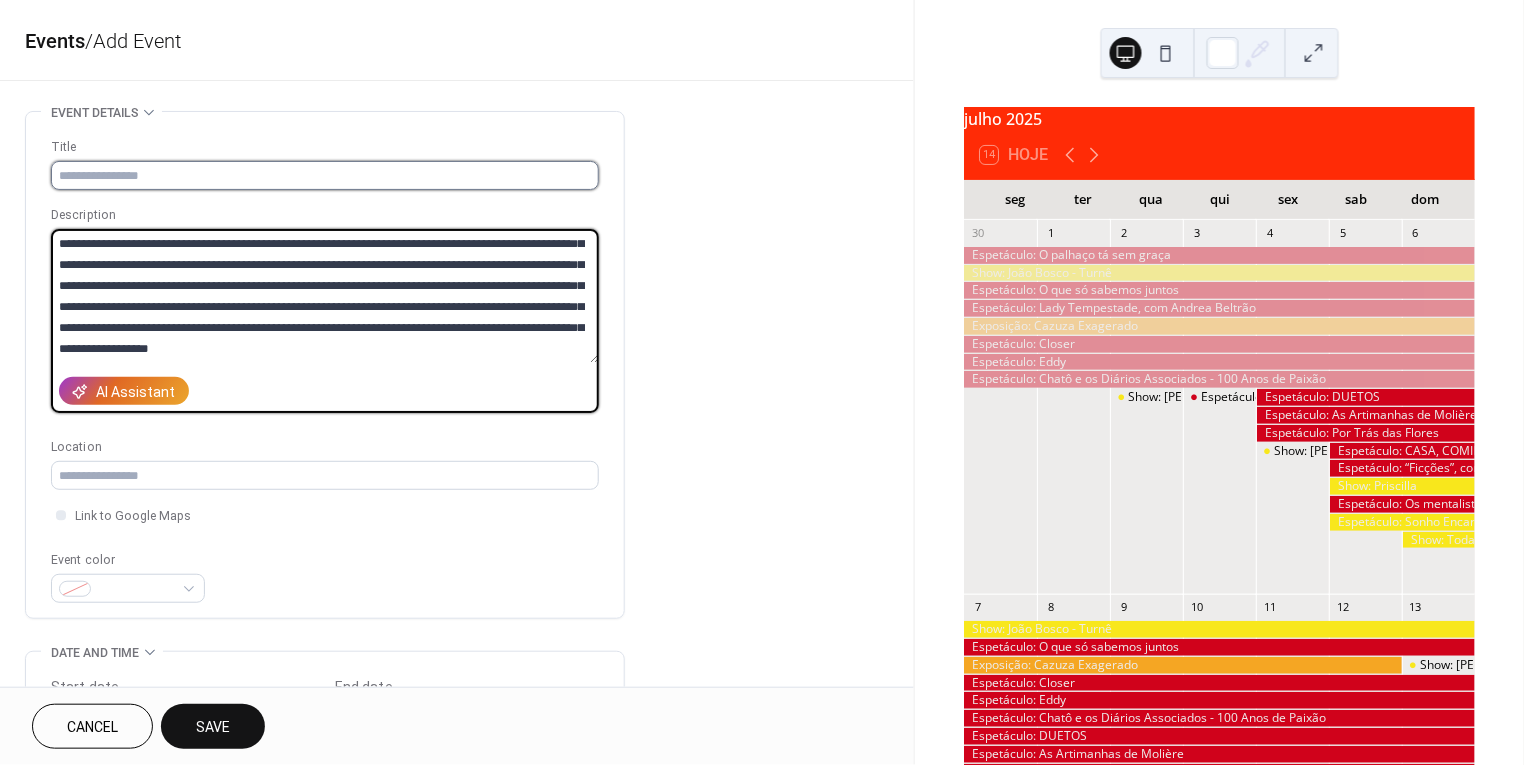 click at bounding box center (325, 175) 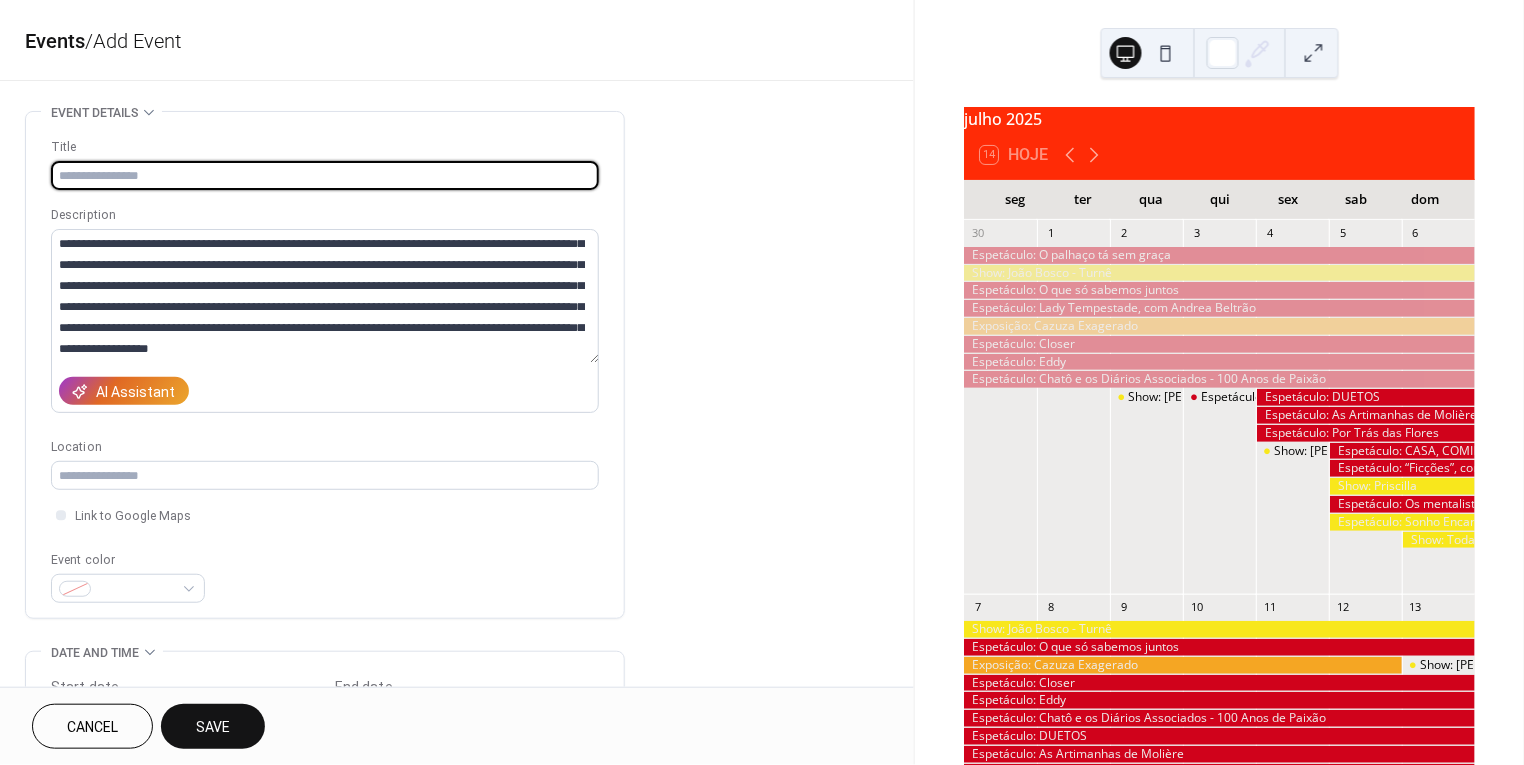 paste on "**********" 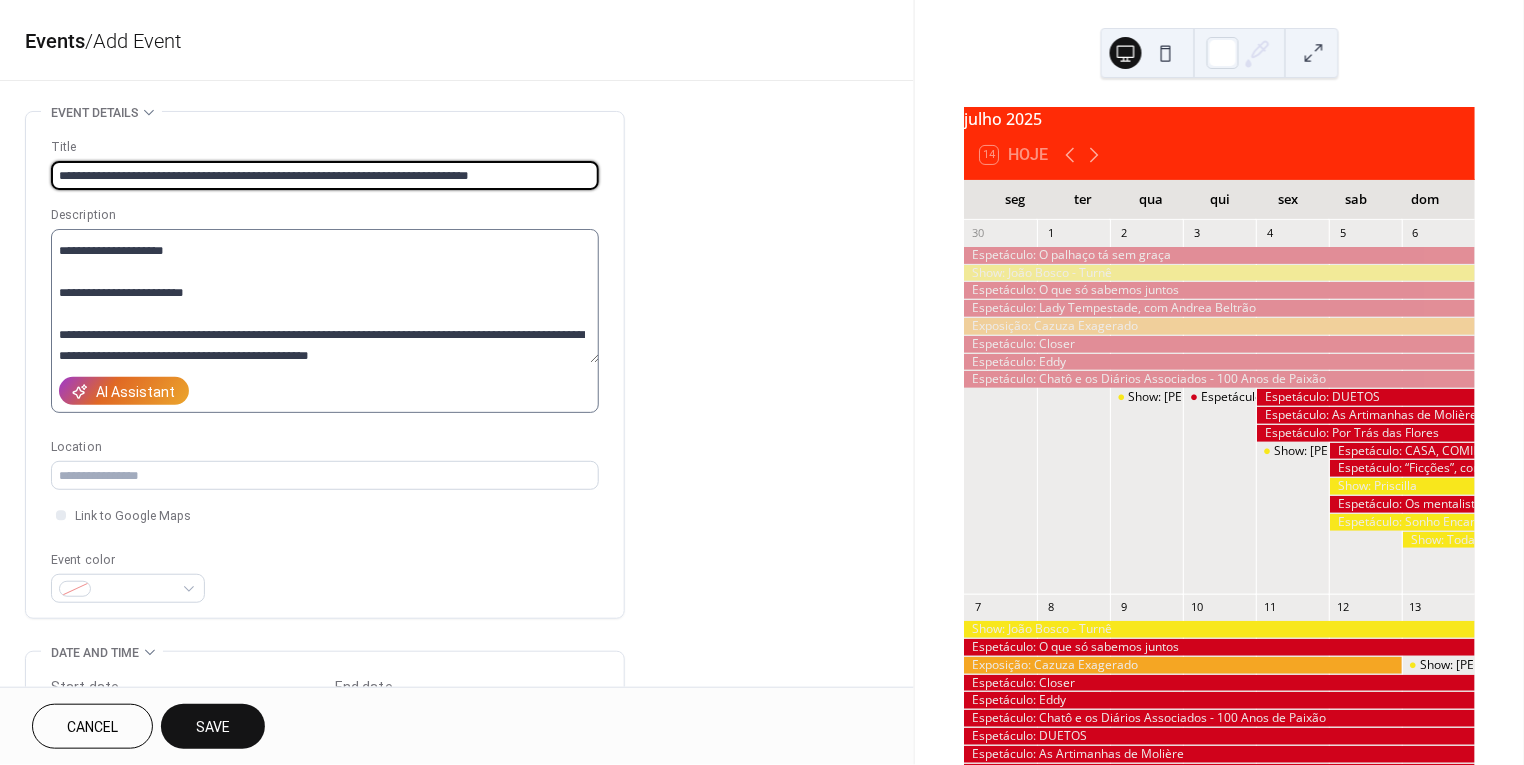 scroll, scrollTop: 36, scrollLeft: 0, axis: vertical 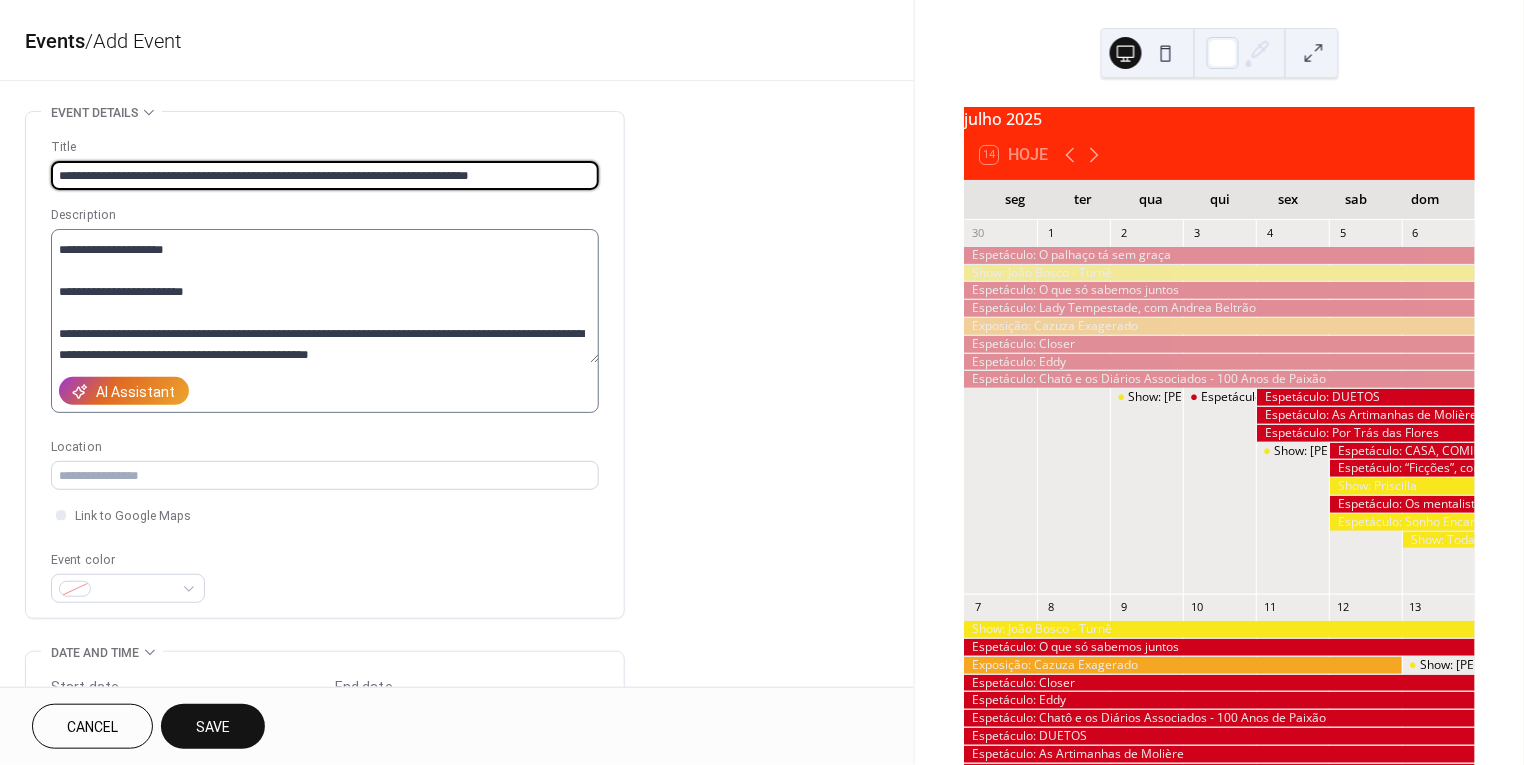 type on "**********" 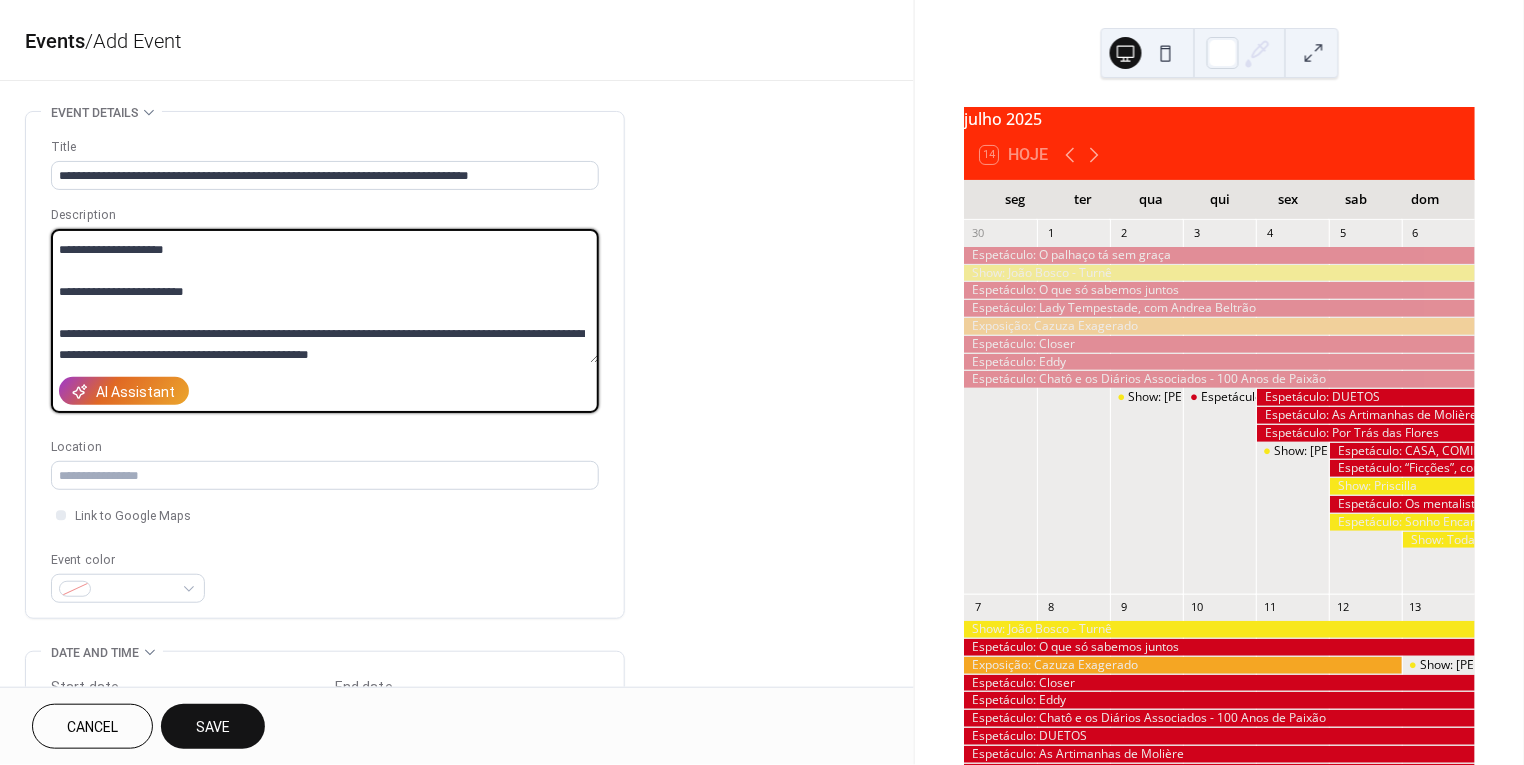 drag, startPoint x: 178, startPoint y: 321, endPoint x: 101, endPoint y: 322, distance: 77.00649 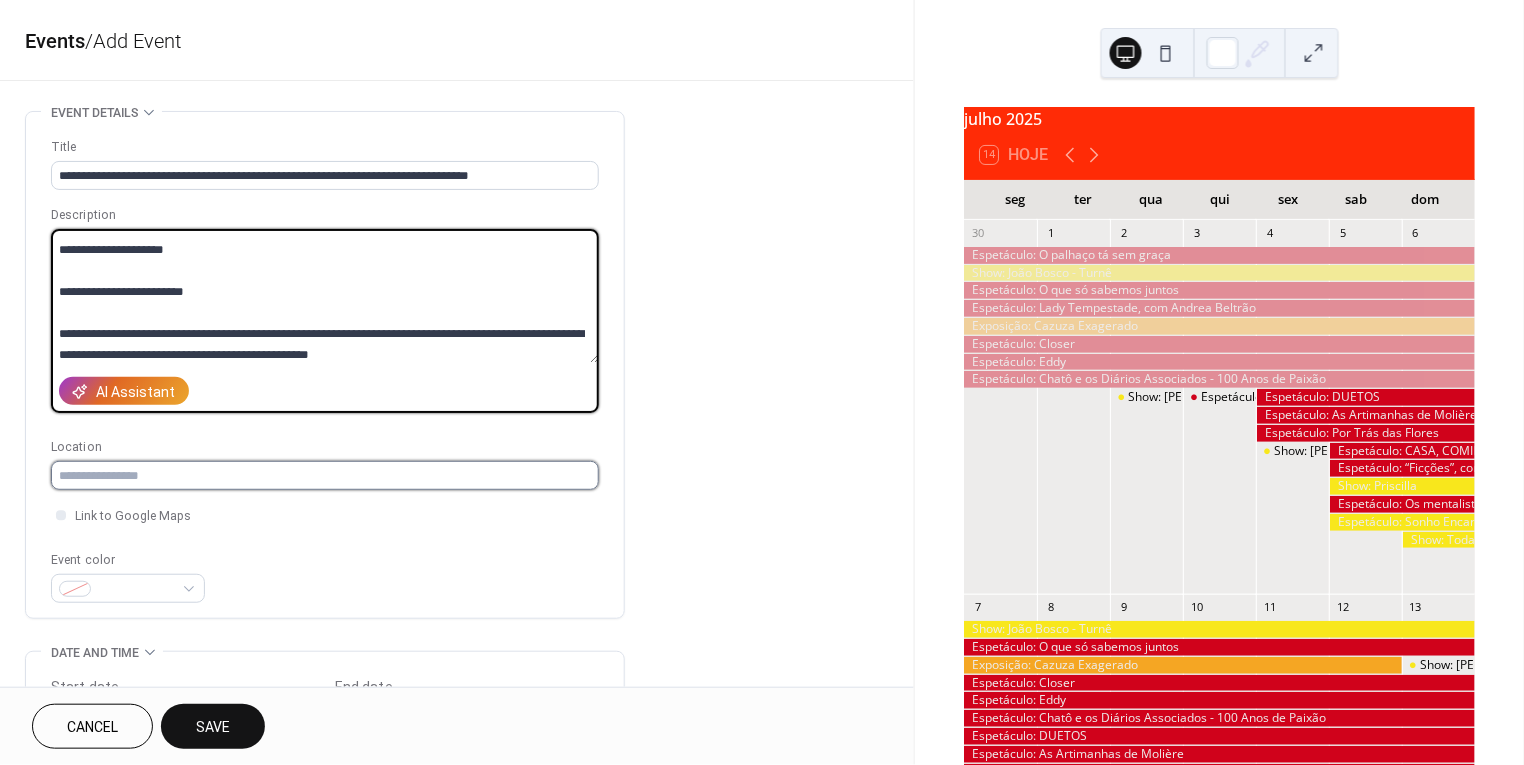 click at bounding box center (325, 475) 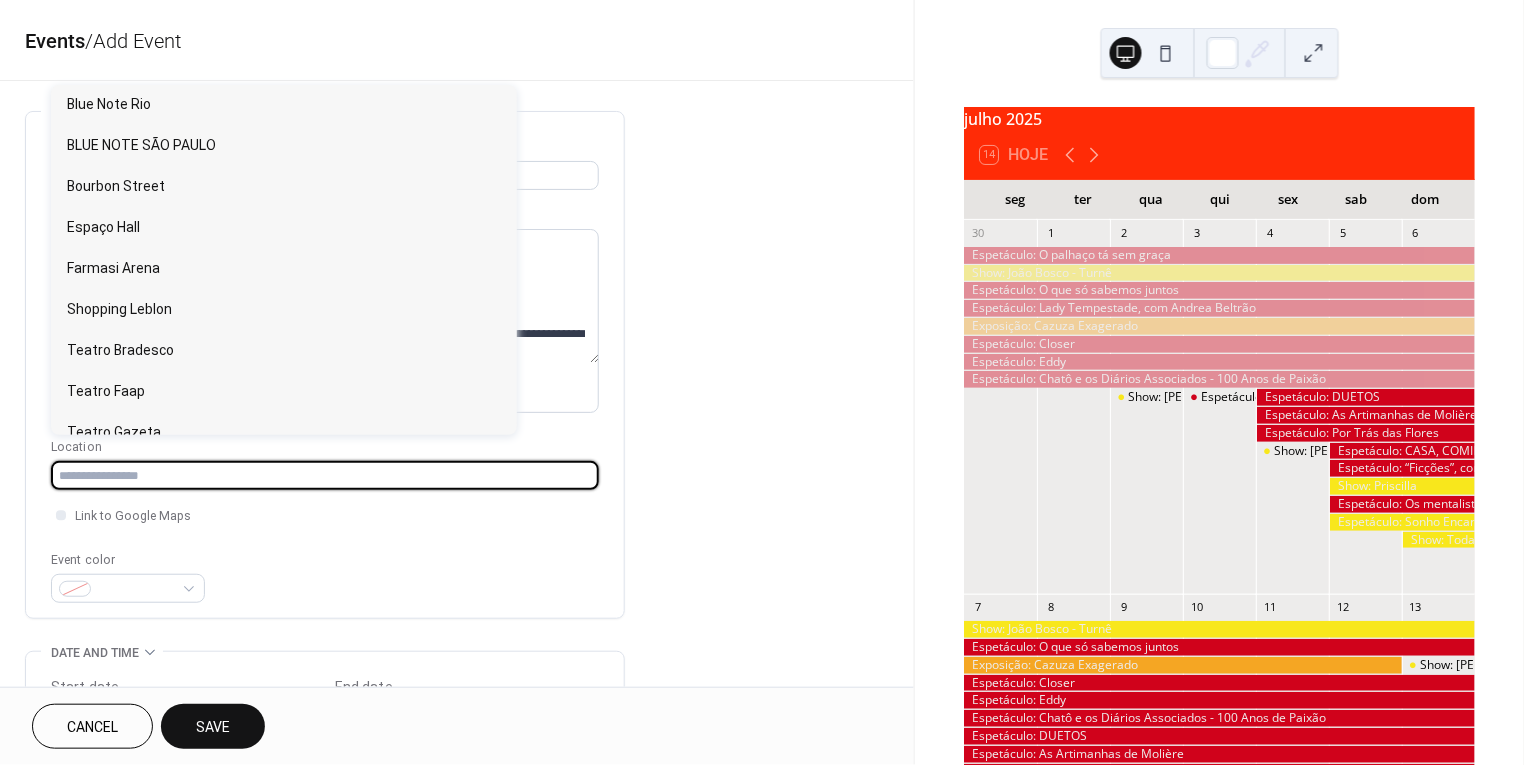 paste on "**********" 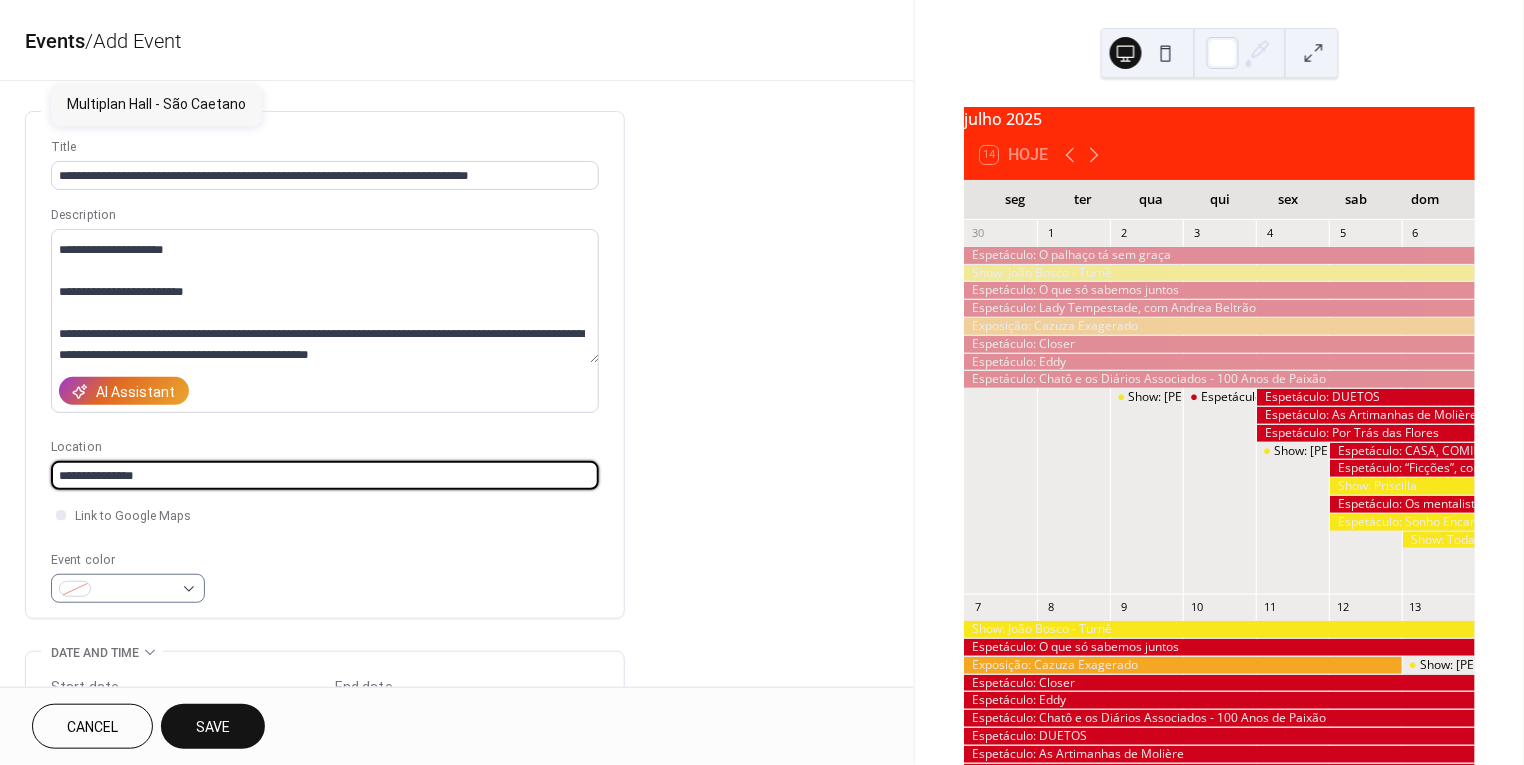 type on "**********" 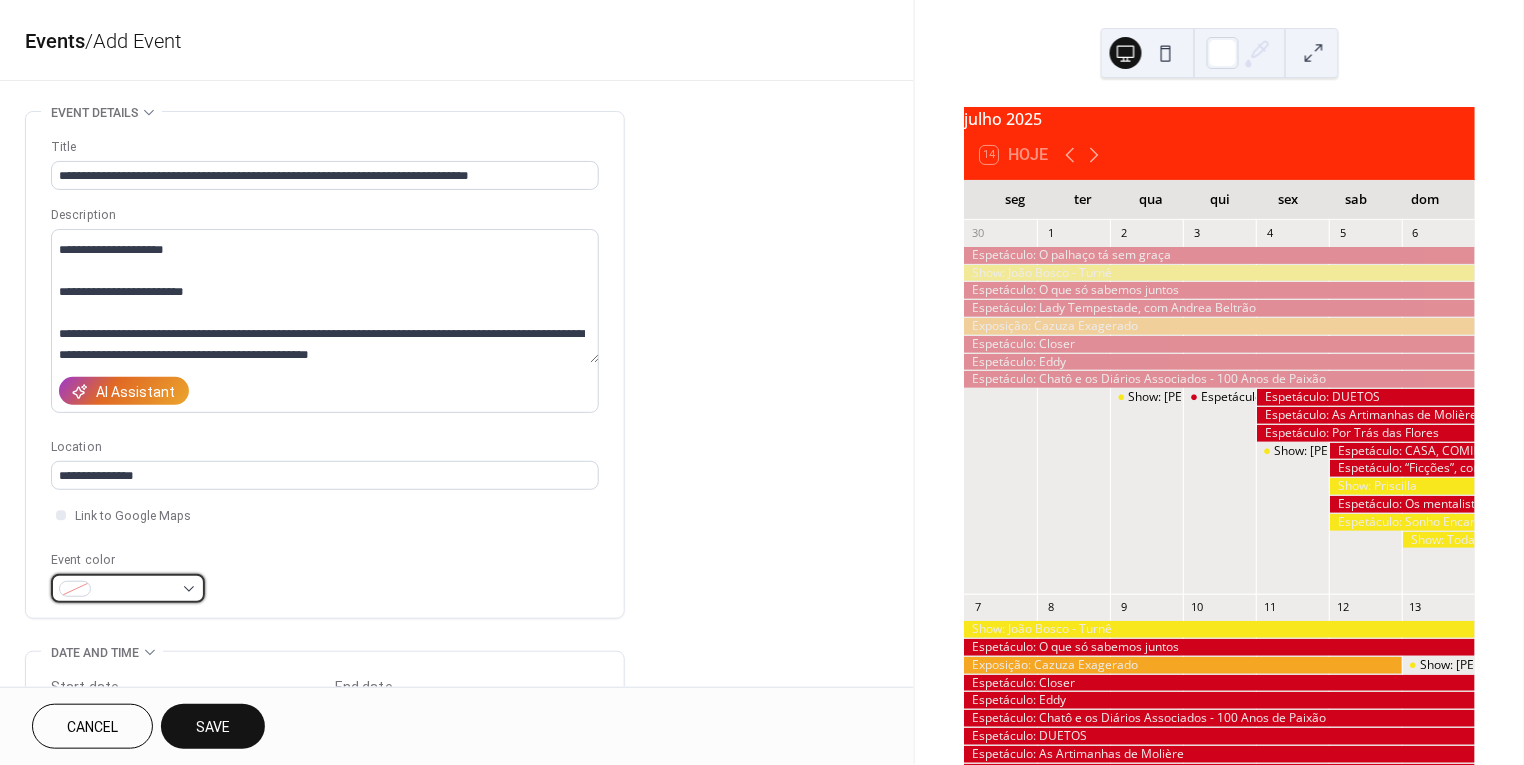 click at bounding box center (136, 590) 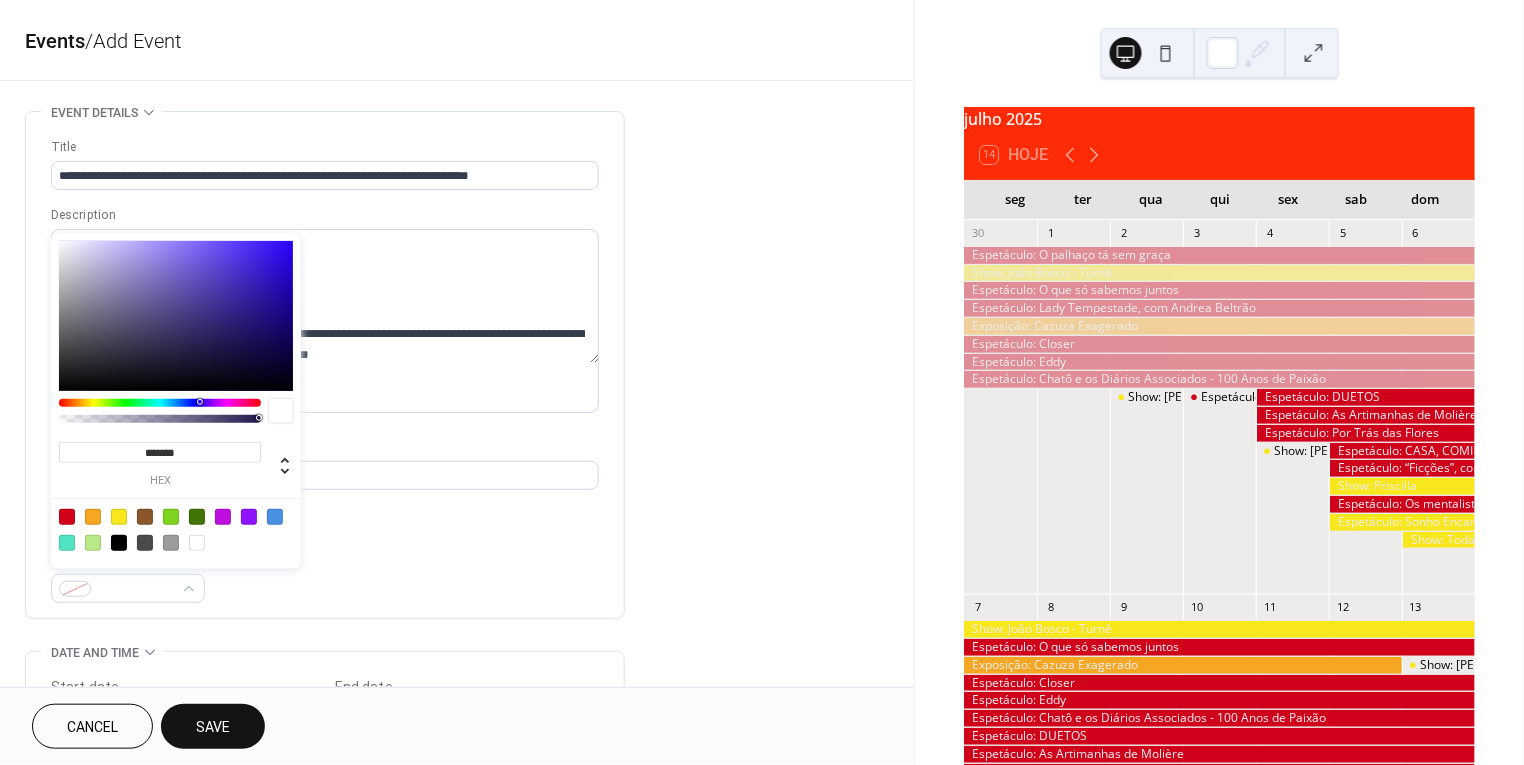 click at bounding box center (119, 517) 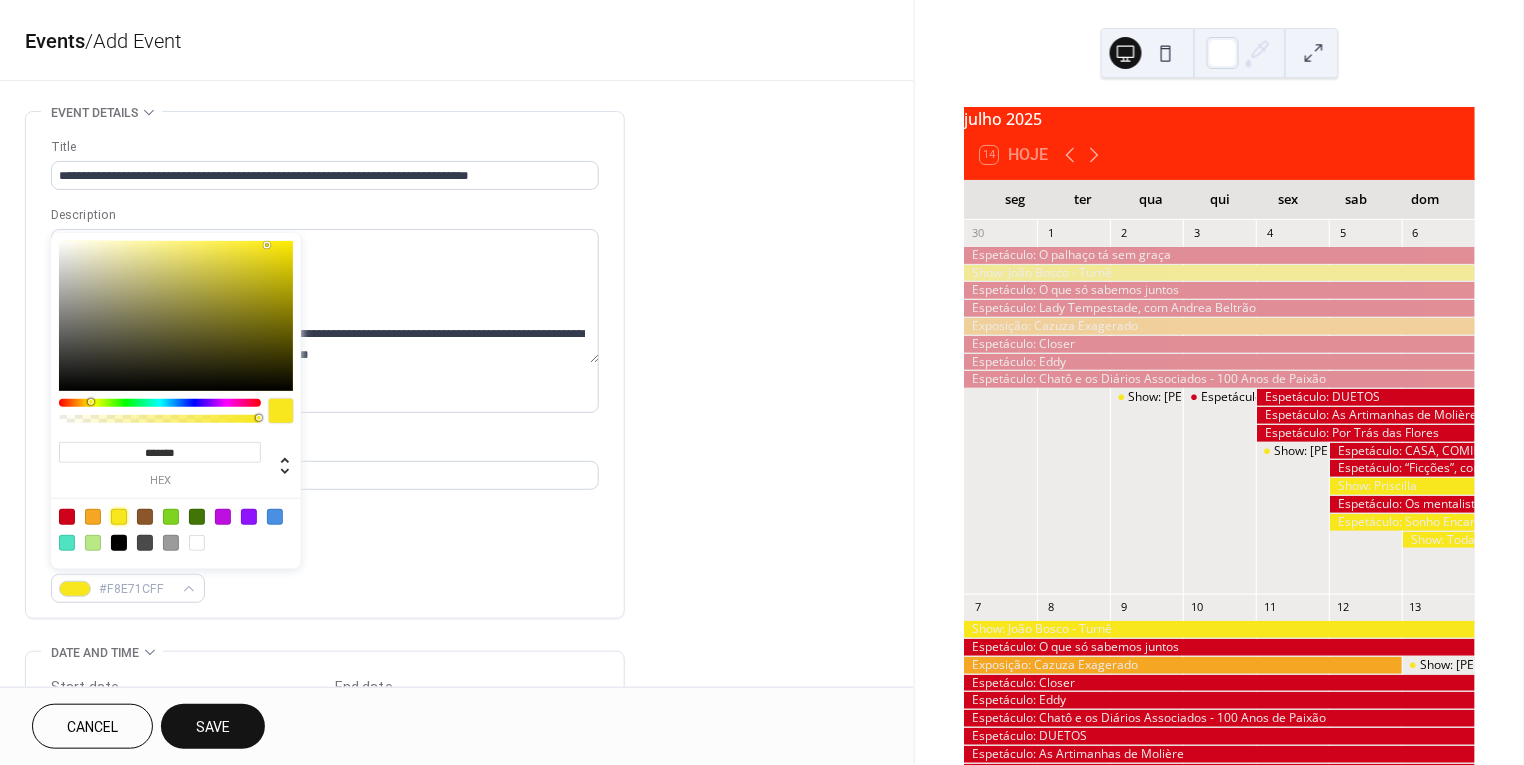 click on "**********" at bounding box center [325, 370] 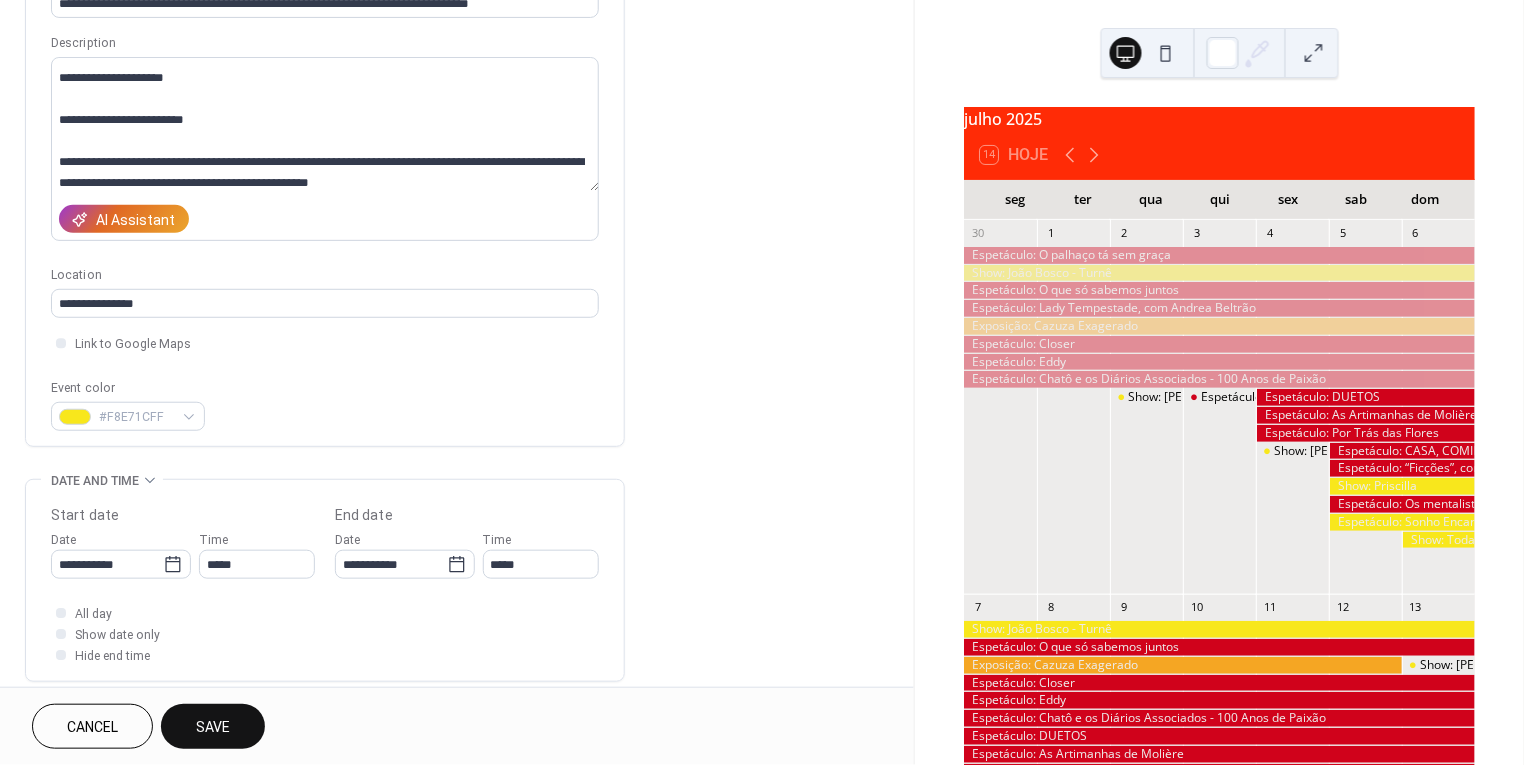 scroll, scrollTop: 197, scrollLeft: 0, axis: vertical 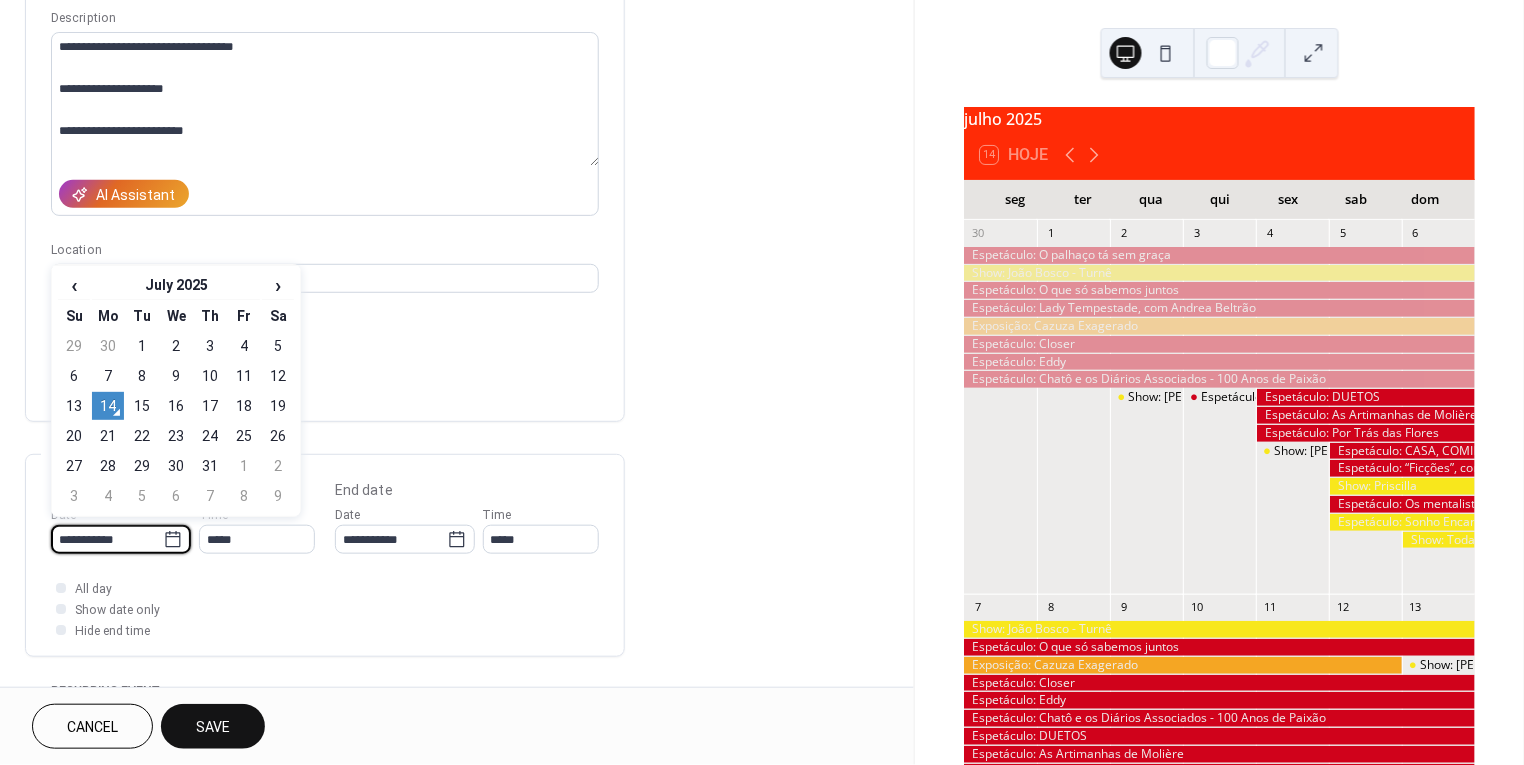 click on "**********" at bounding box center (107, 539) 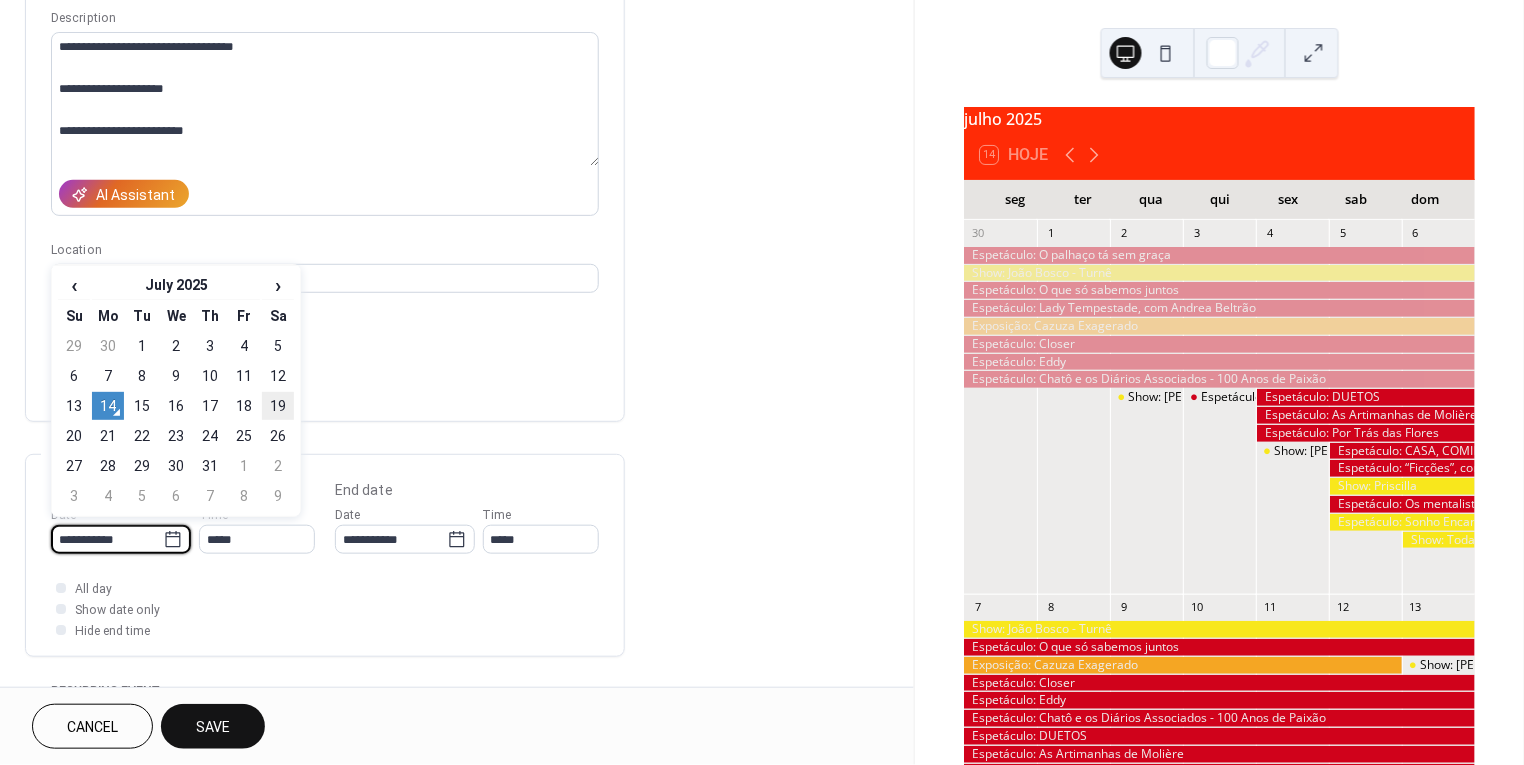 click on "19" at bounding box center [278, 406] 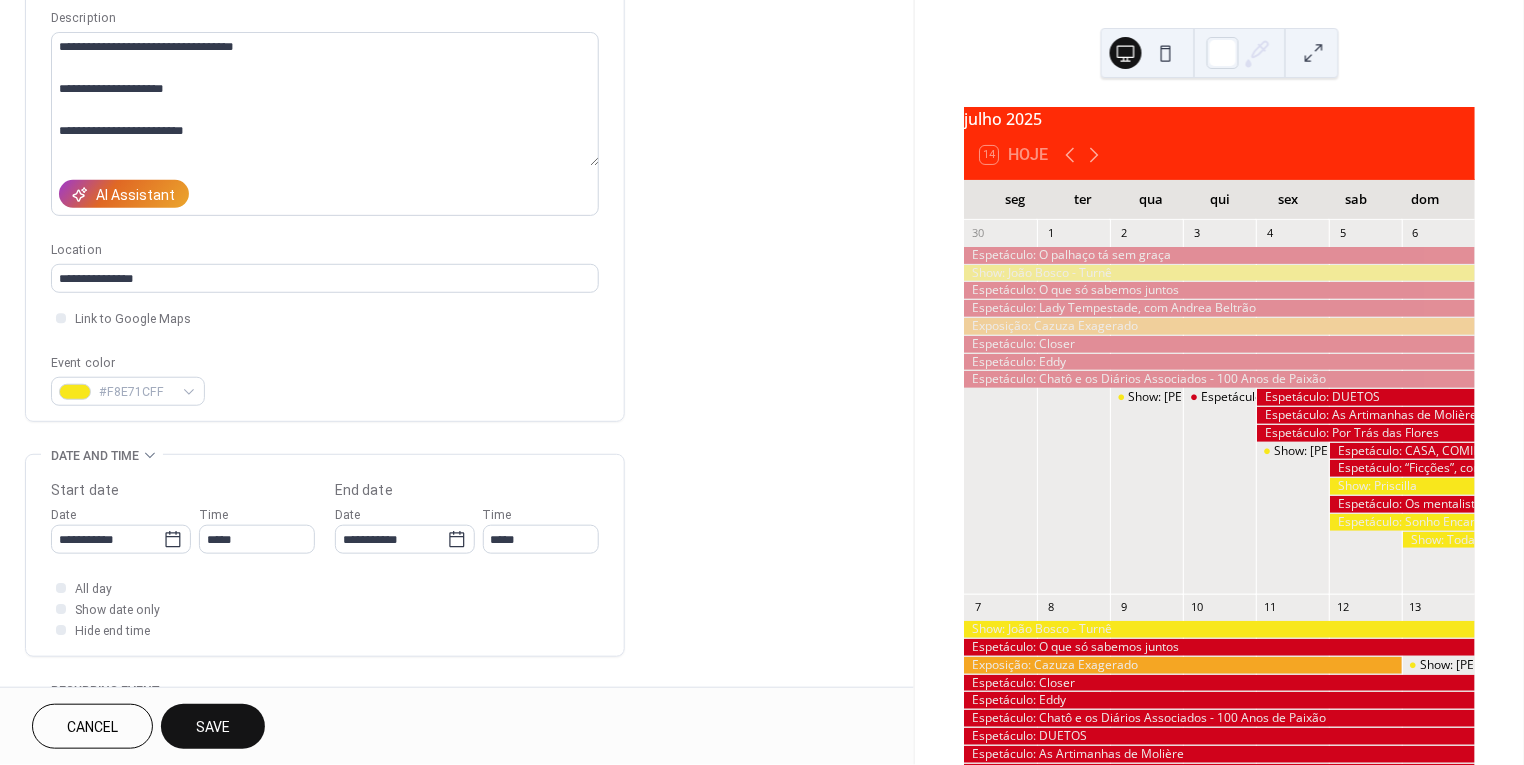 type on "**********" 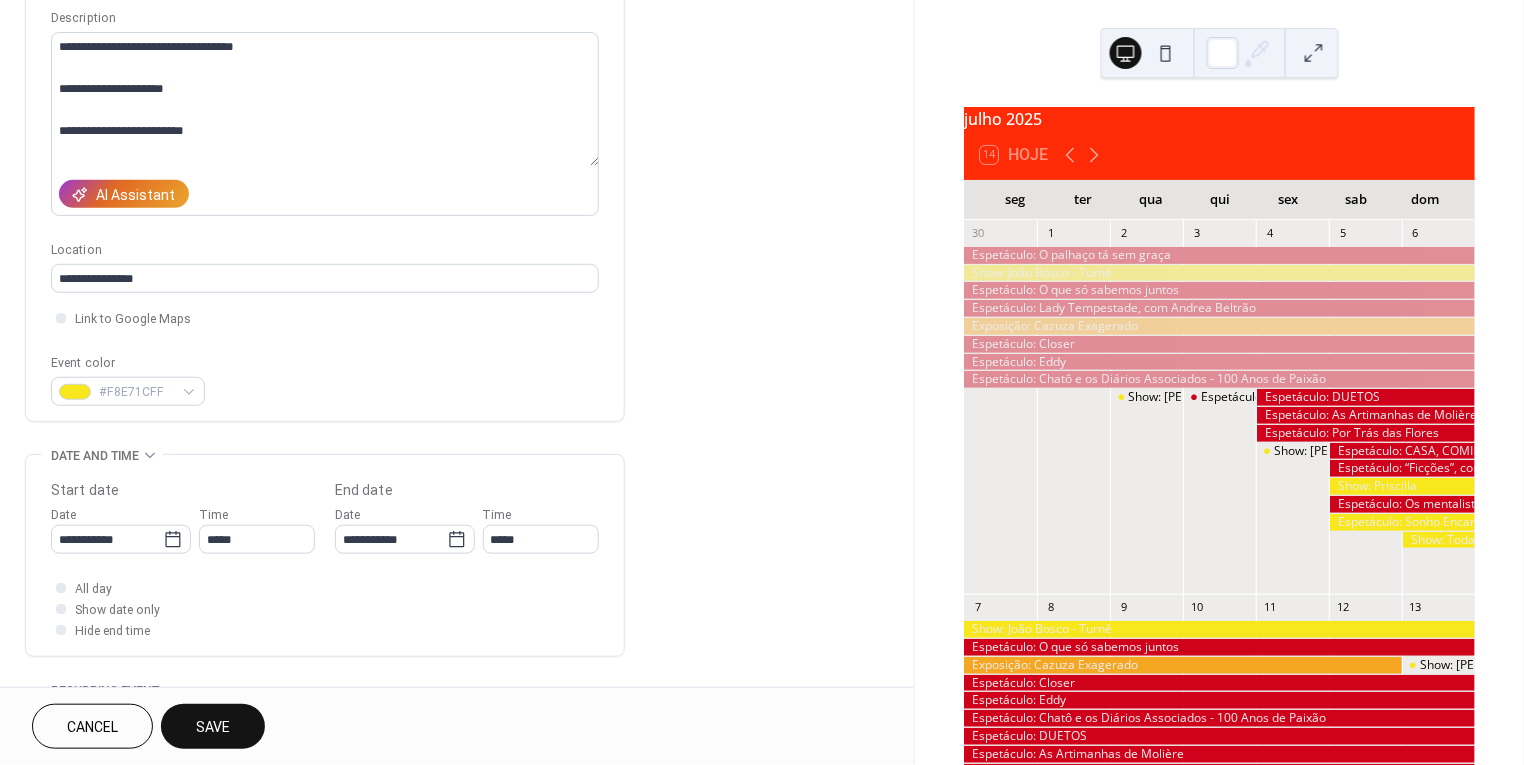 type on "**********" 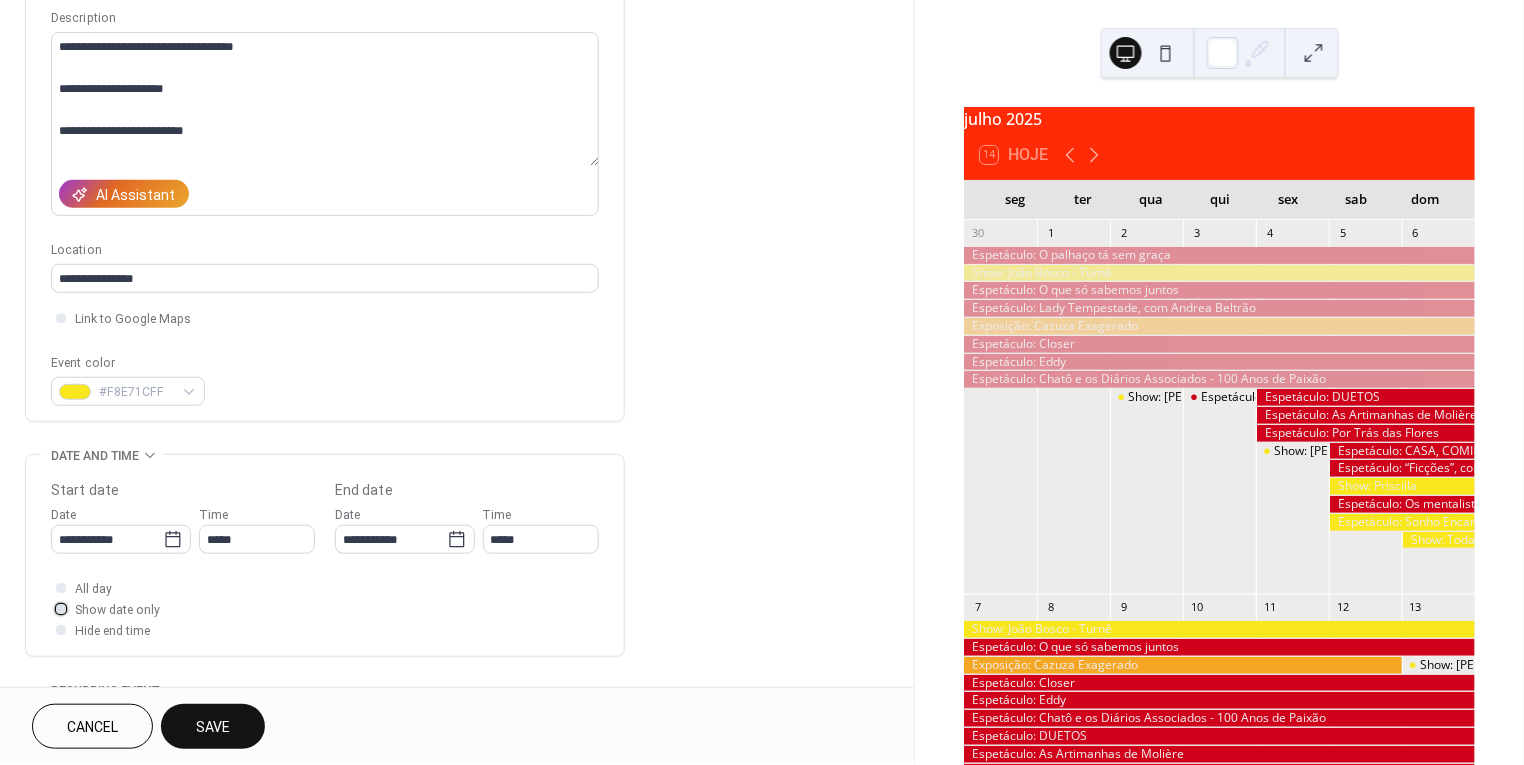 click on "Show date only" at bounding box center [117, 611] 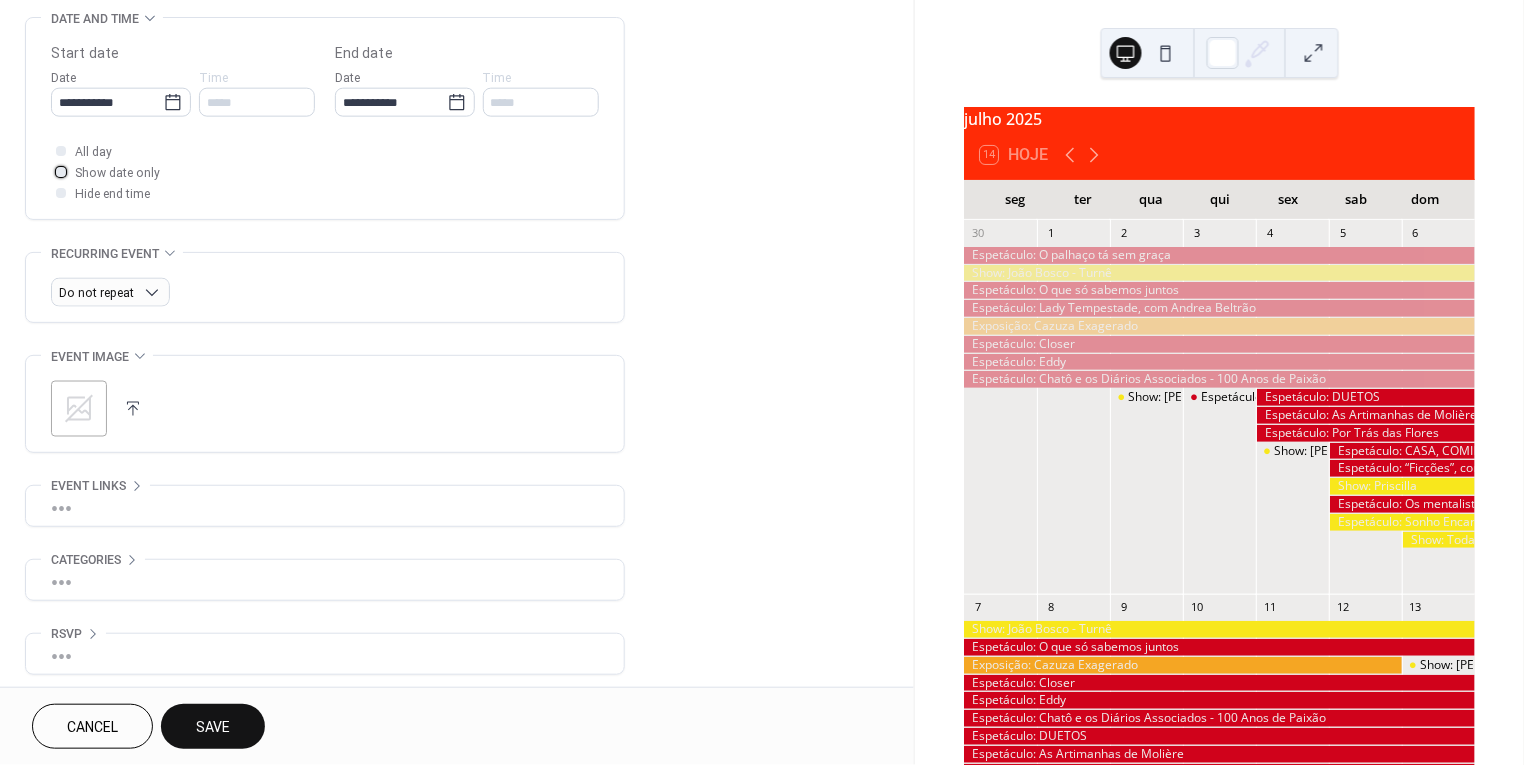 scroll, scrollTop: 632, scrollLeft: 0, axis: vertical 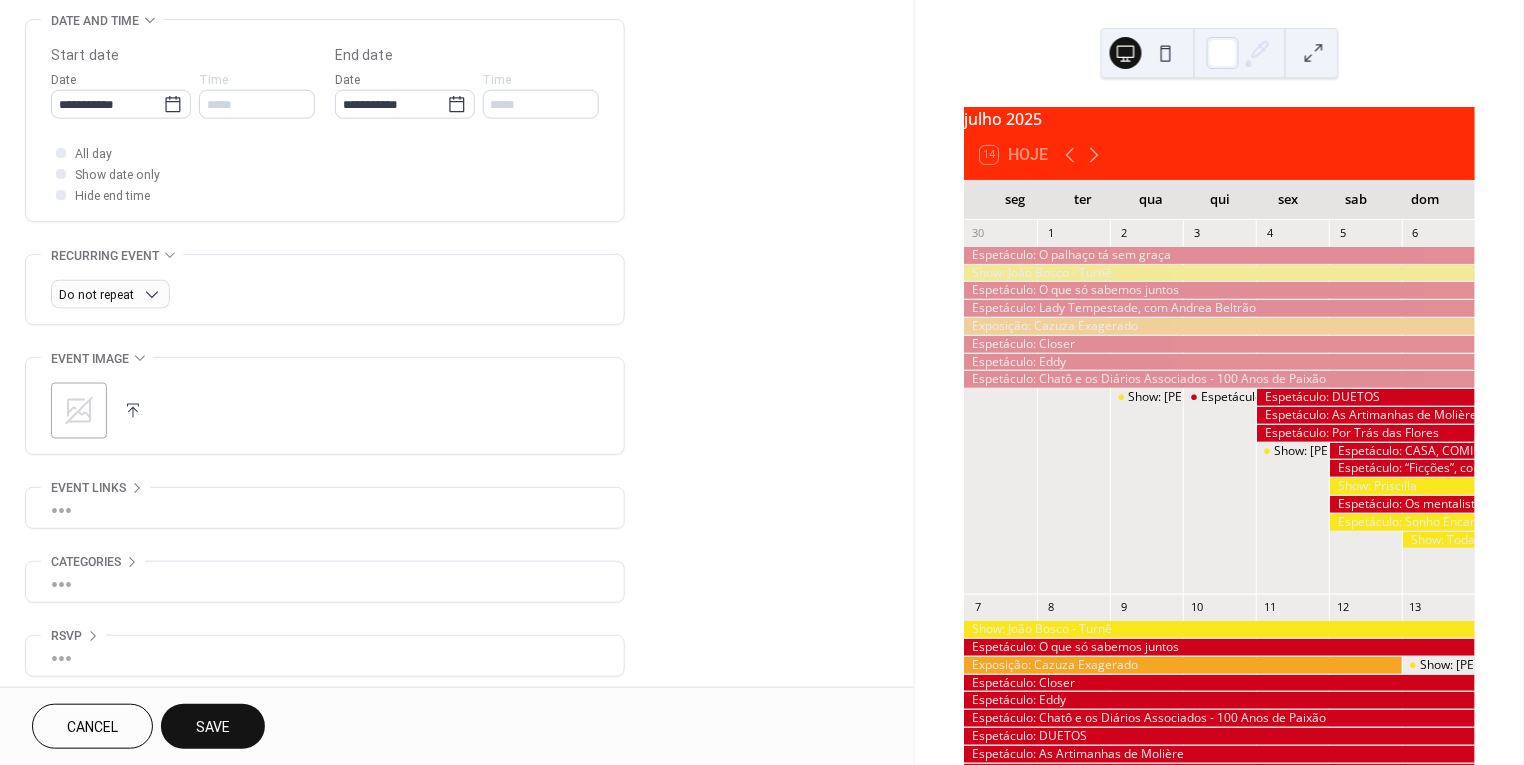 click on "•••" at bounding box center (325, 508) 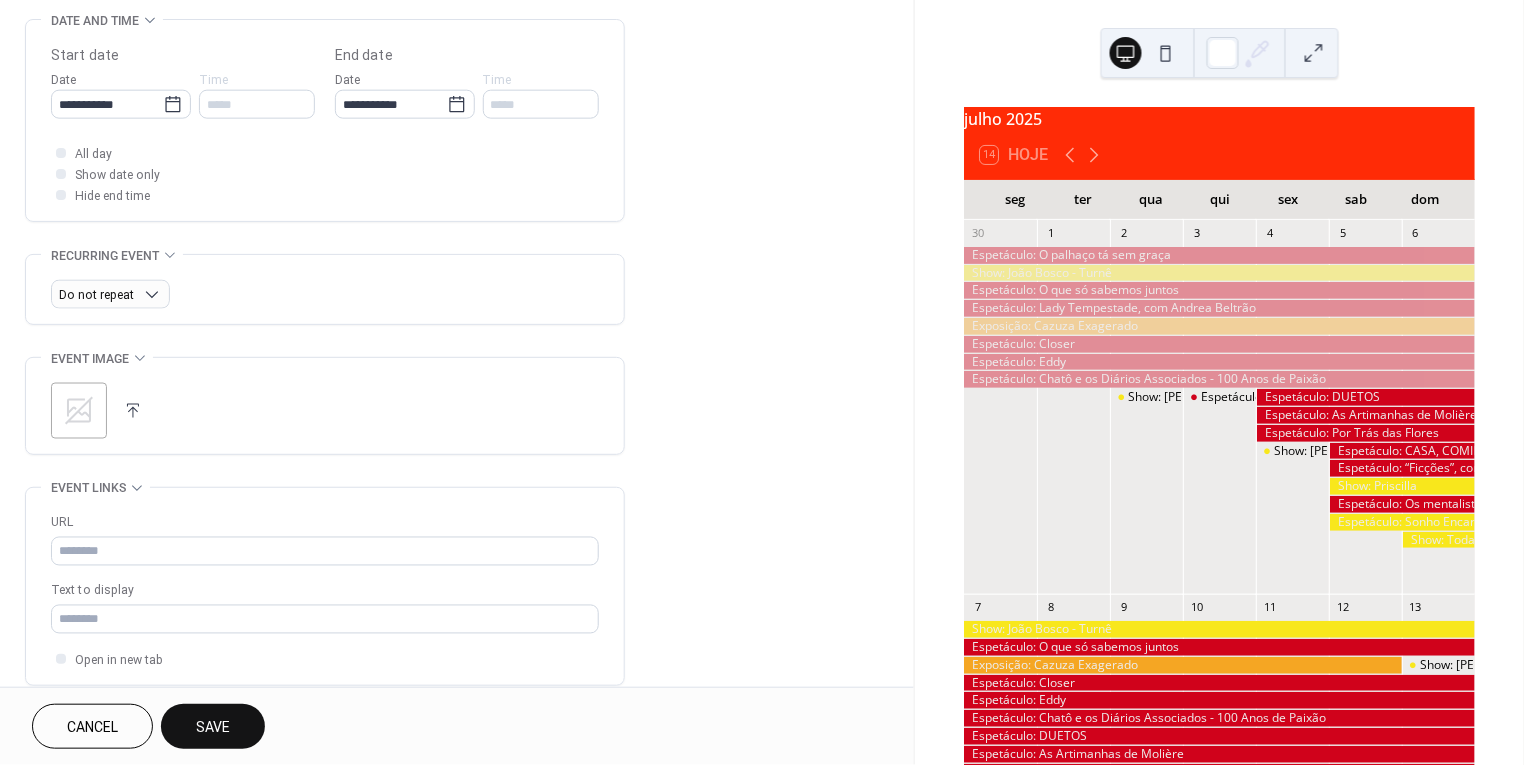 scroll, scrollTop: 629, scrollLeft: 0, axis: vertical 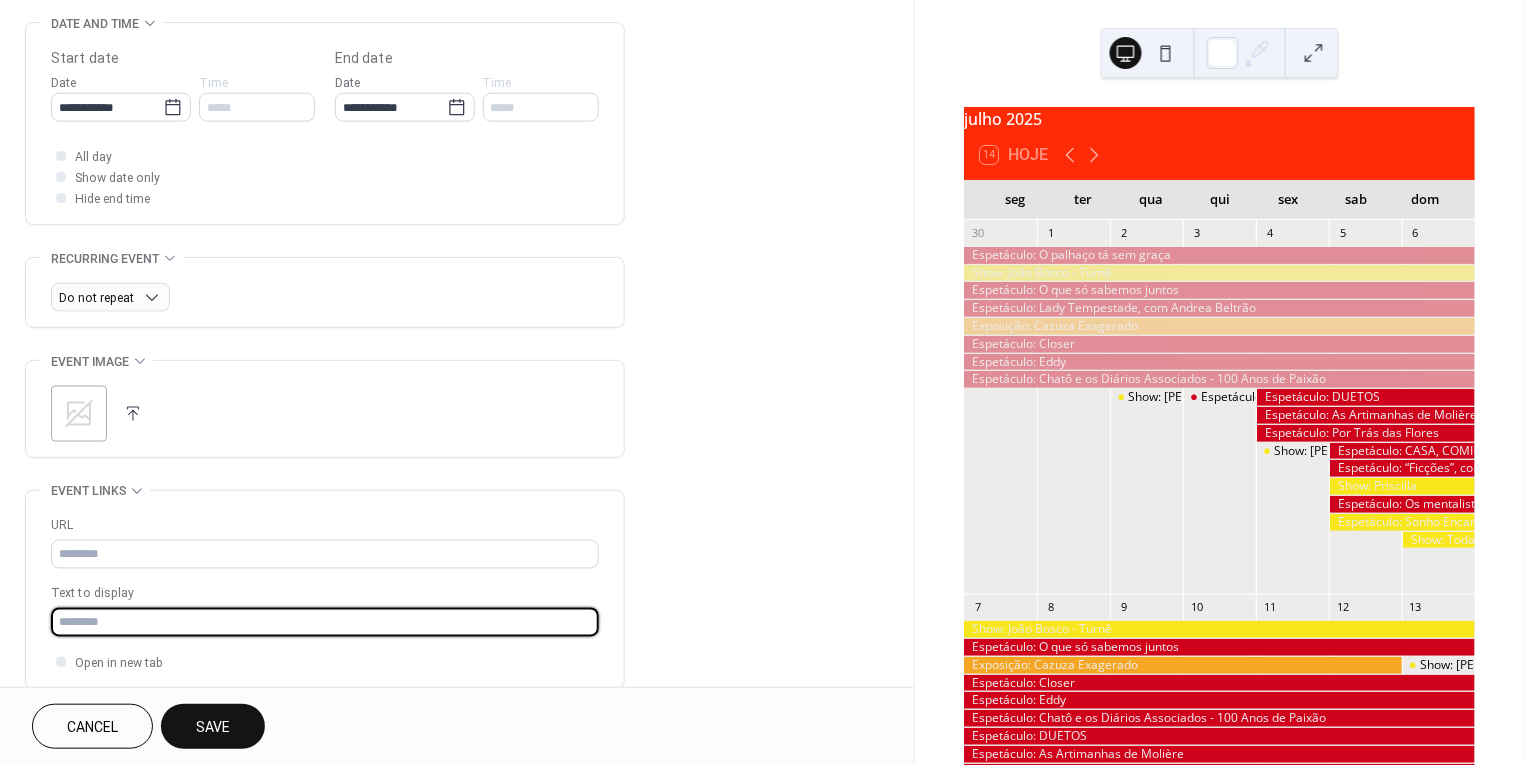 click at bounding box center [325, 622] 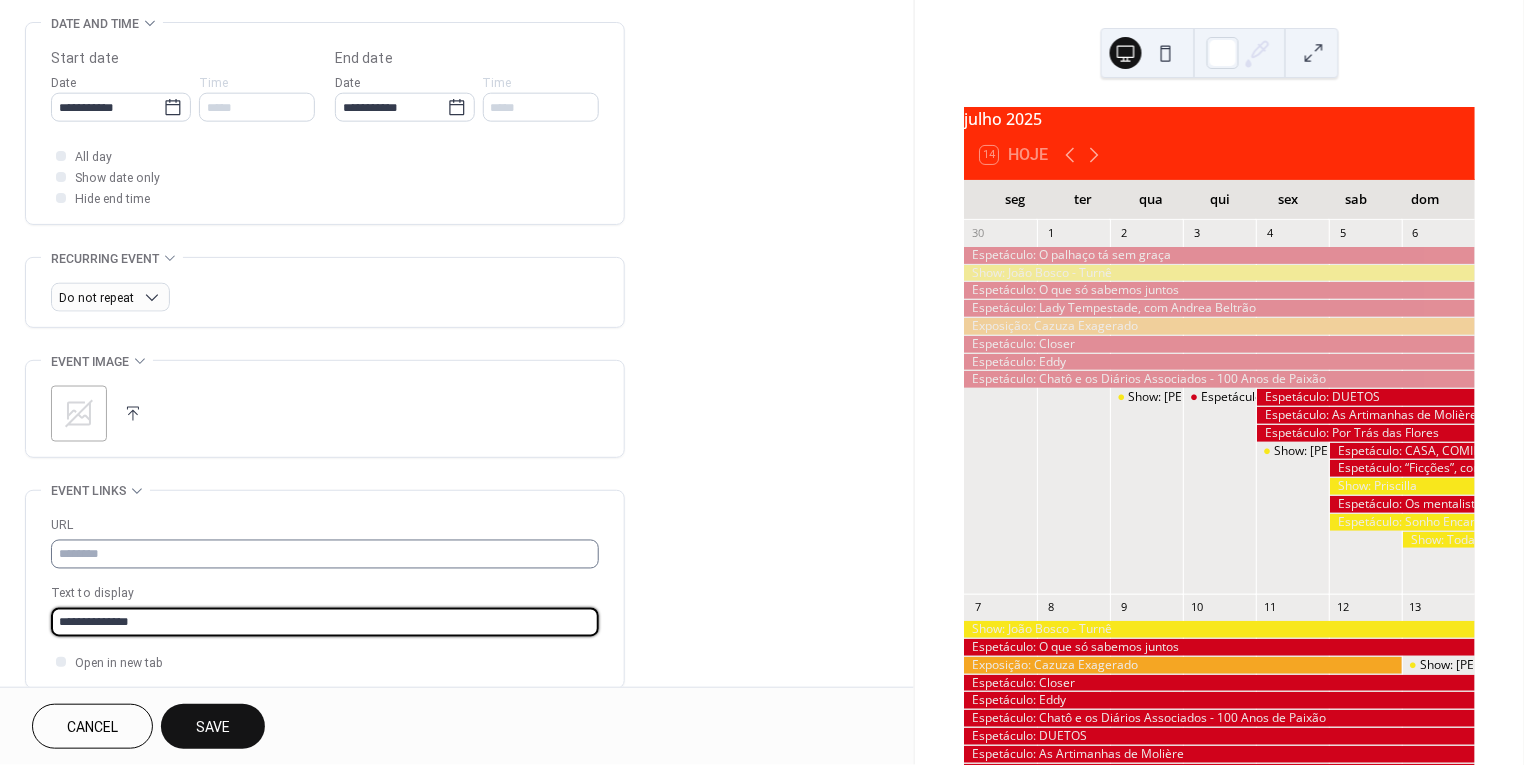 type on "**********" 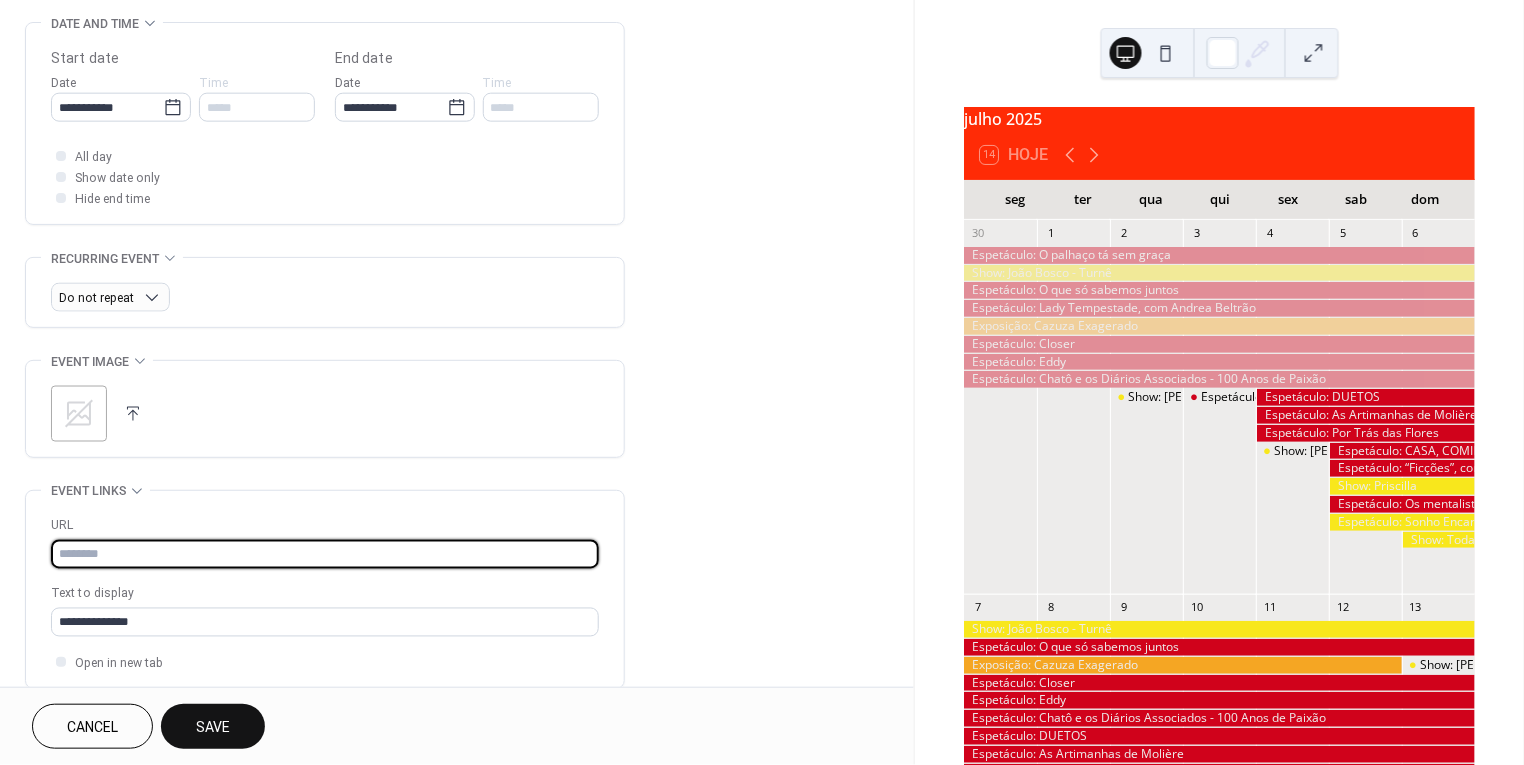 click at bounding box center (325, 554) 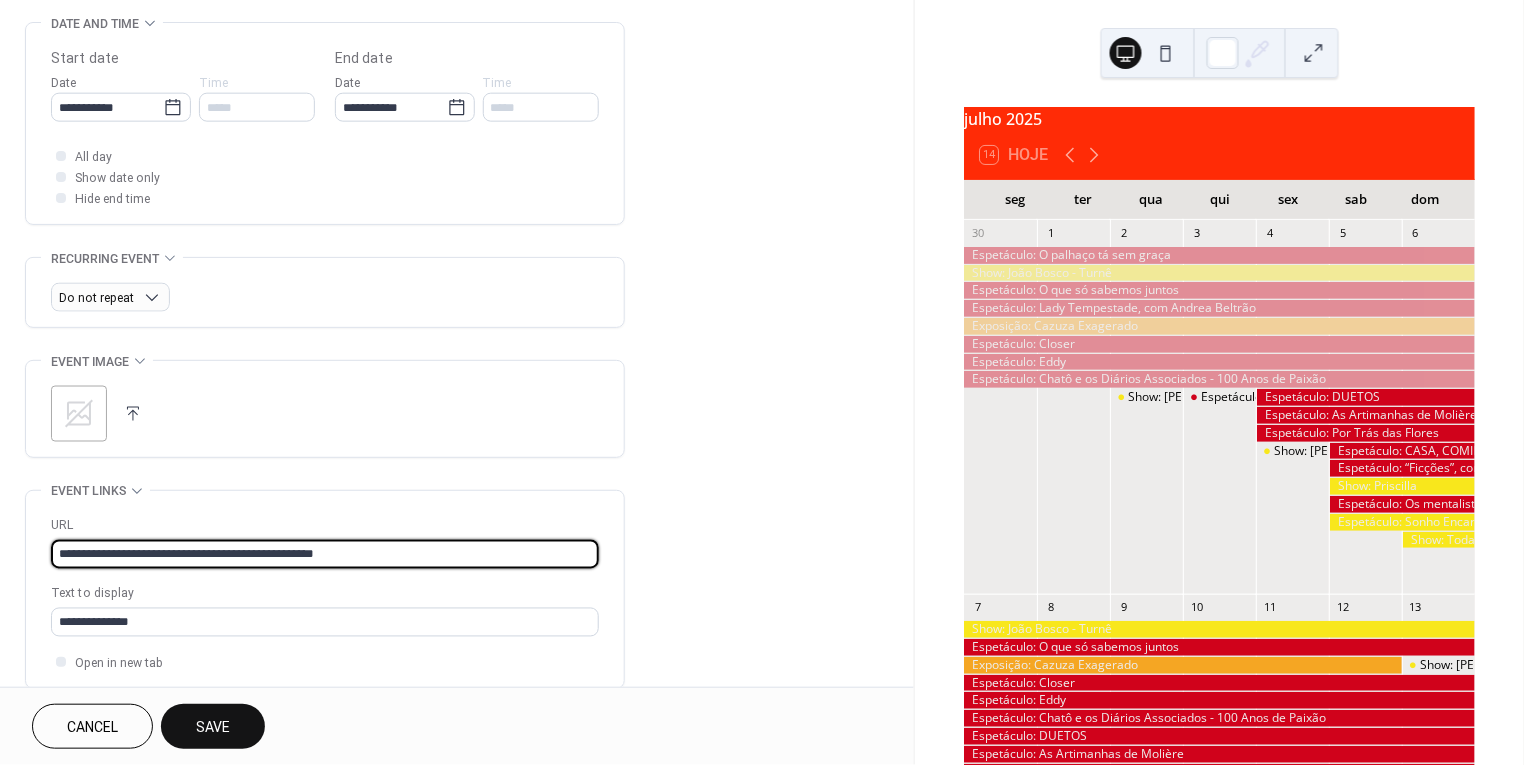 type on "**********" 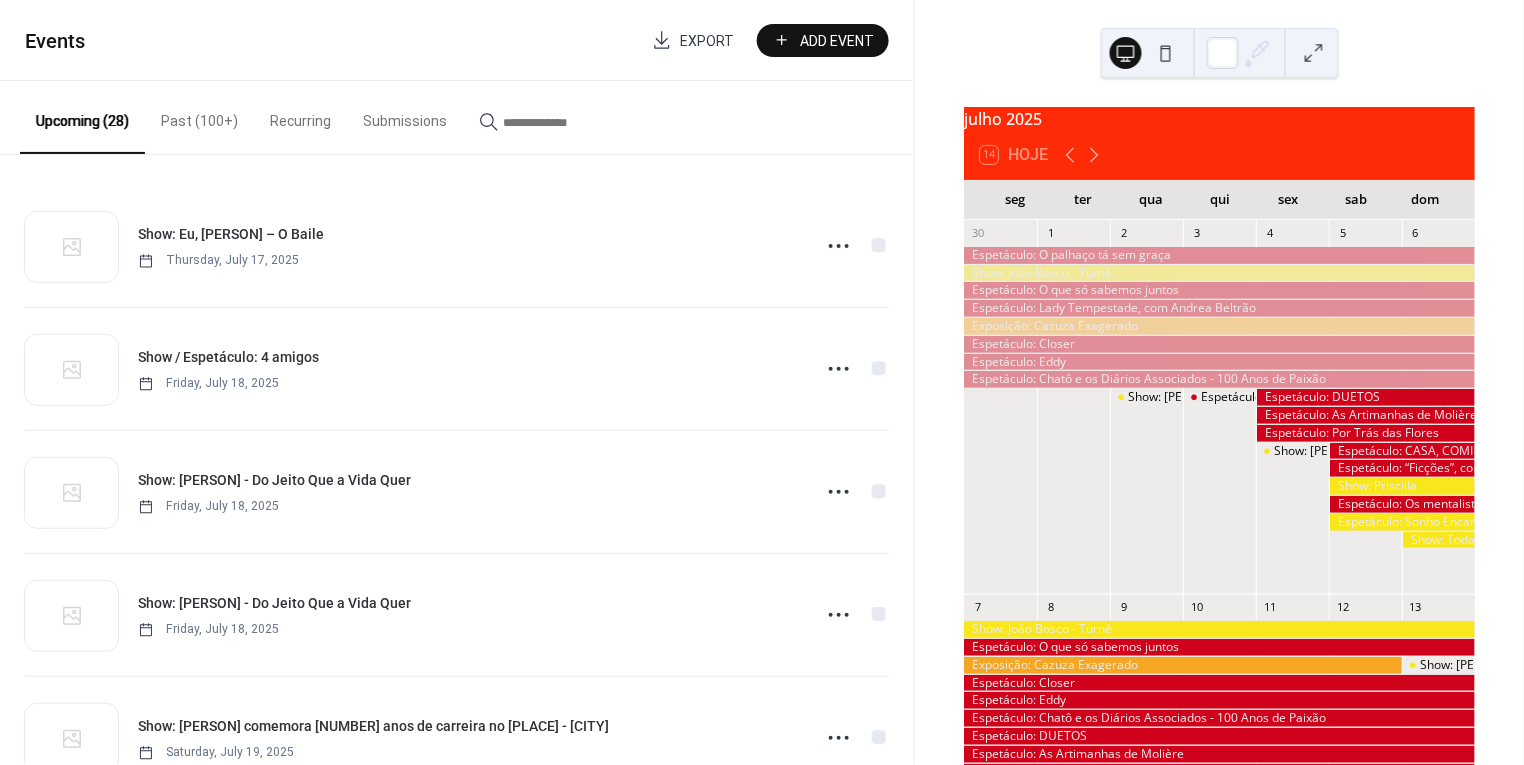 click on "Add Event" at bounding box center (837, 41) 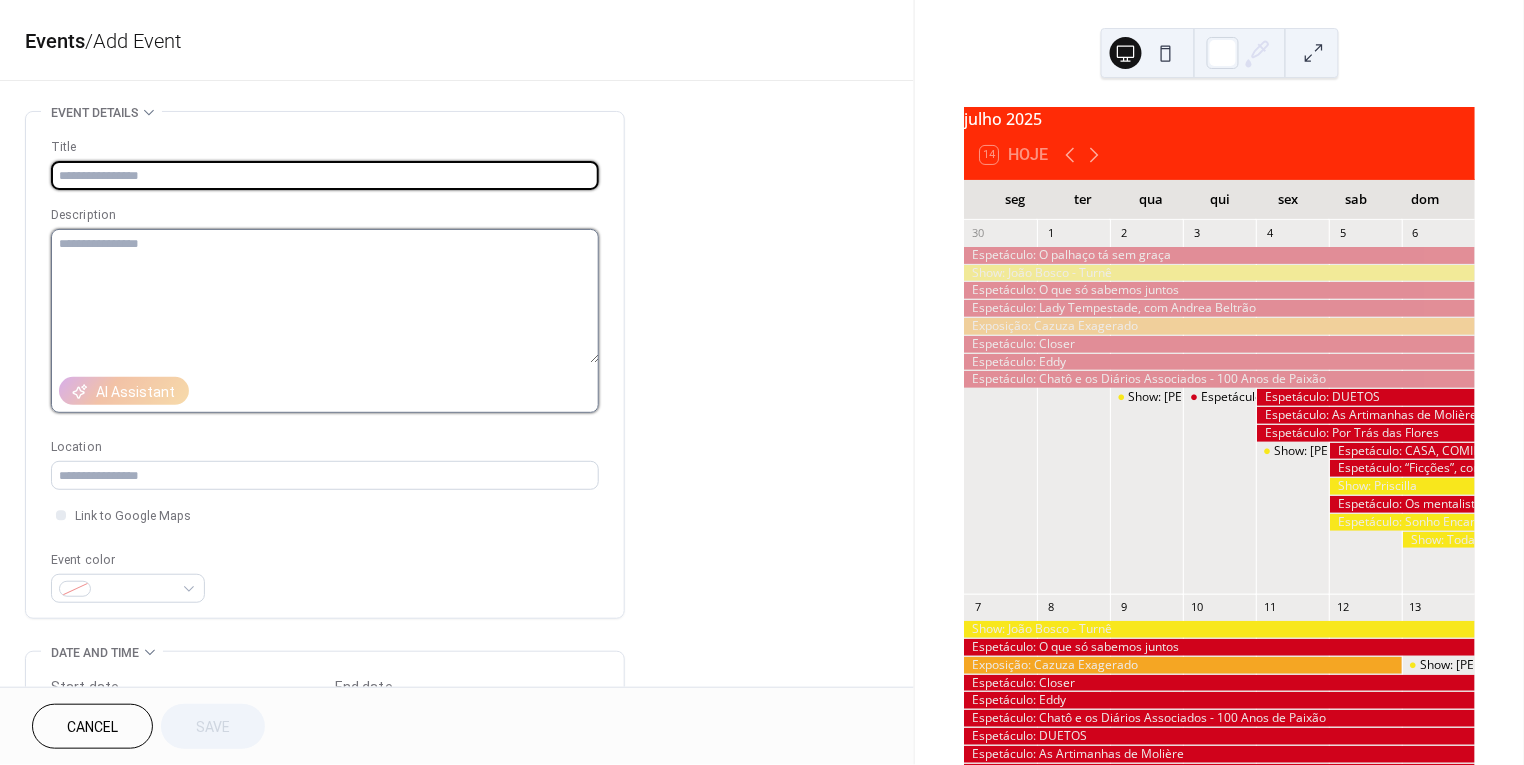 click at bounding box center [325, 296] 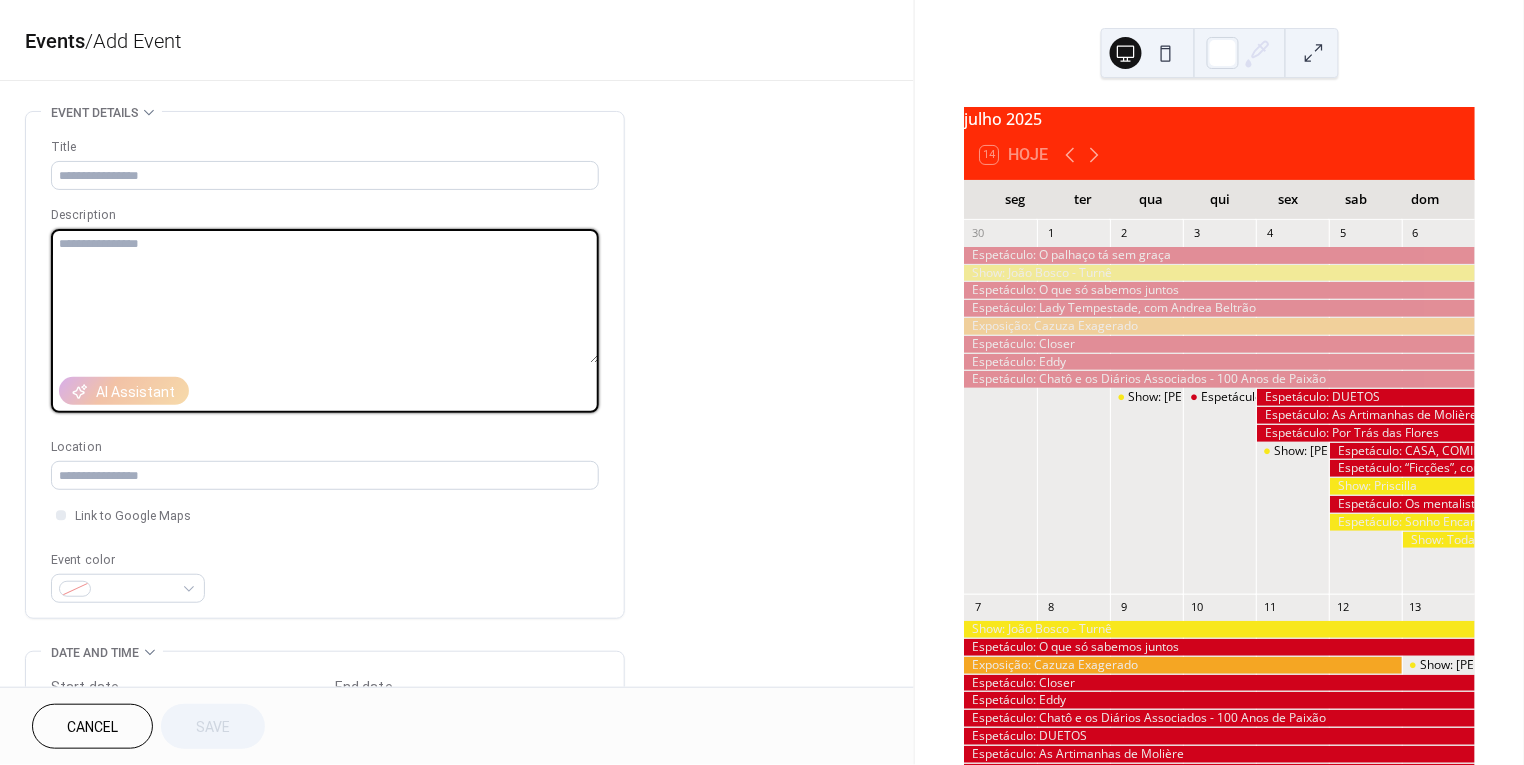 paste on "**********" 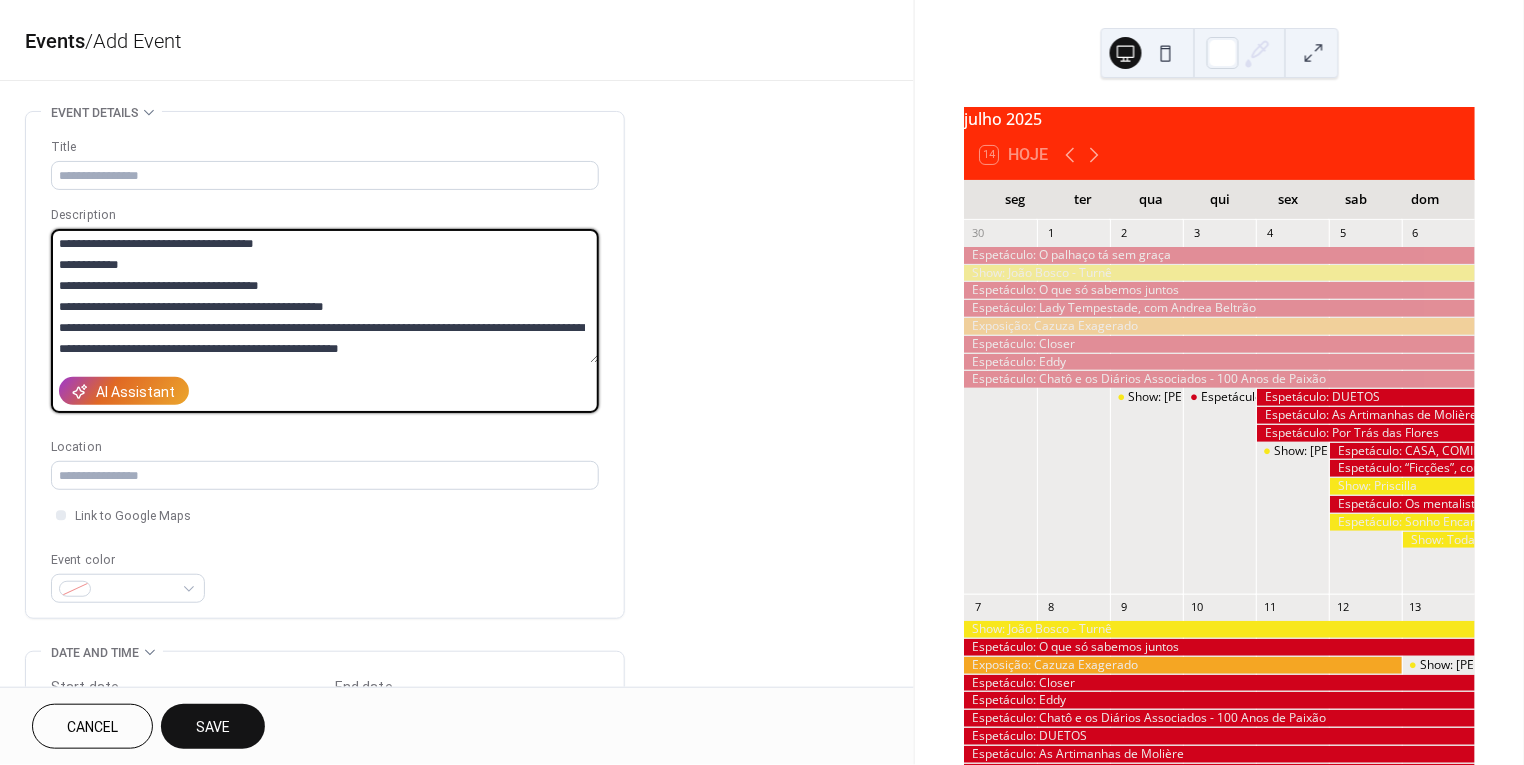 scroll, scrollTop: 0, scrollLeft: 0, axis: both 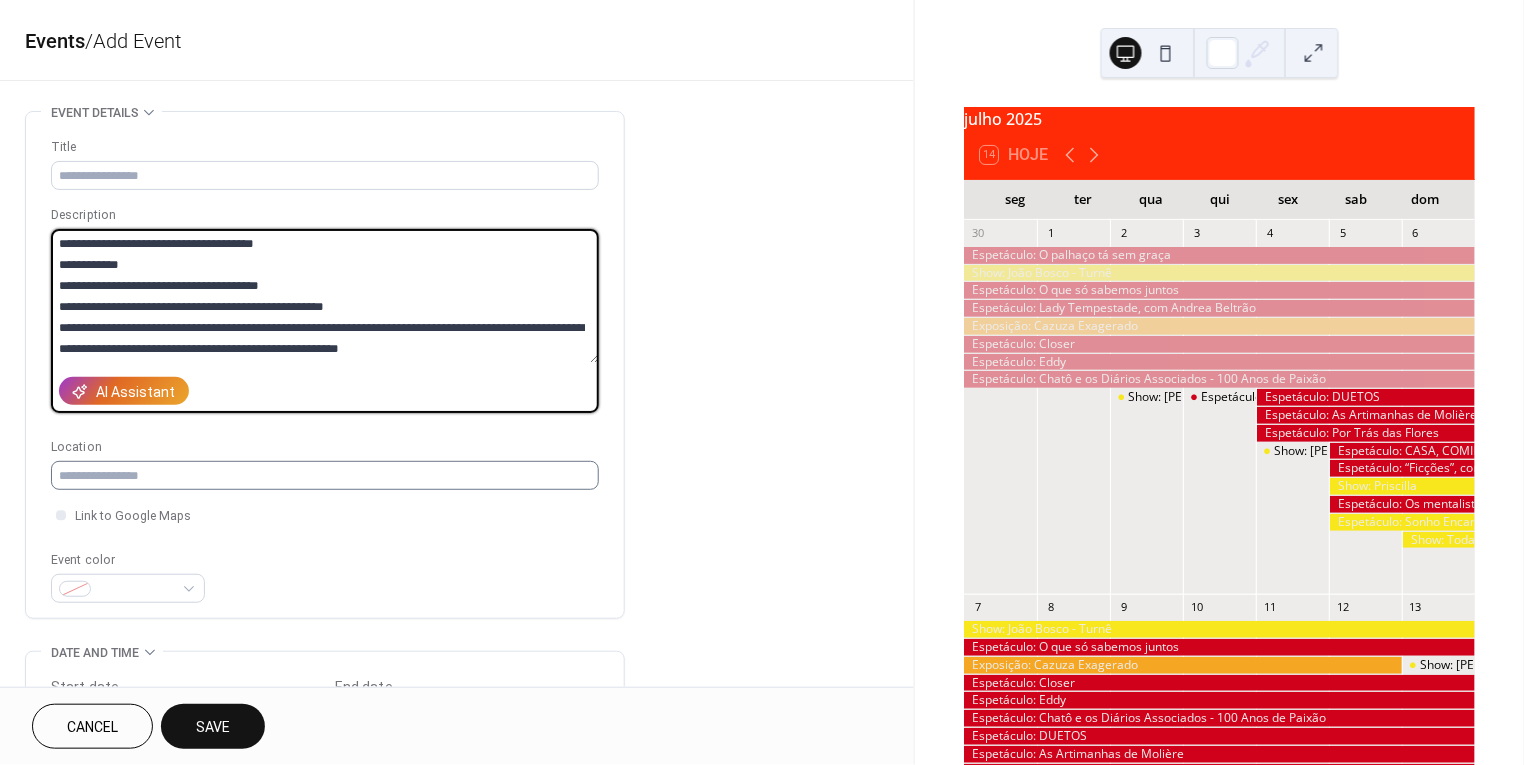 type on "**********" 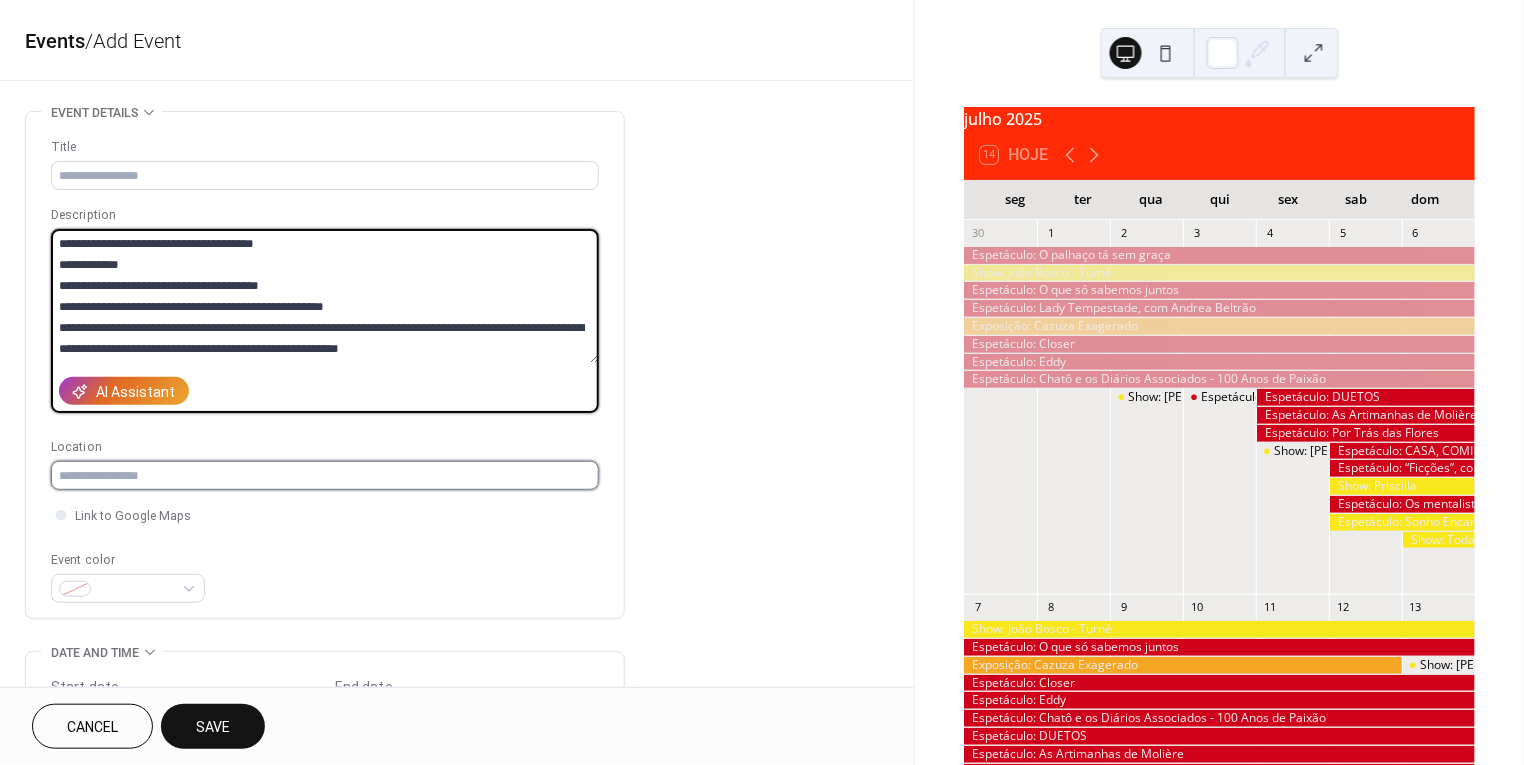 click at bounding box center (325, 475) 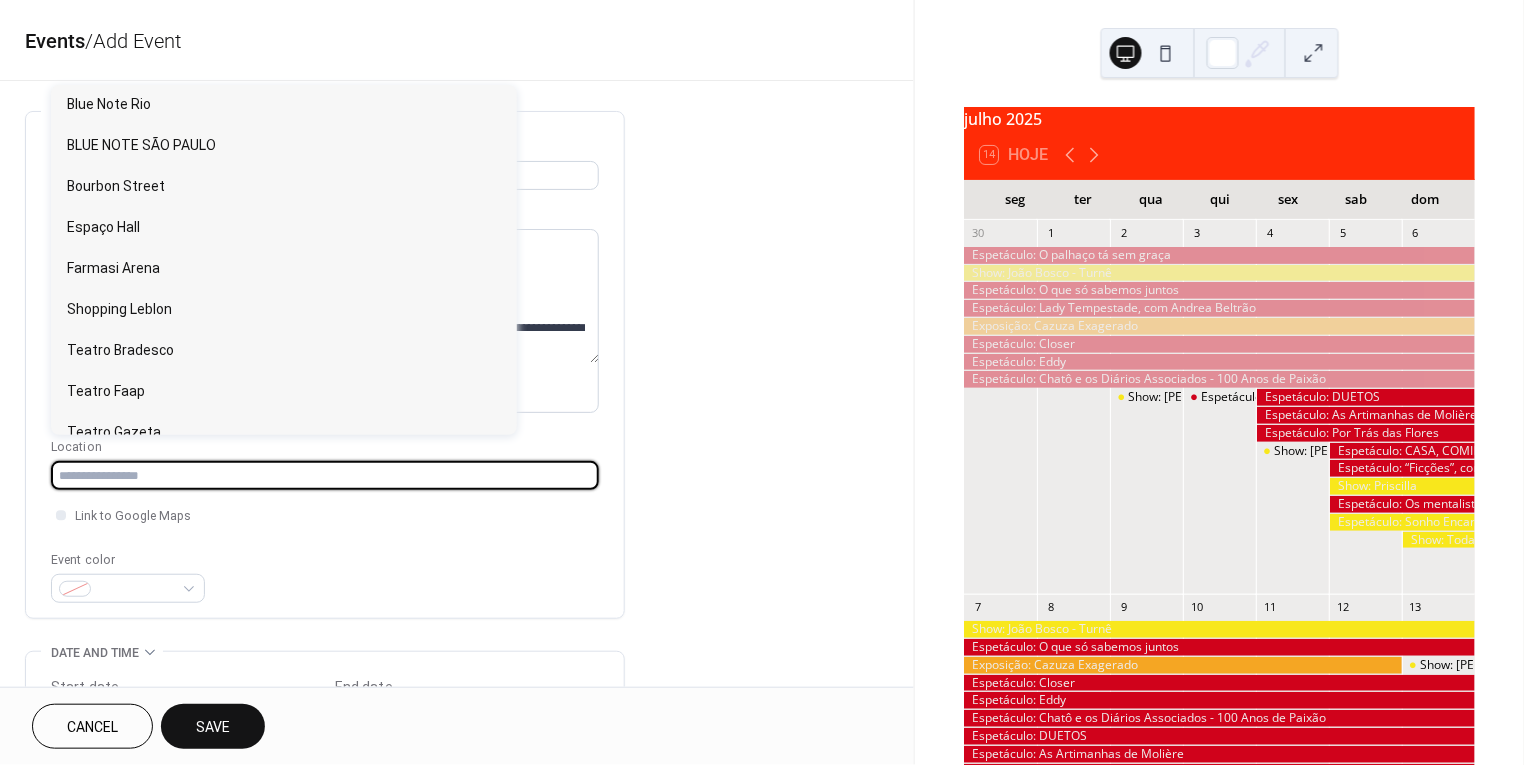 paste on "**********" 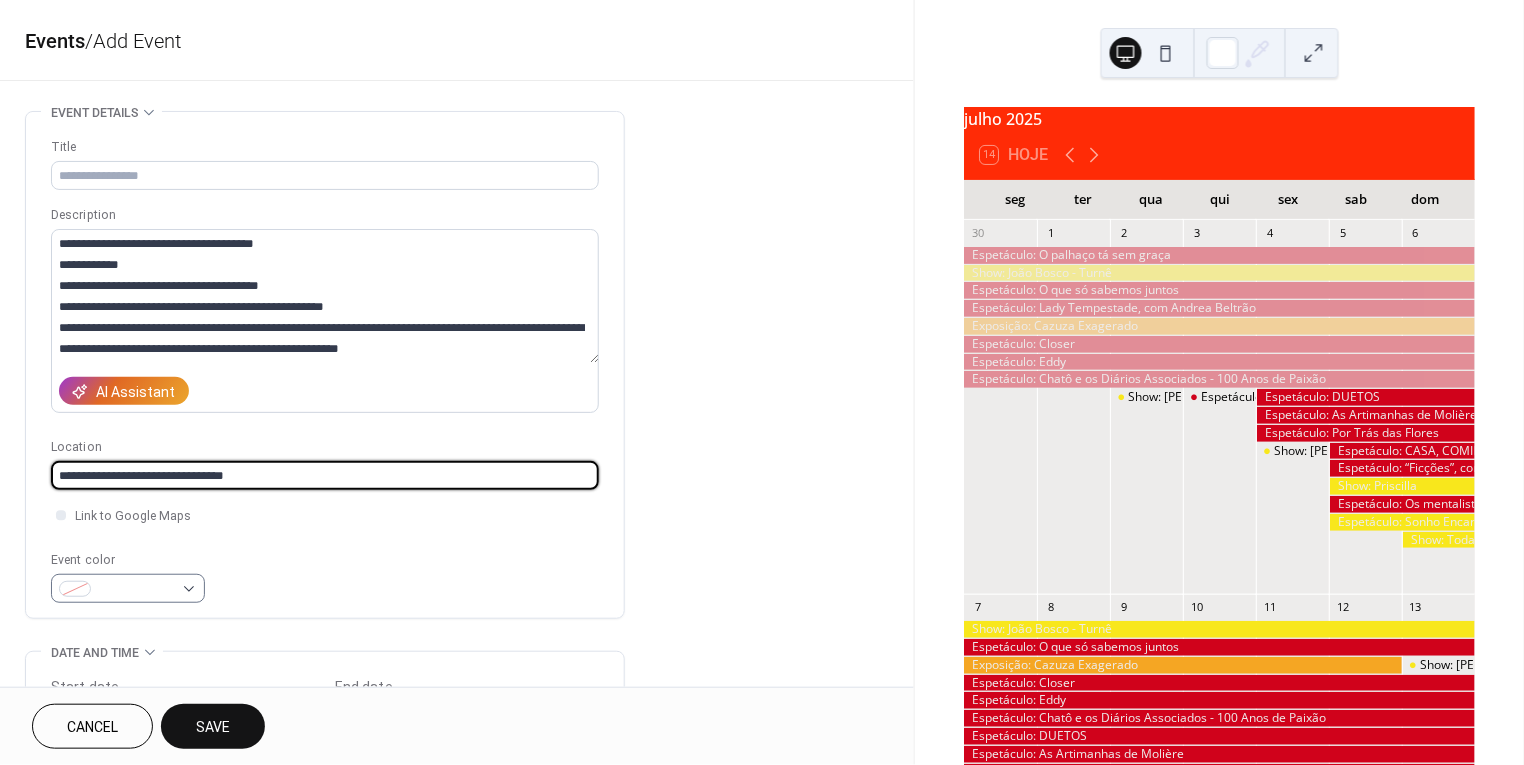 type on "**********" 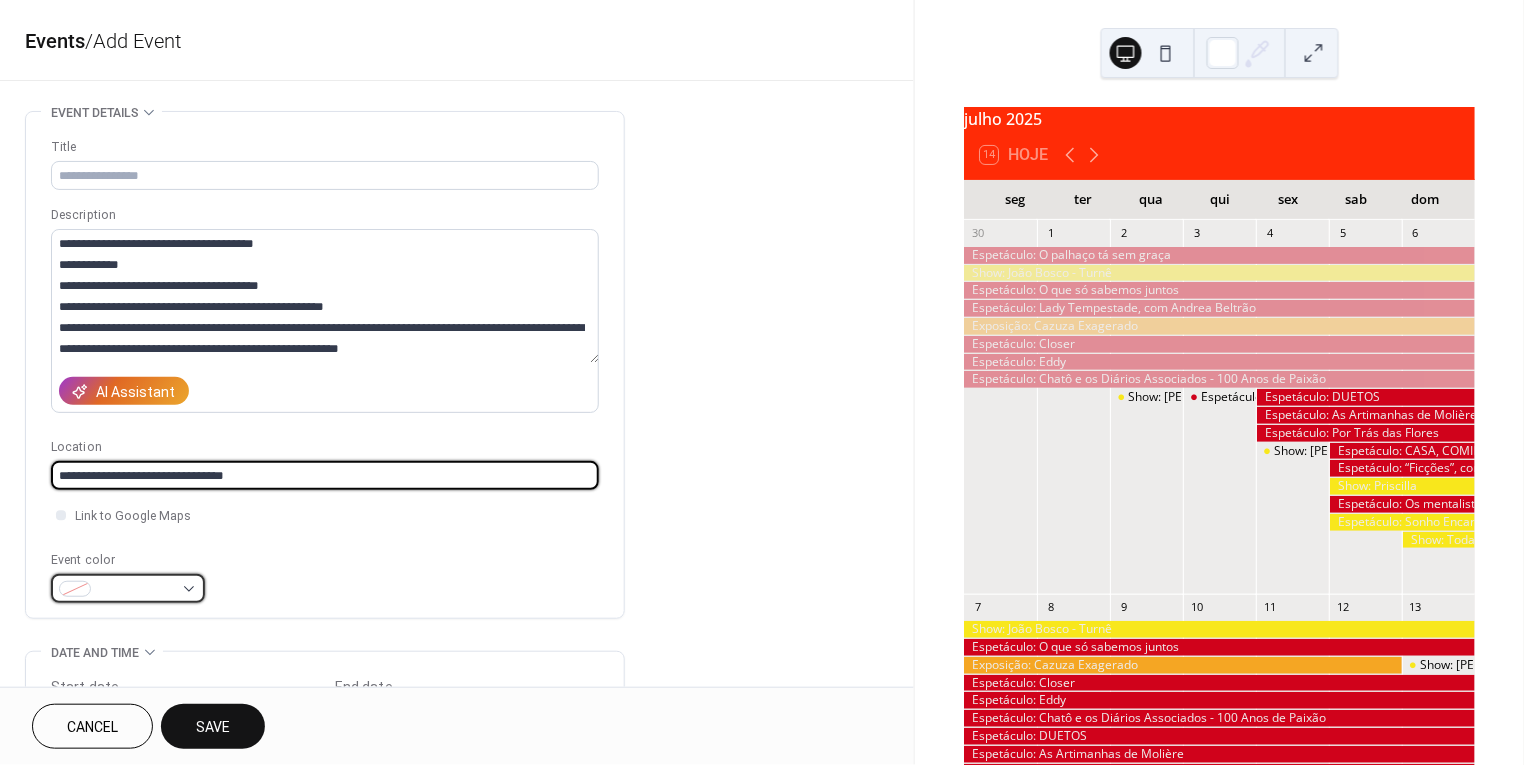 click at bounding box center (128, 588) 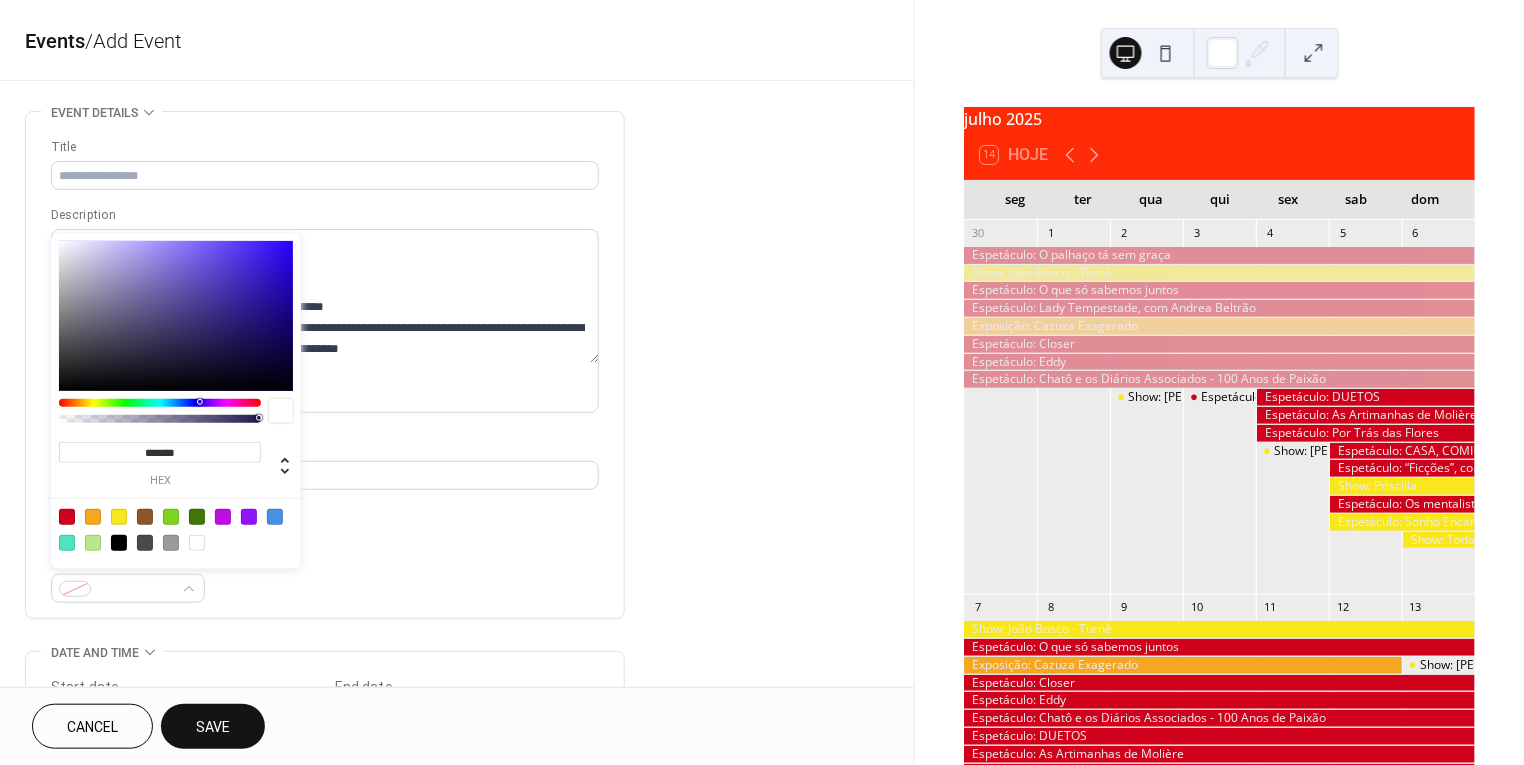 click at bounding box center (119, 517) 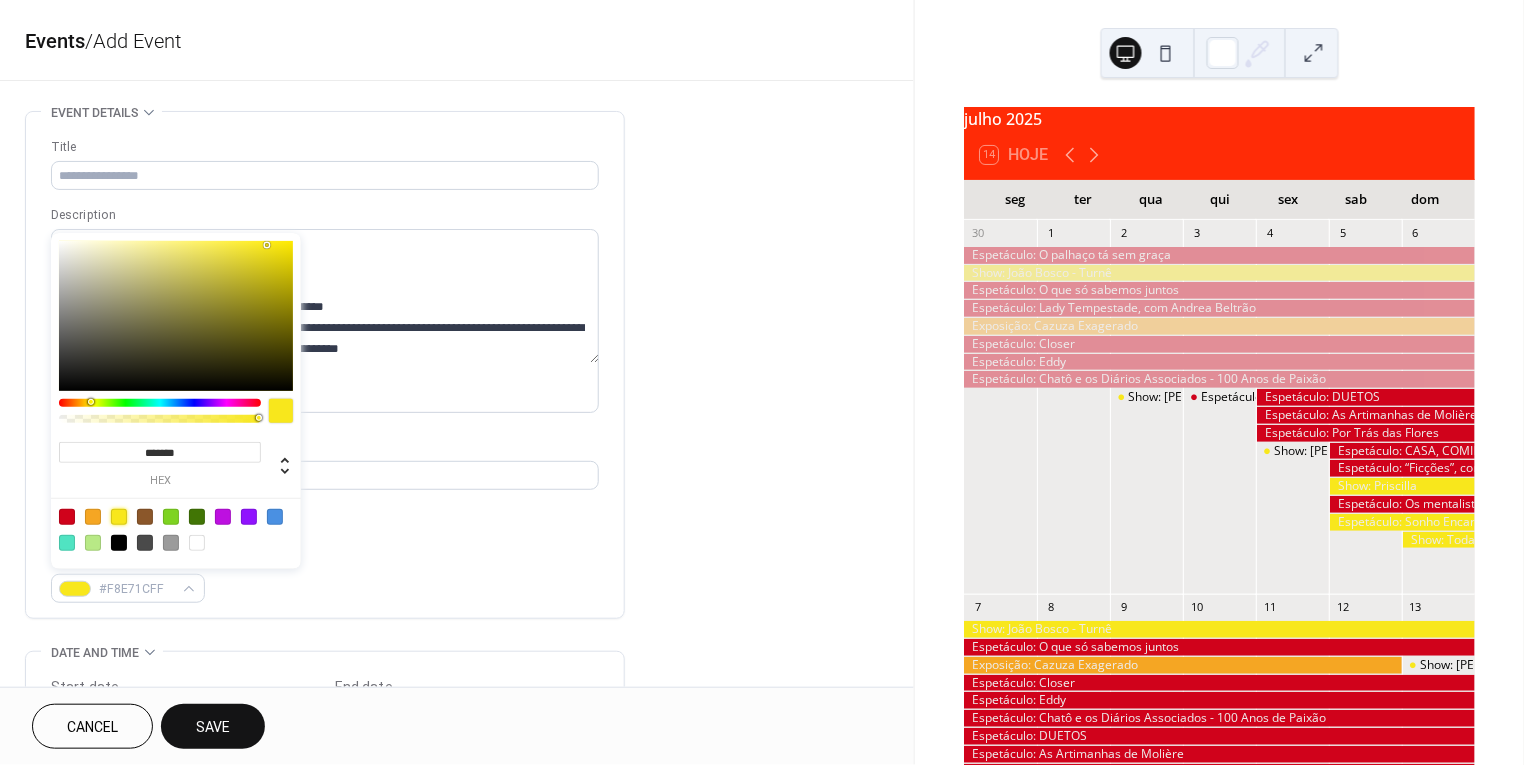 click on "Event color #F8E71CFF" at bounding box center (325, 576) 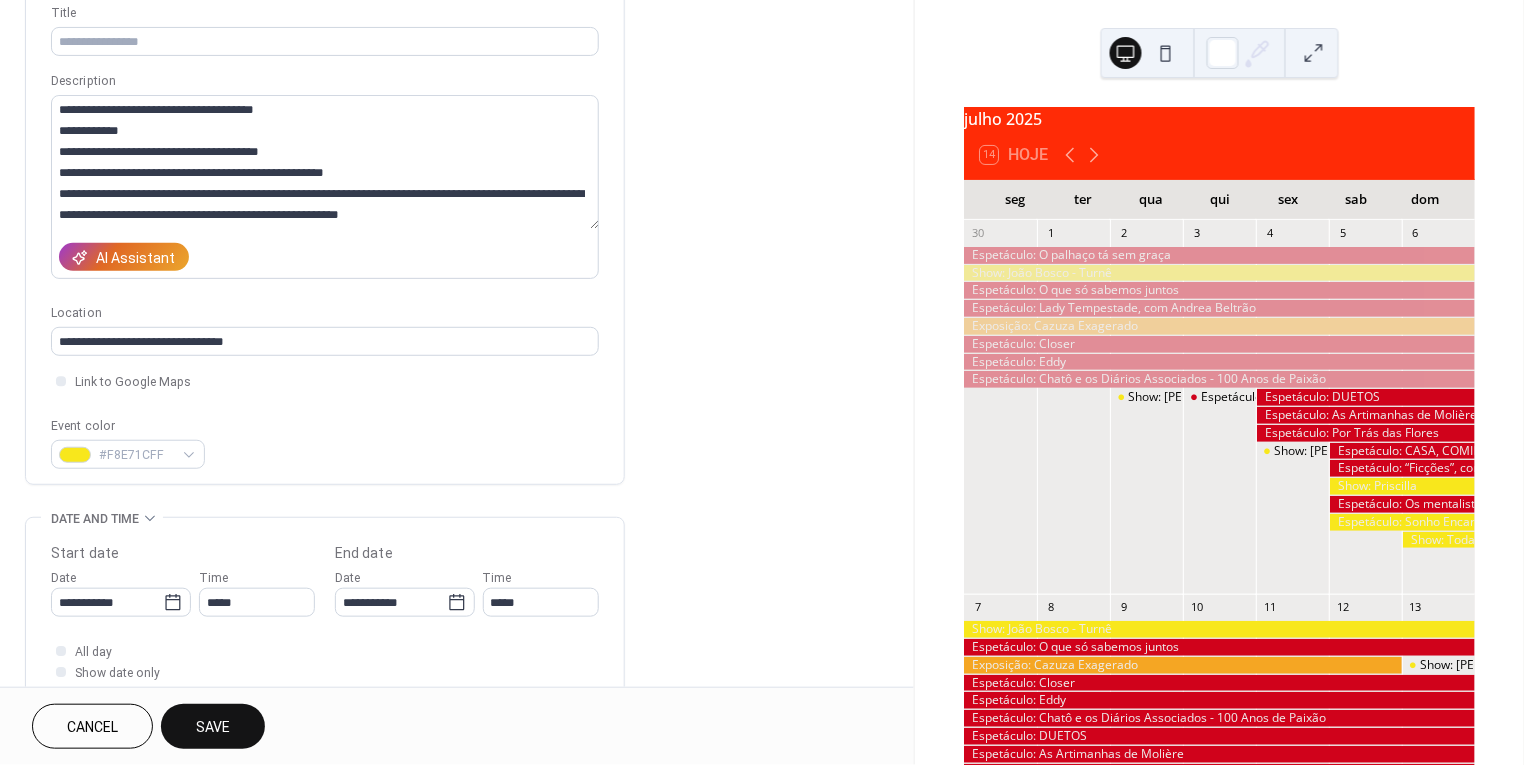 scroll, scrollTop: 229, scrollLeft: 0, axis: vertical 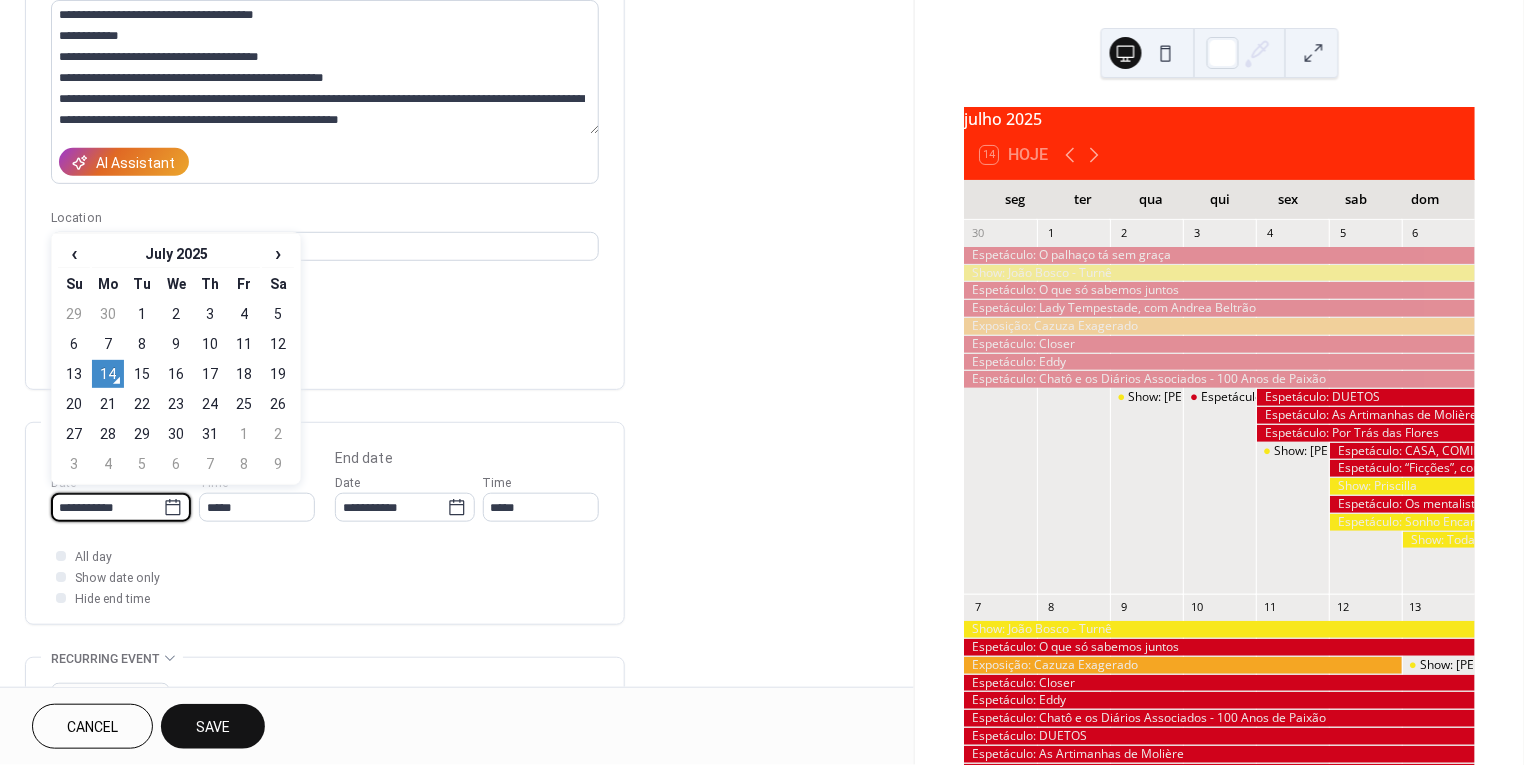 click on "**********" at bounding box center (107, 507) 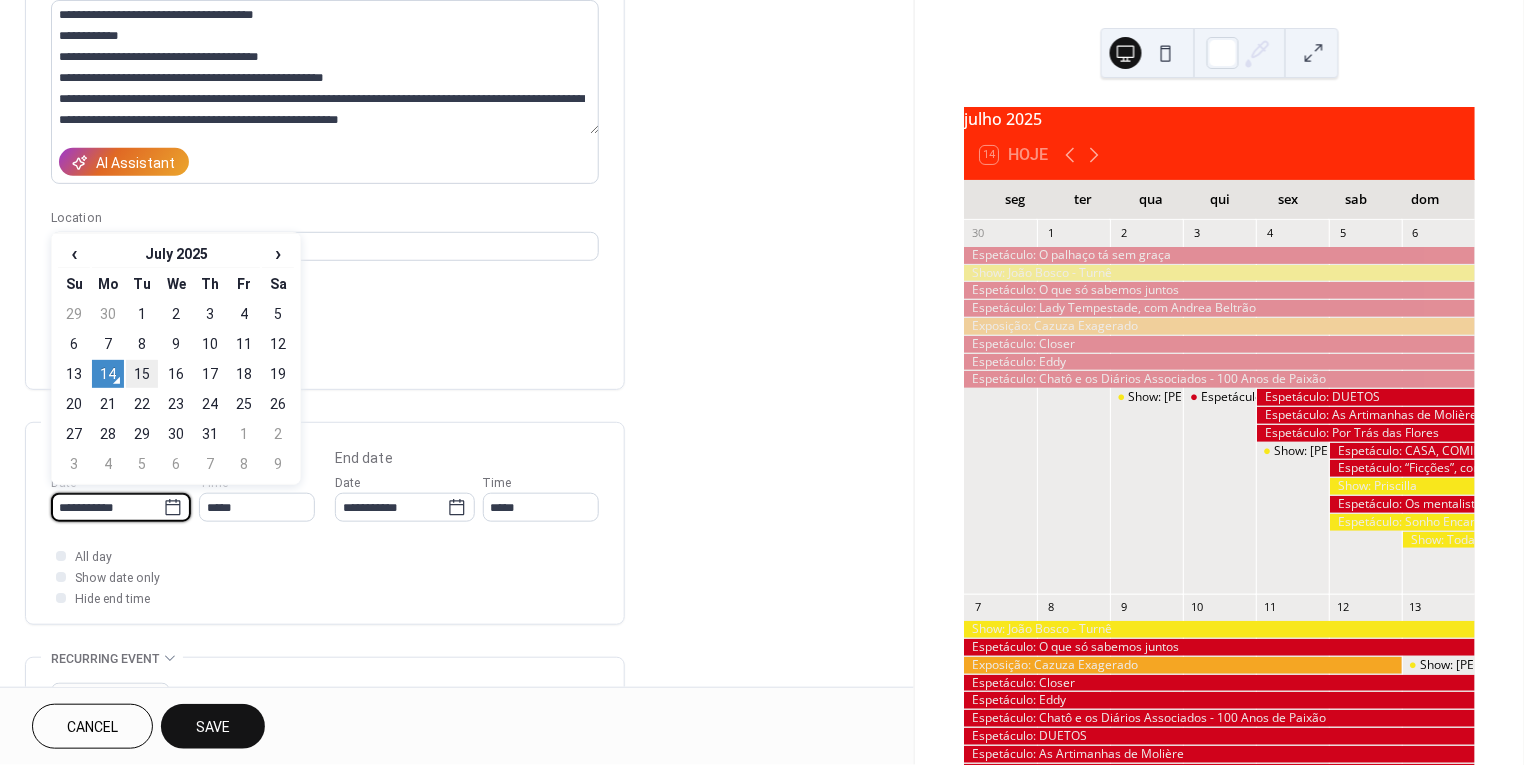 click on "15" at bounding box center [142, 374] 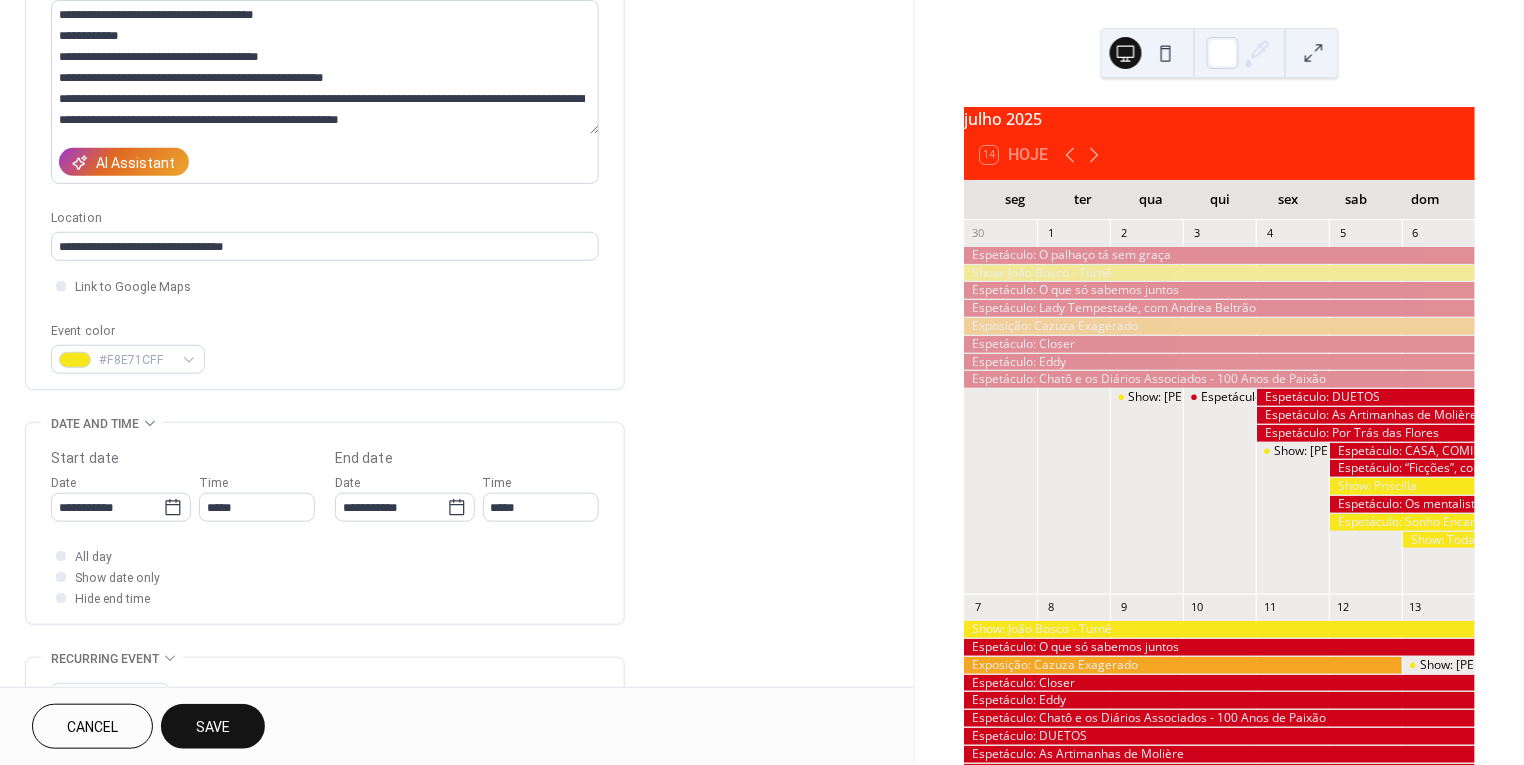 type on "**********" 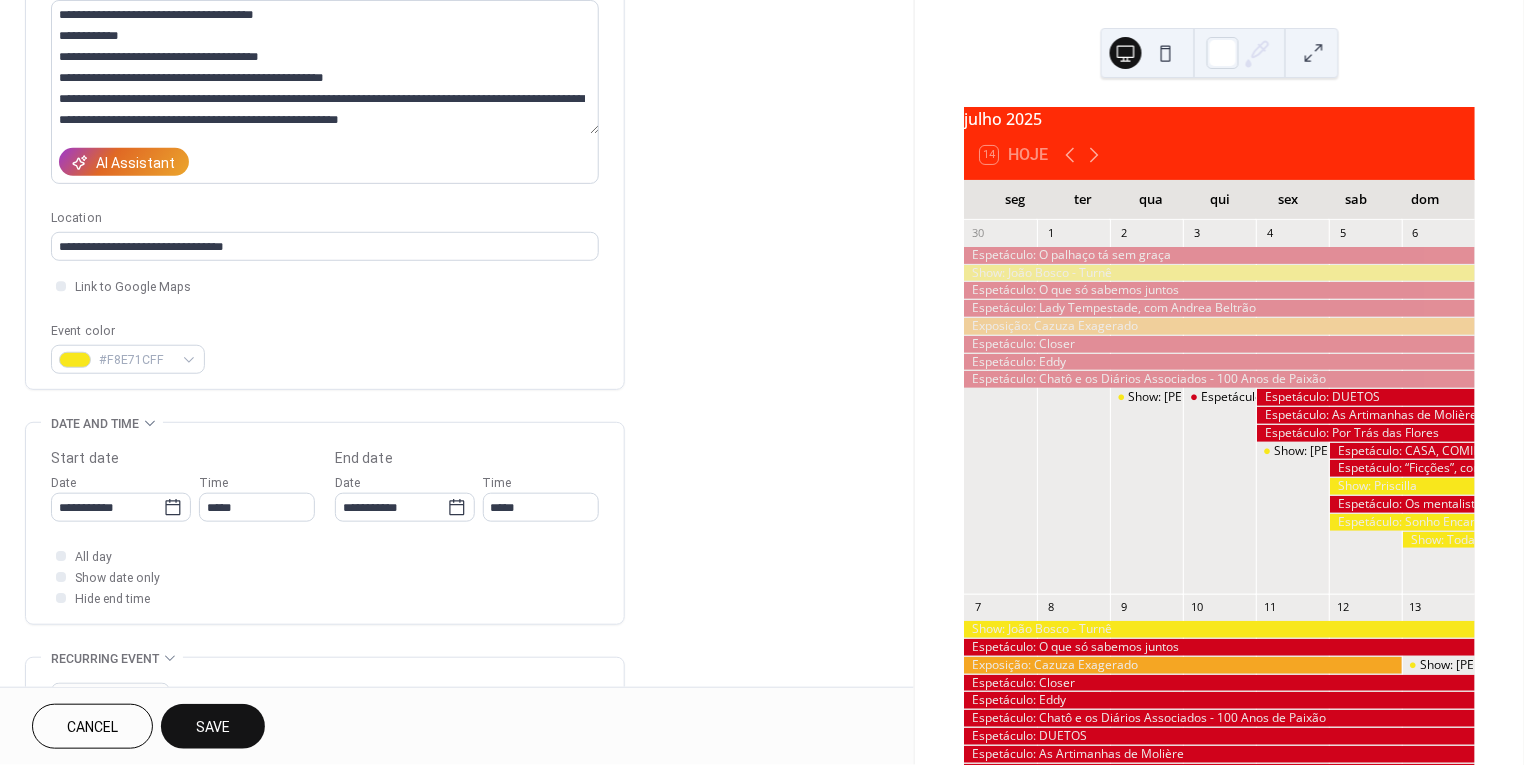 type on "**********" 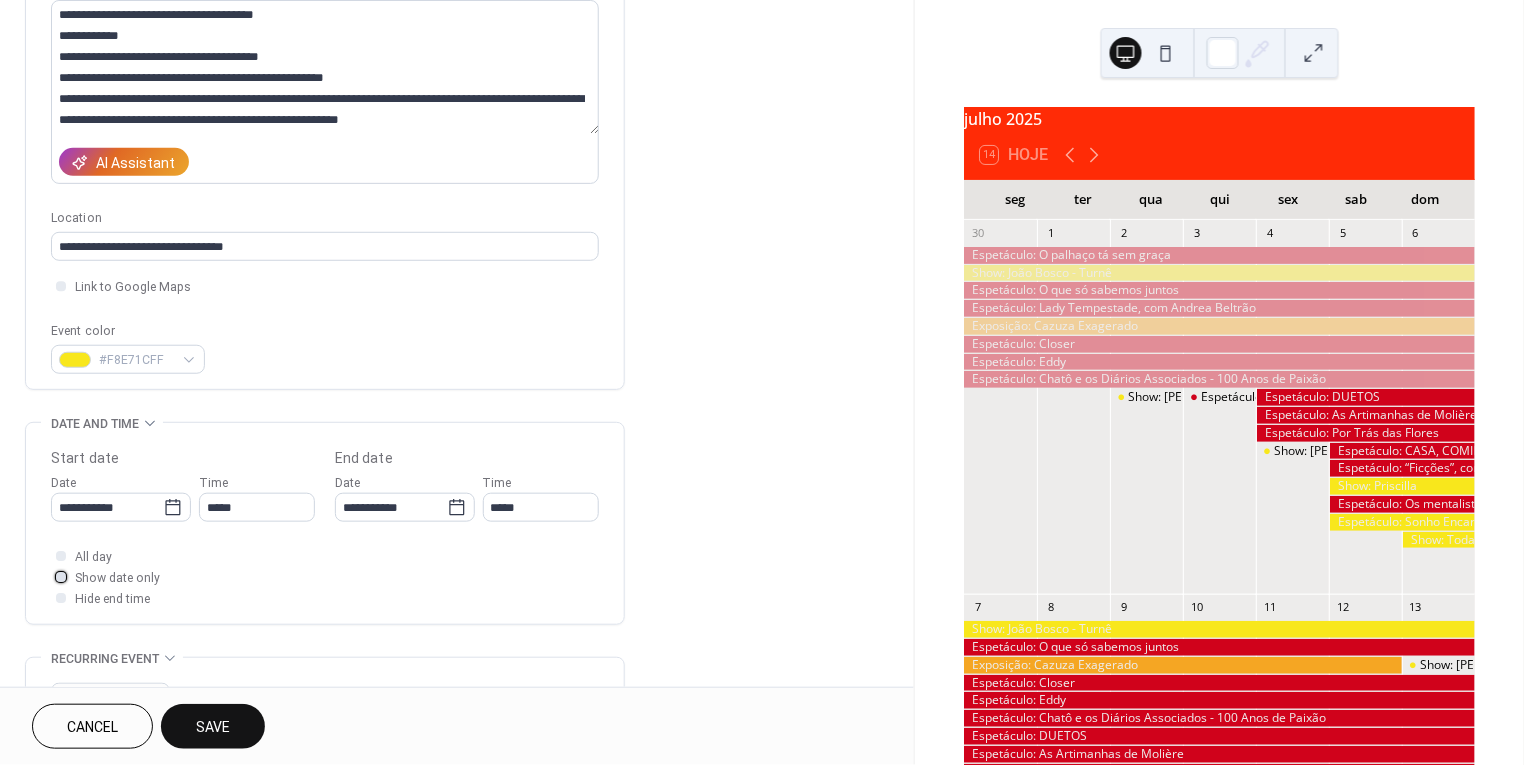 click on "Show date only" at bounding box center [117, 579] 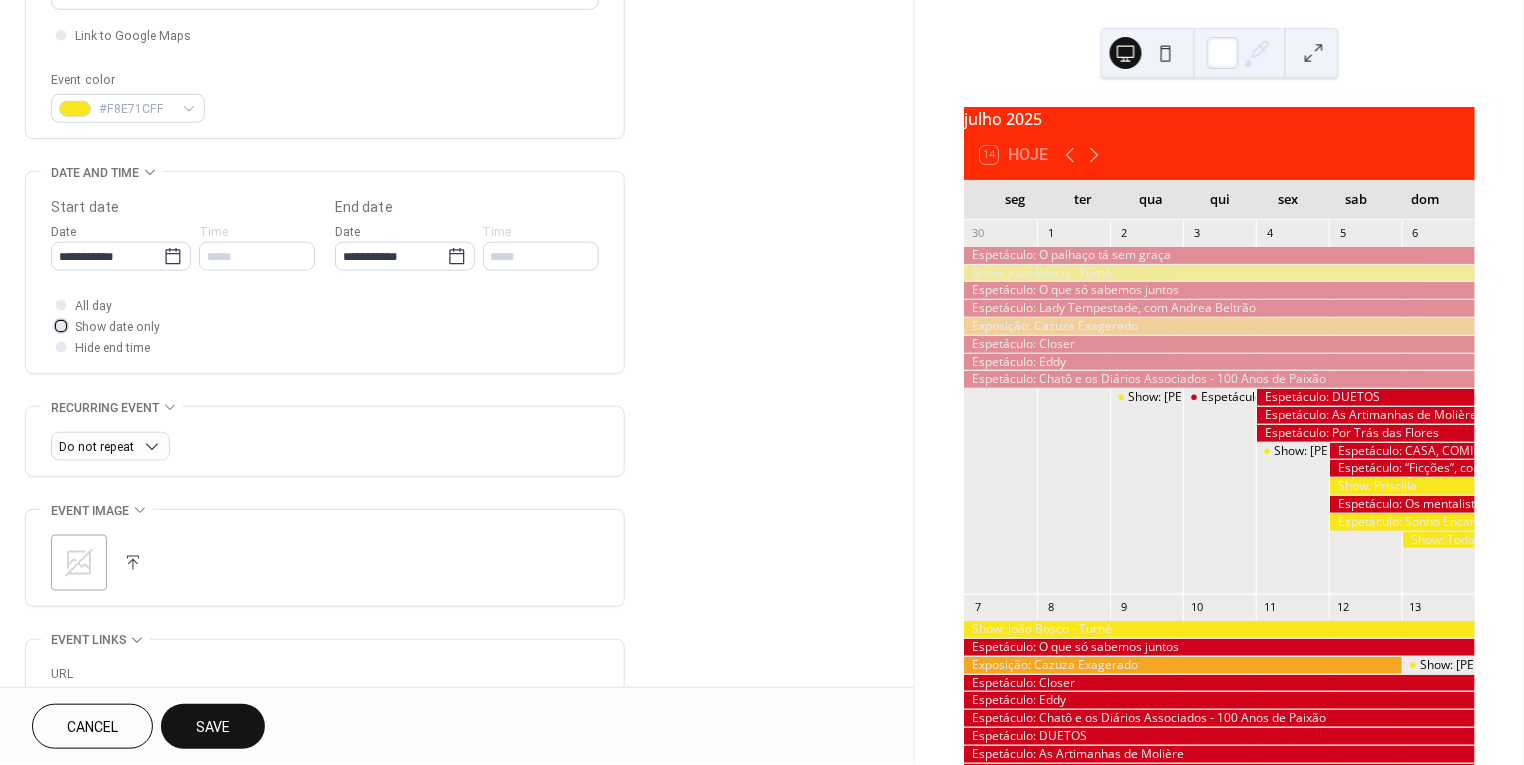 scroll, scrollTop: 481, scrollLeft: 0, axis: vertical 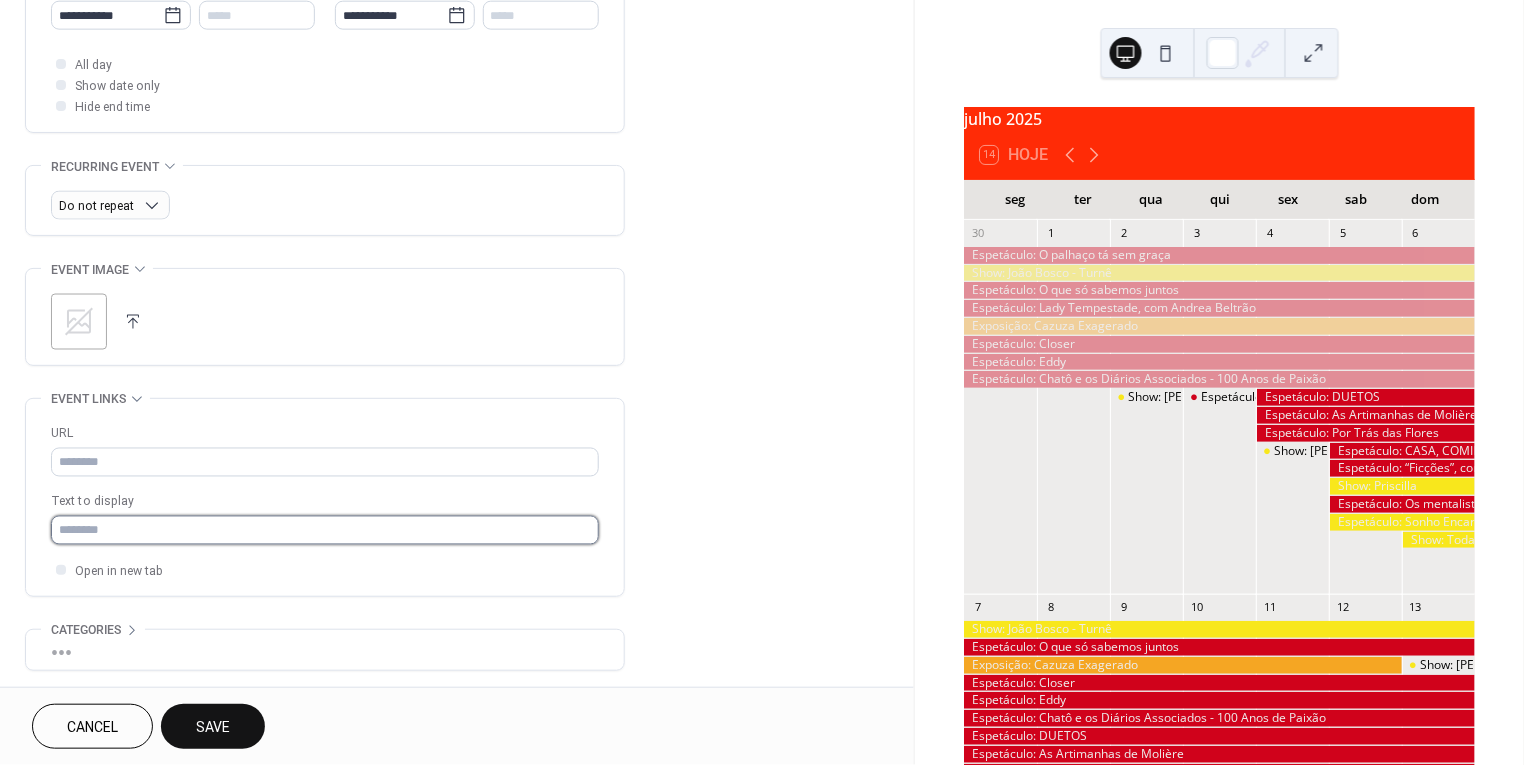 click at bounding box center [325, 530] 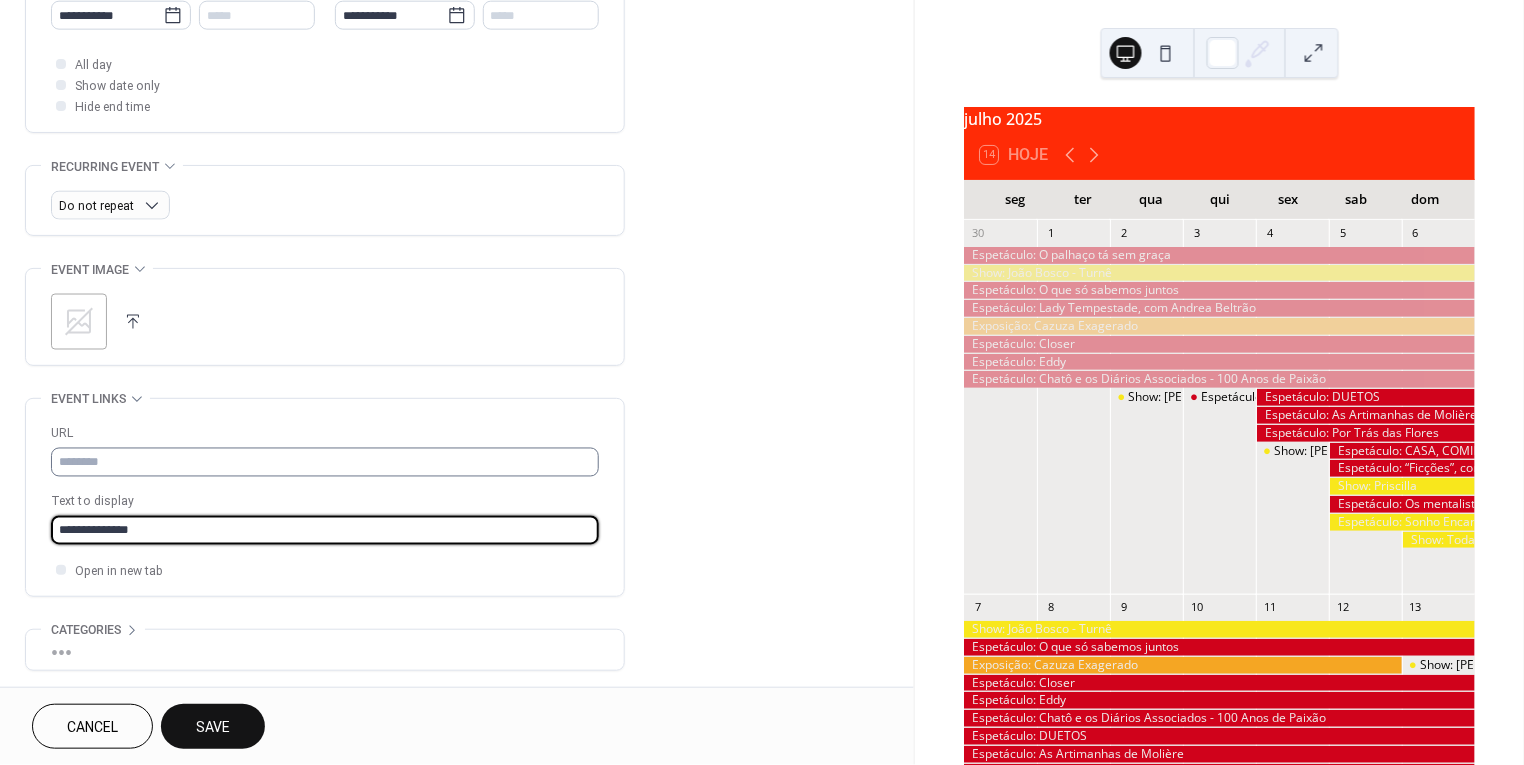 type on "**********" 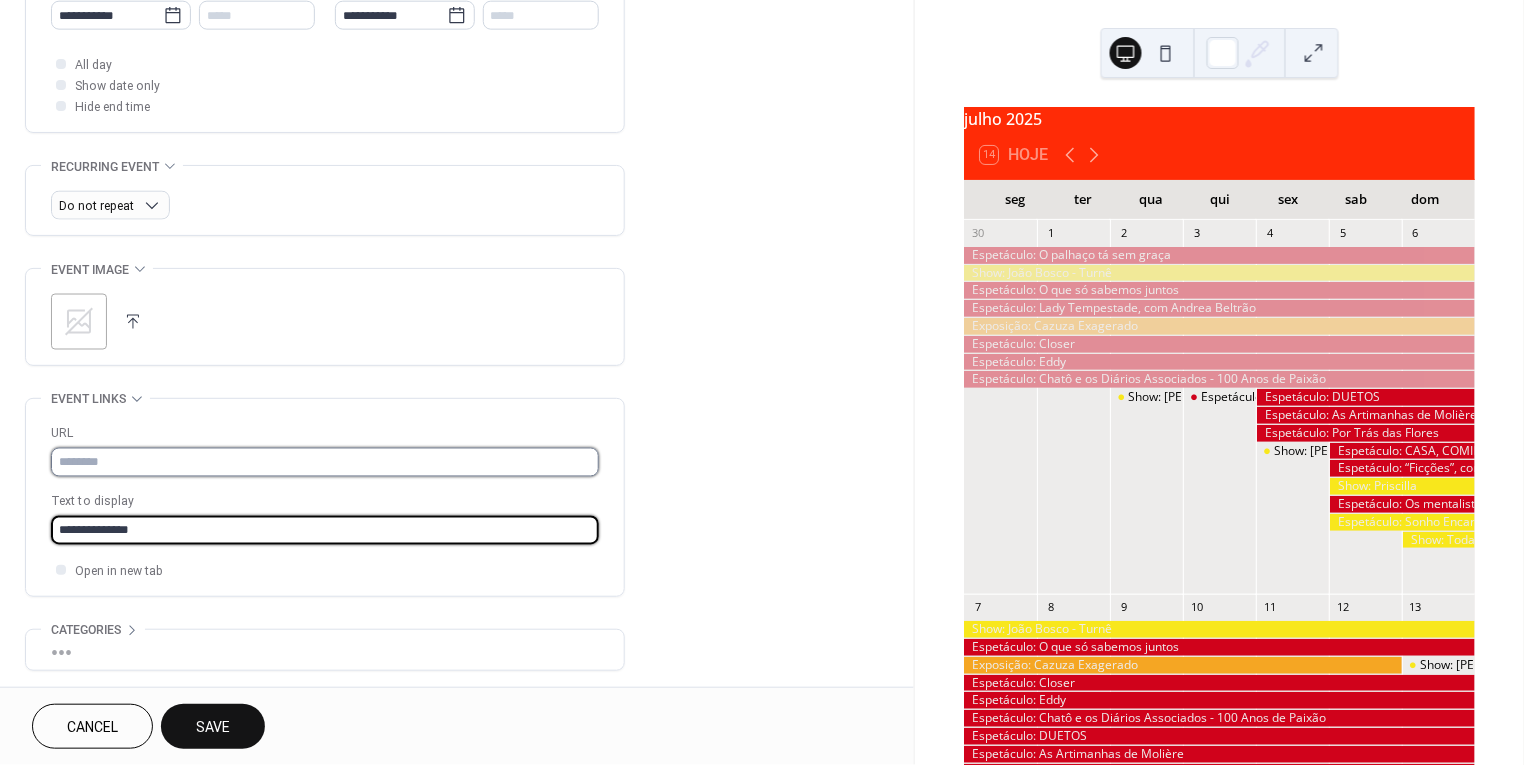click at bounding box center (325, 462) 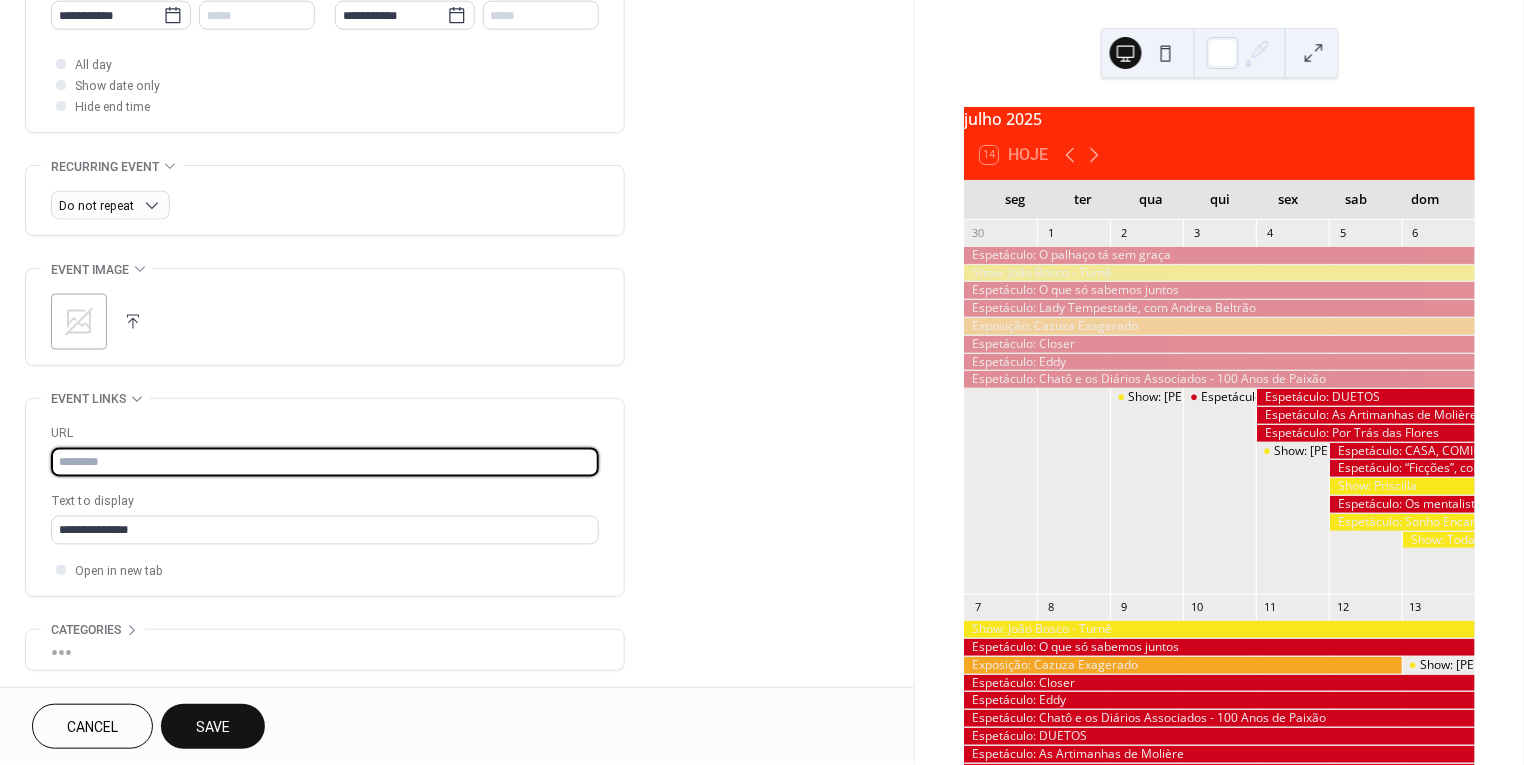 paste on "**********" 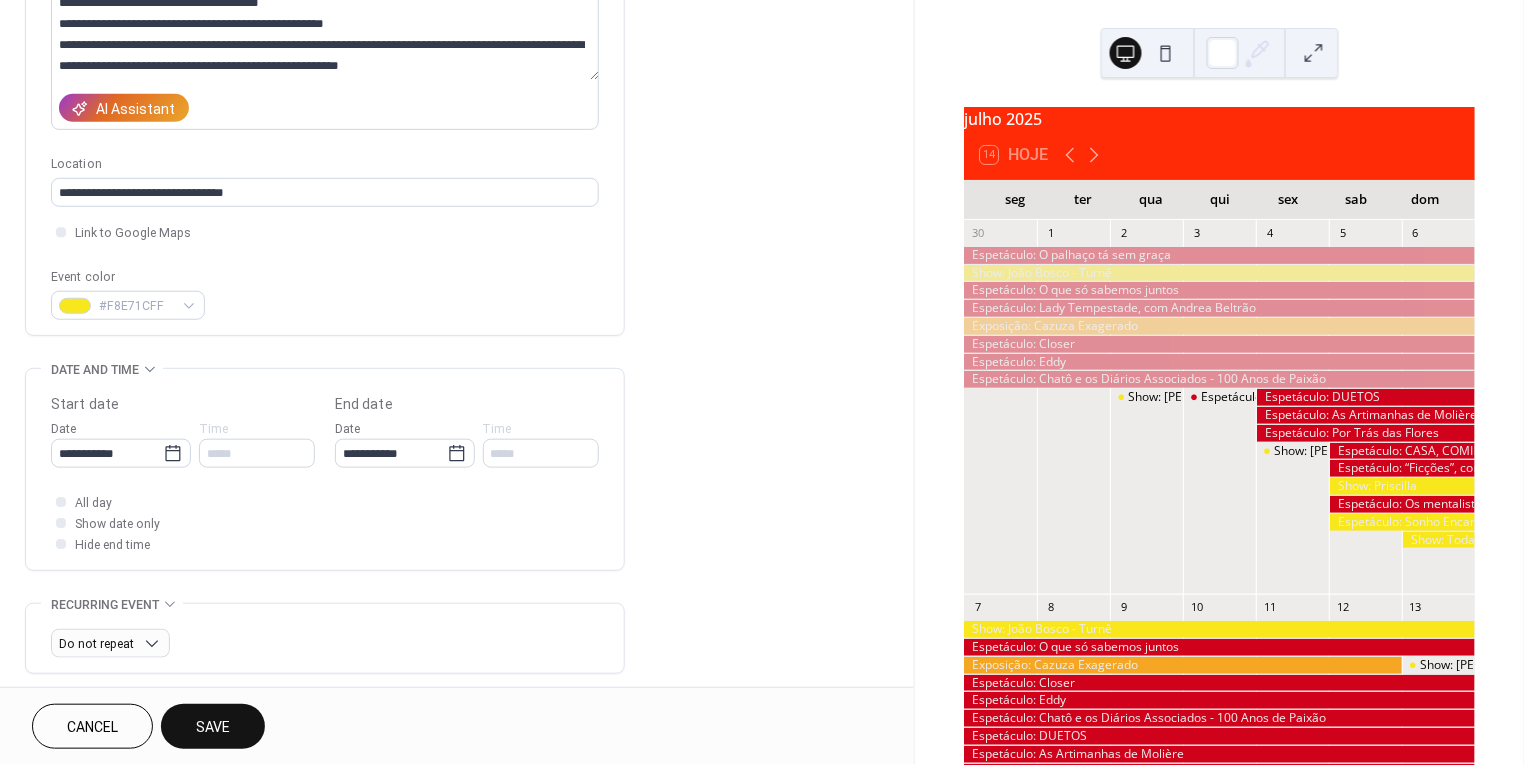 scroll, scrollTop: 281, scrollLeft: 0, axis: vertical 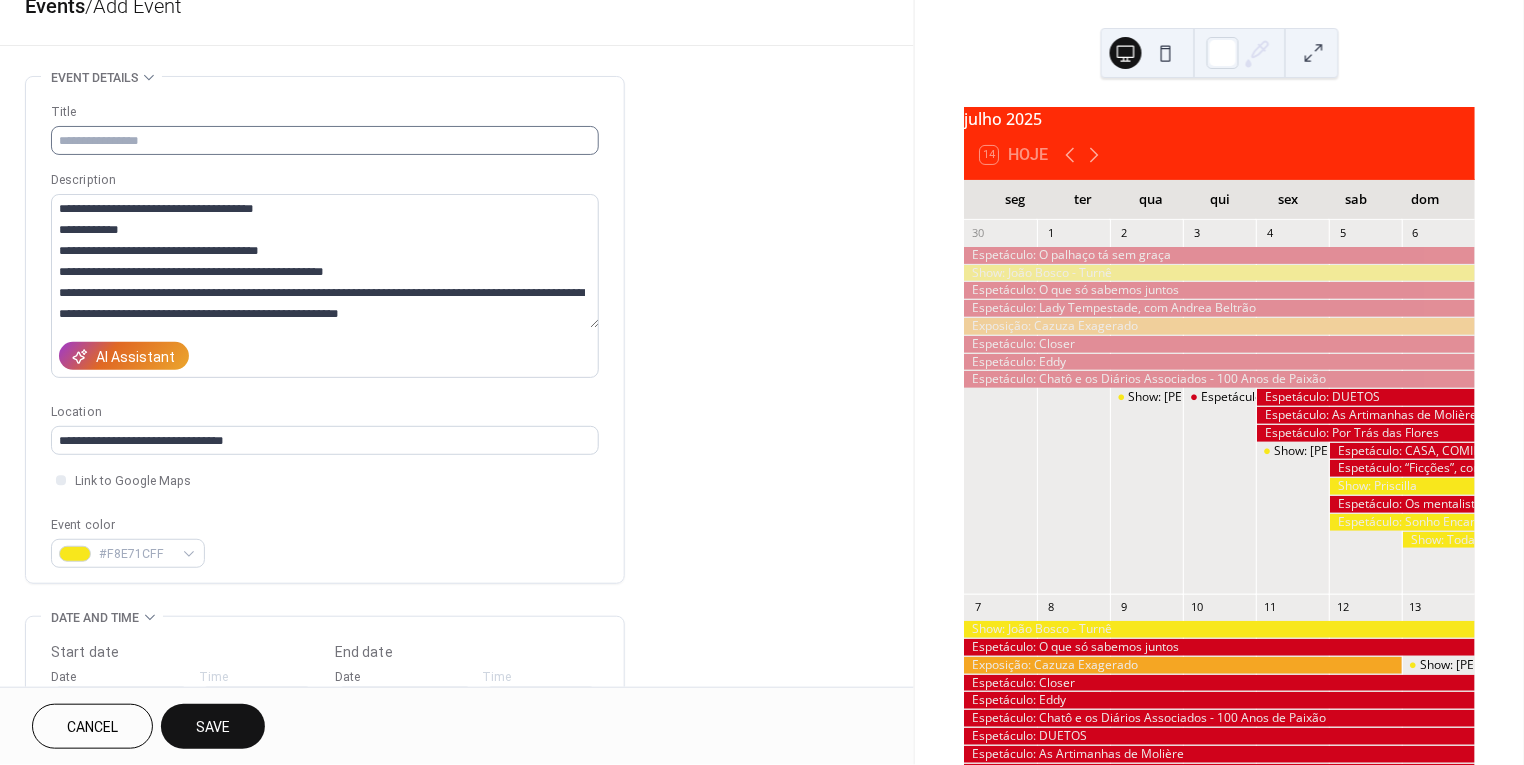 type on "**********" 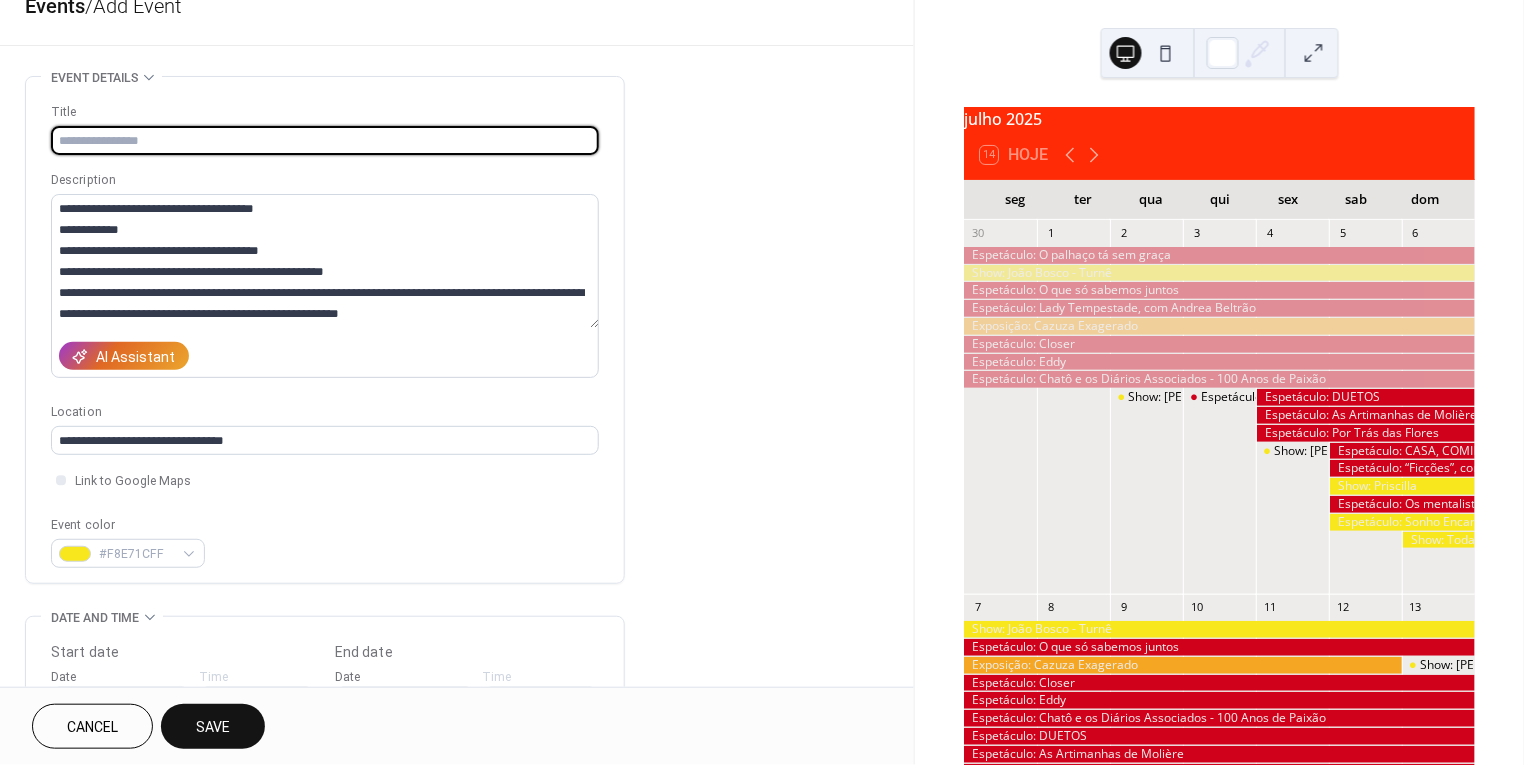 click at bounding box center [325, 140] 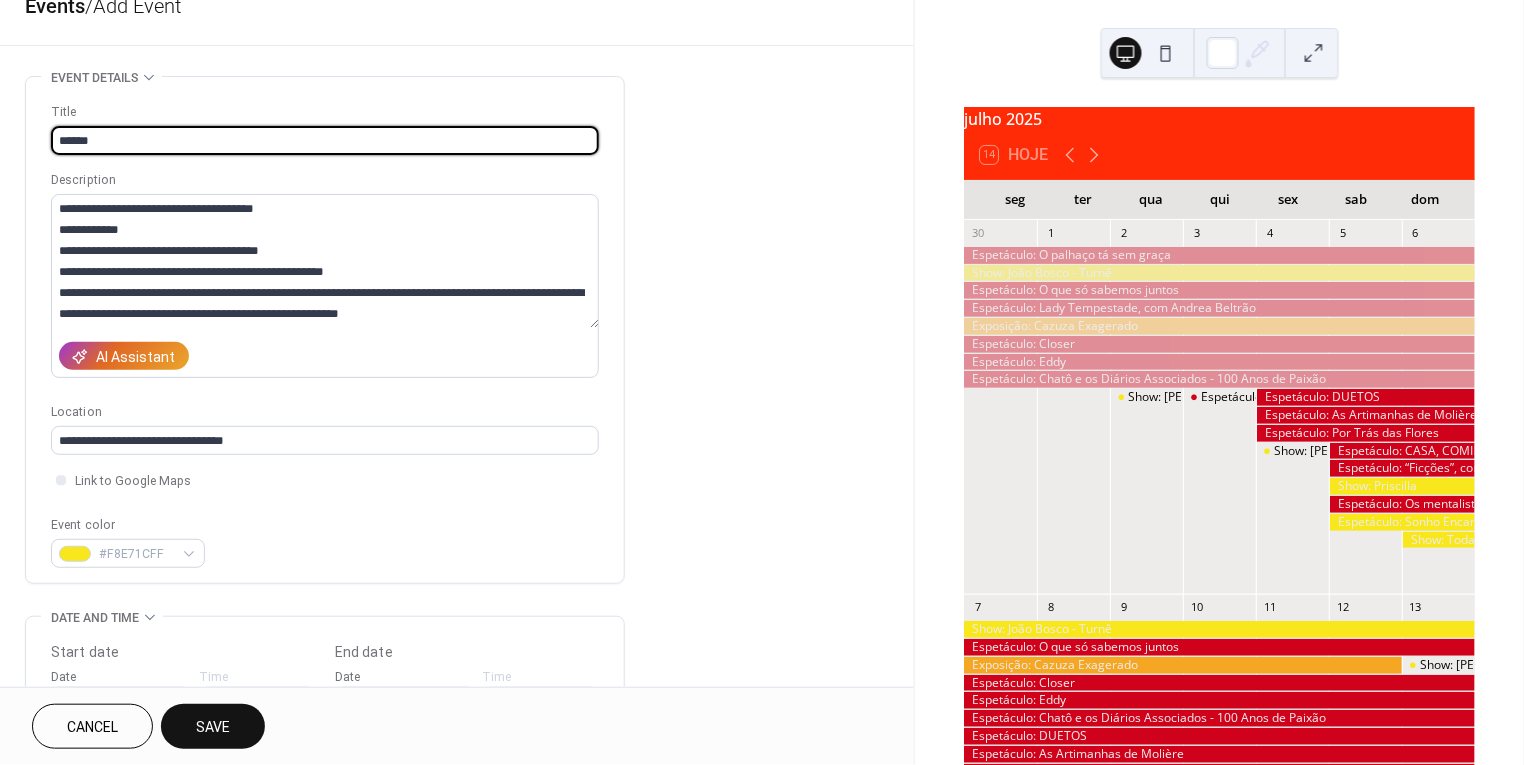 paste on "**********" 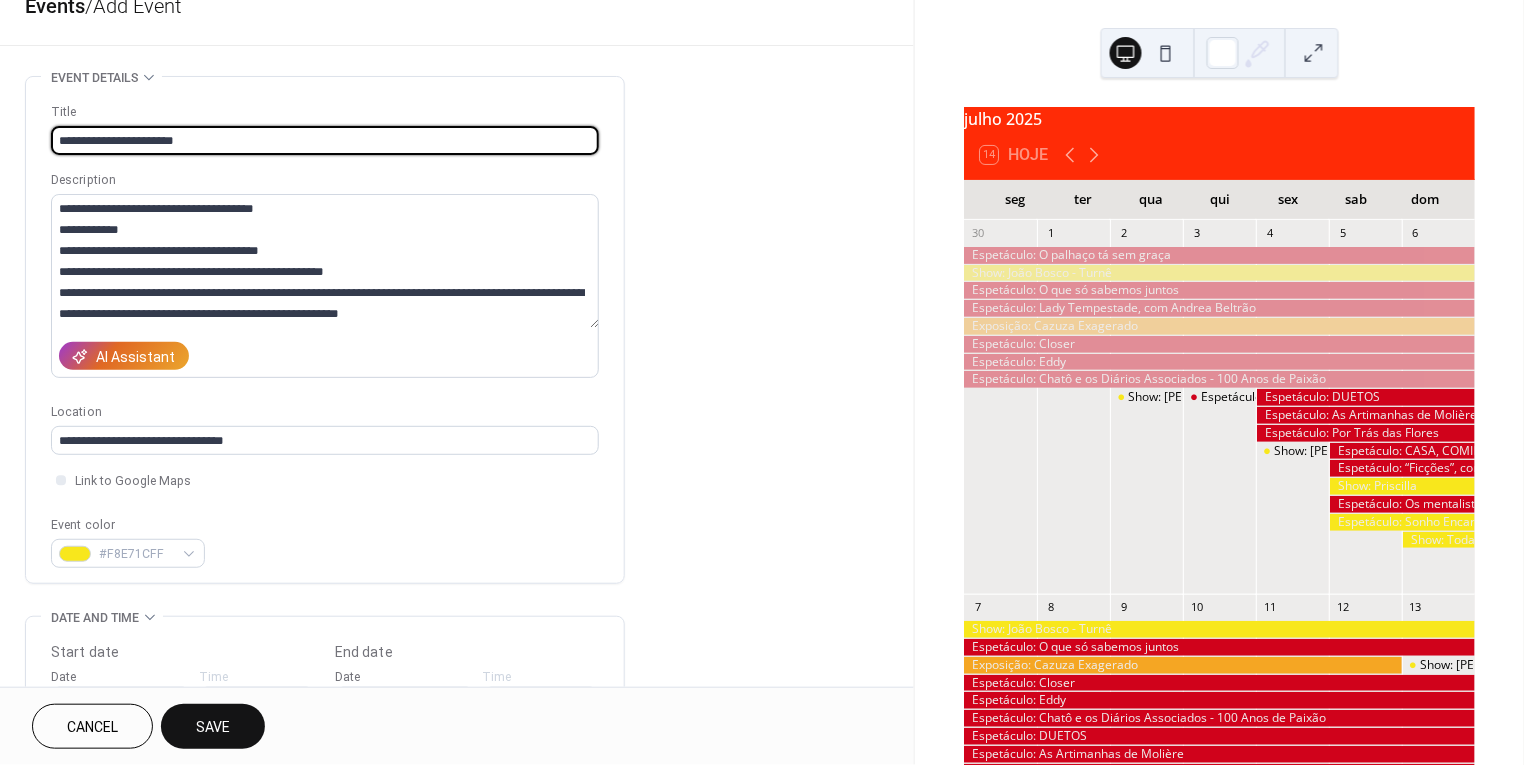 paste on "**********" 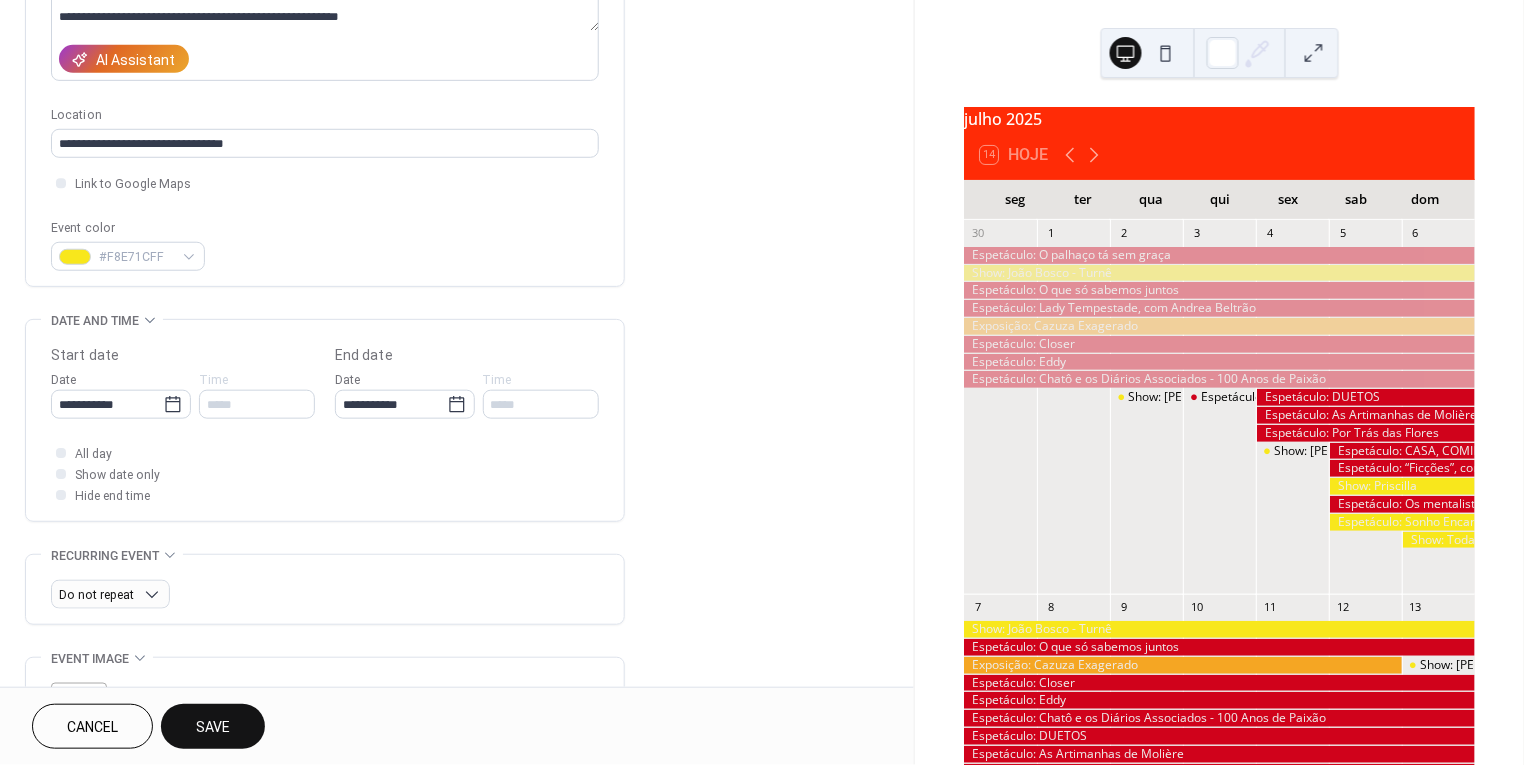 scroll, scrollTop: 352, scrollLeft: 0, axis: vertical 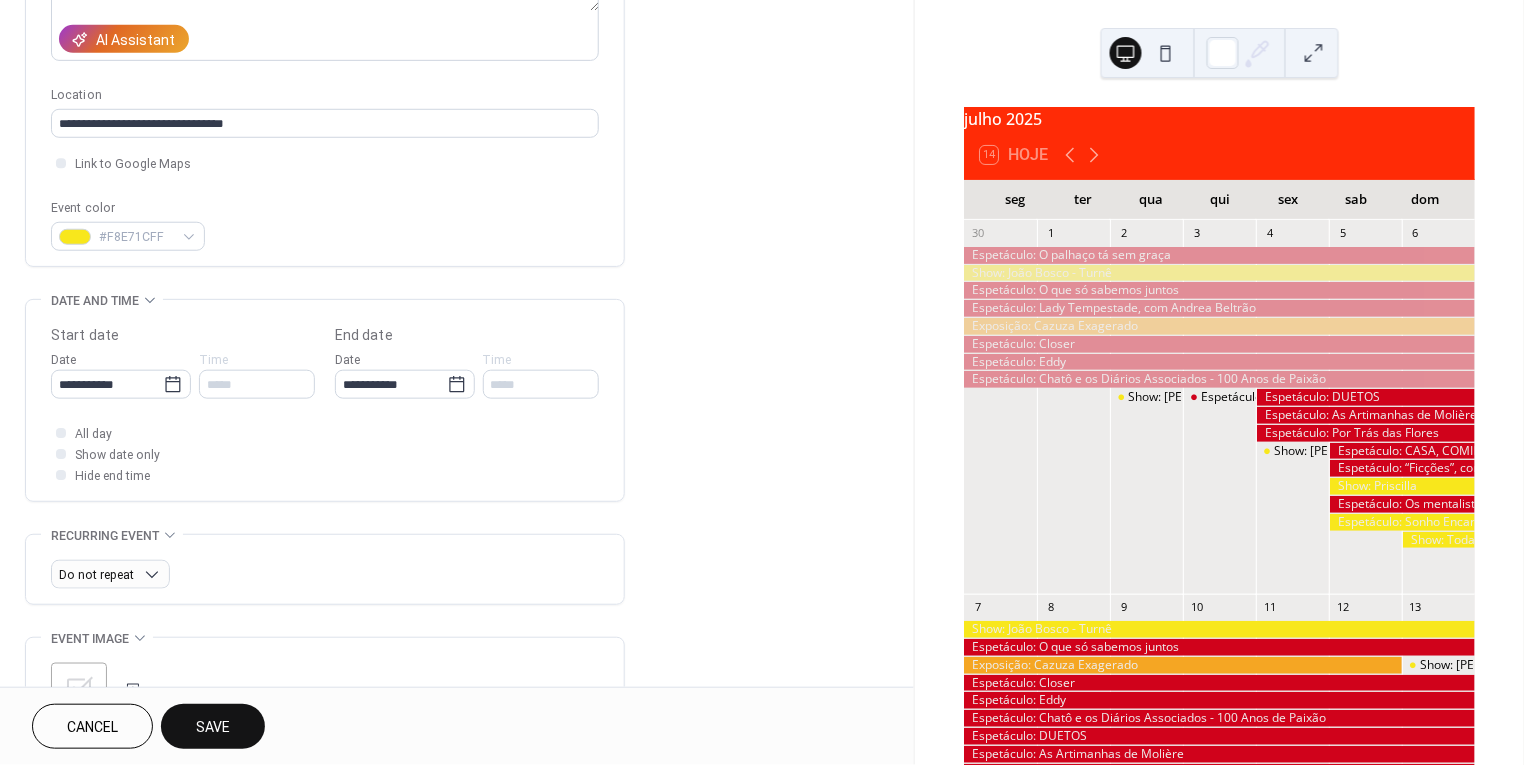 type on "**********" 